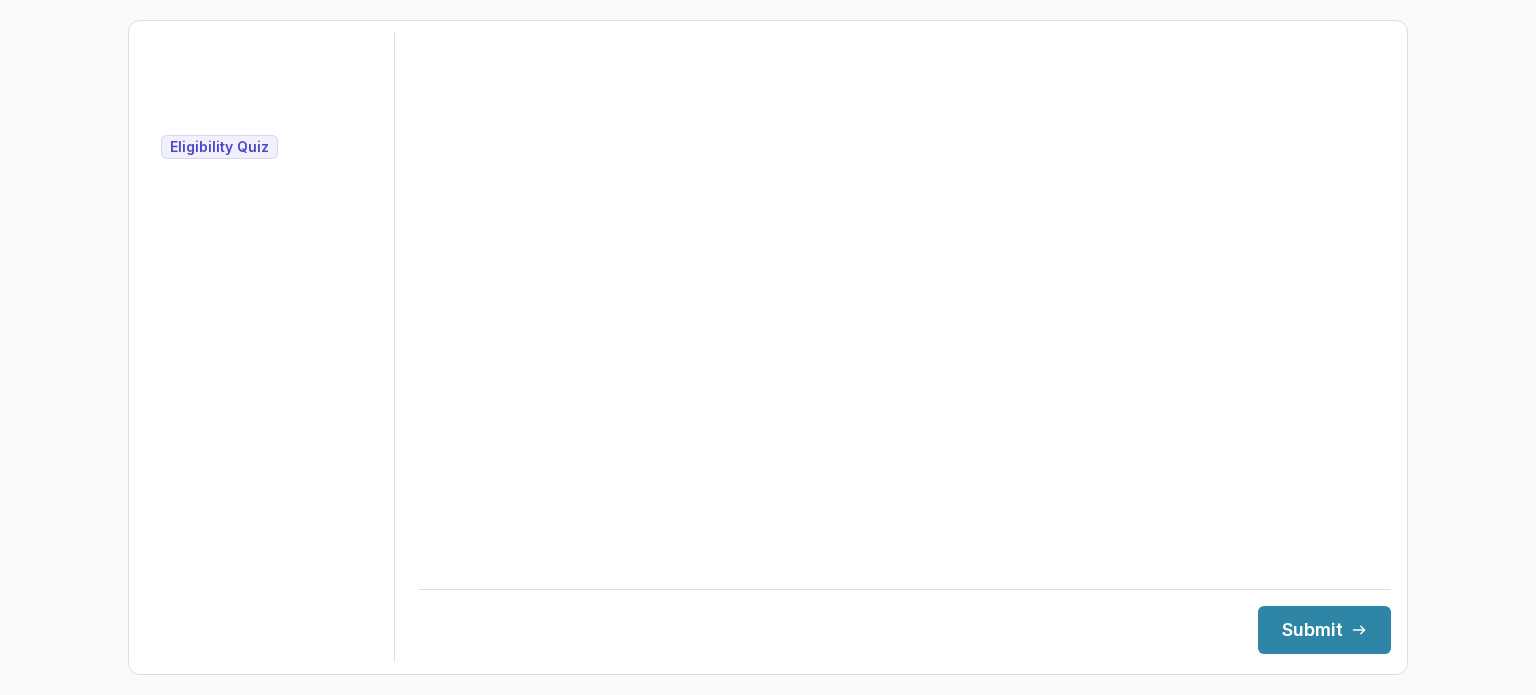 scroll, scrollTop: 0, scrollLeft: 0, axis: both 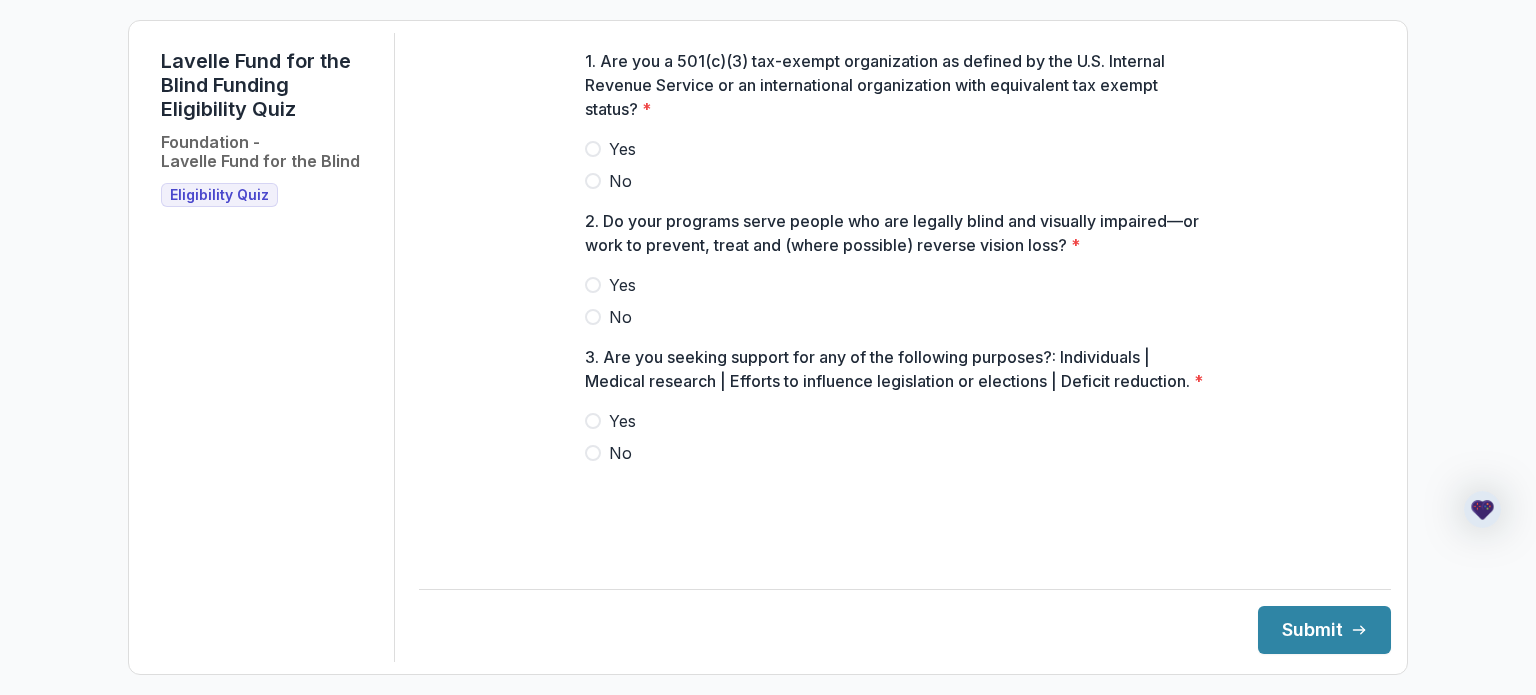 click at bounding box center [593, 149] 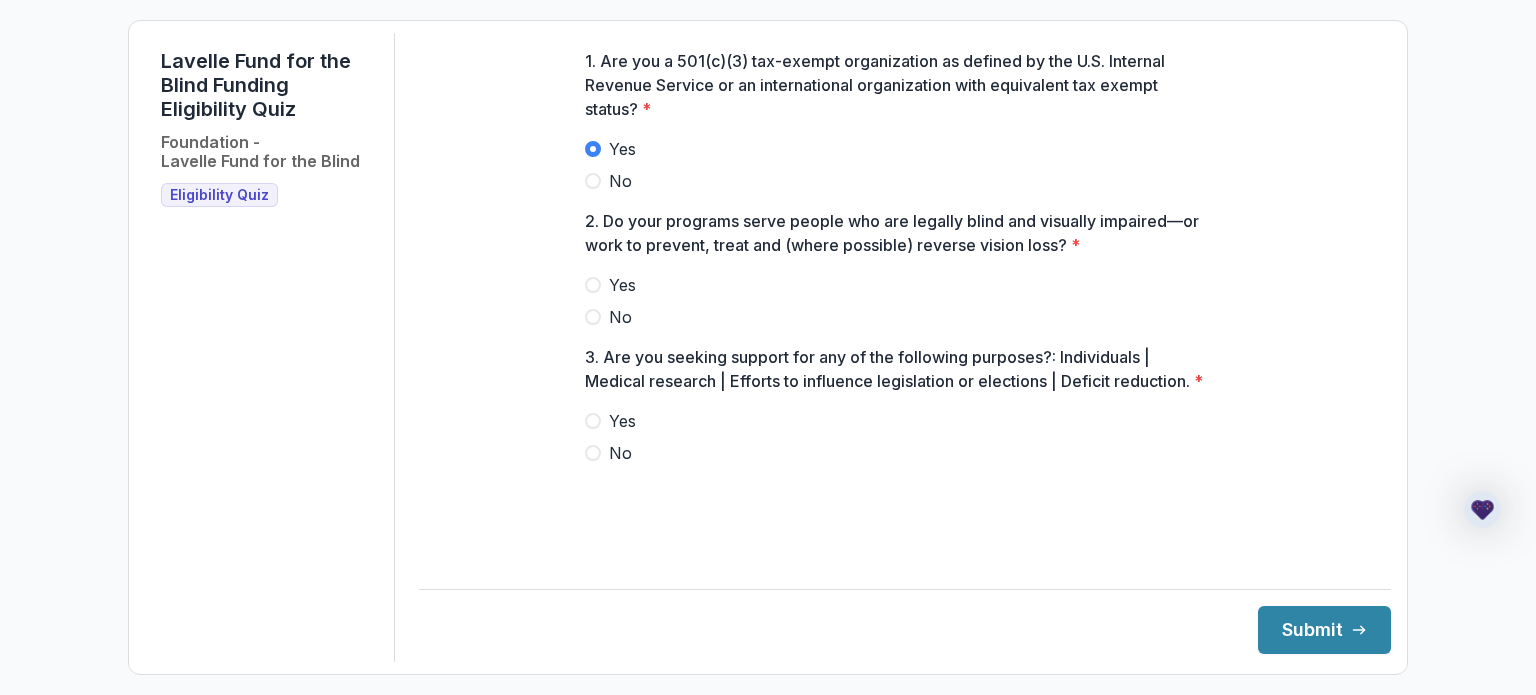 click at bounding box center [593, 285] 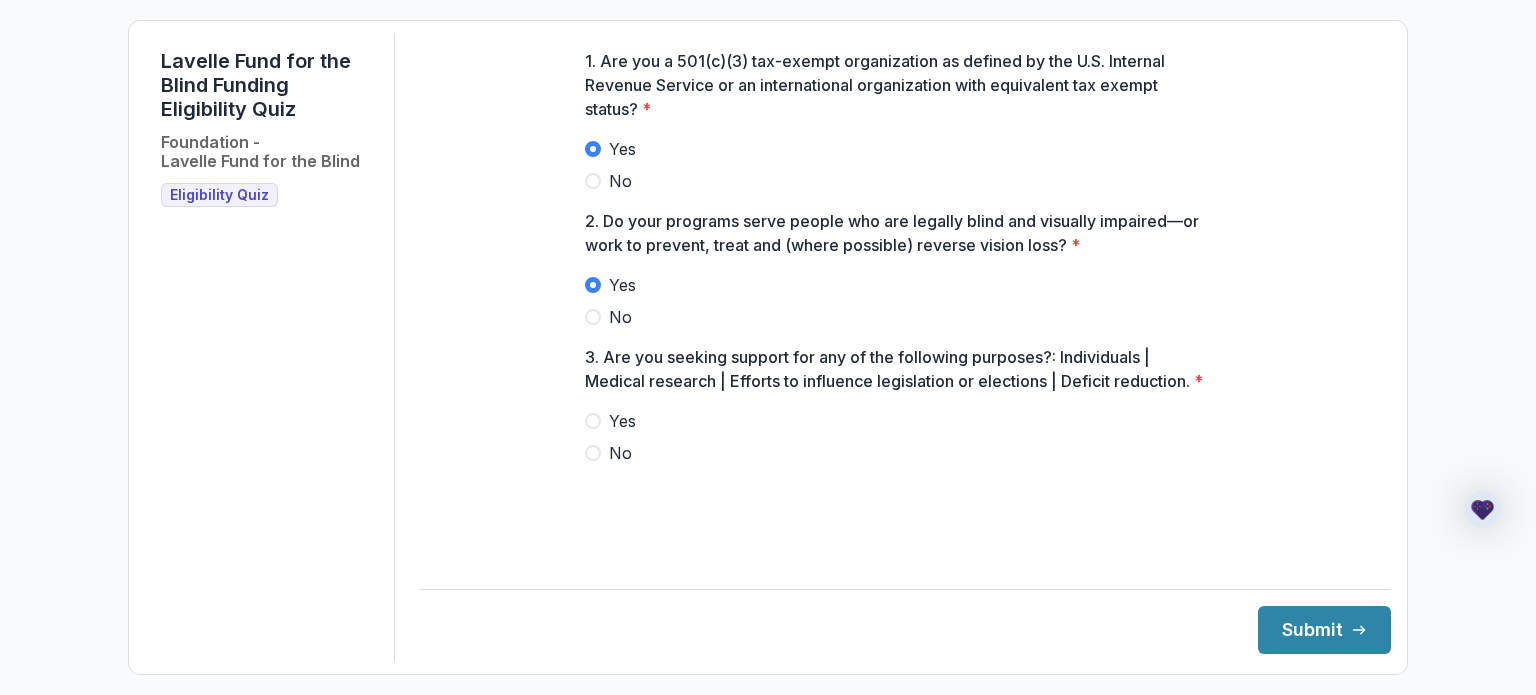 click at bounding box center [593, 421] 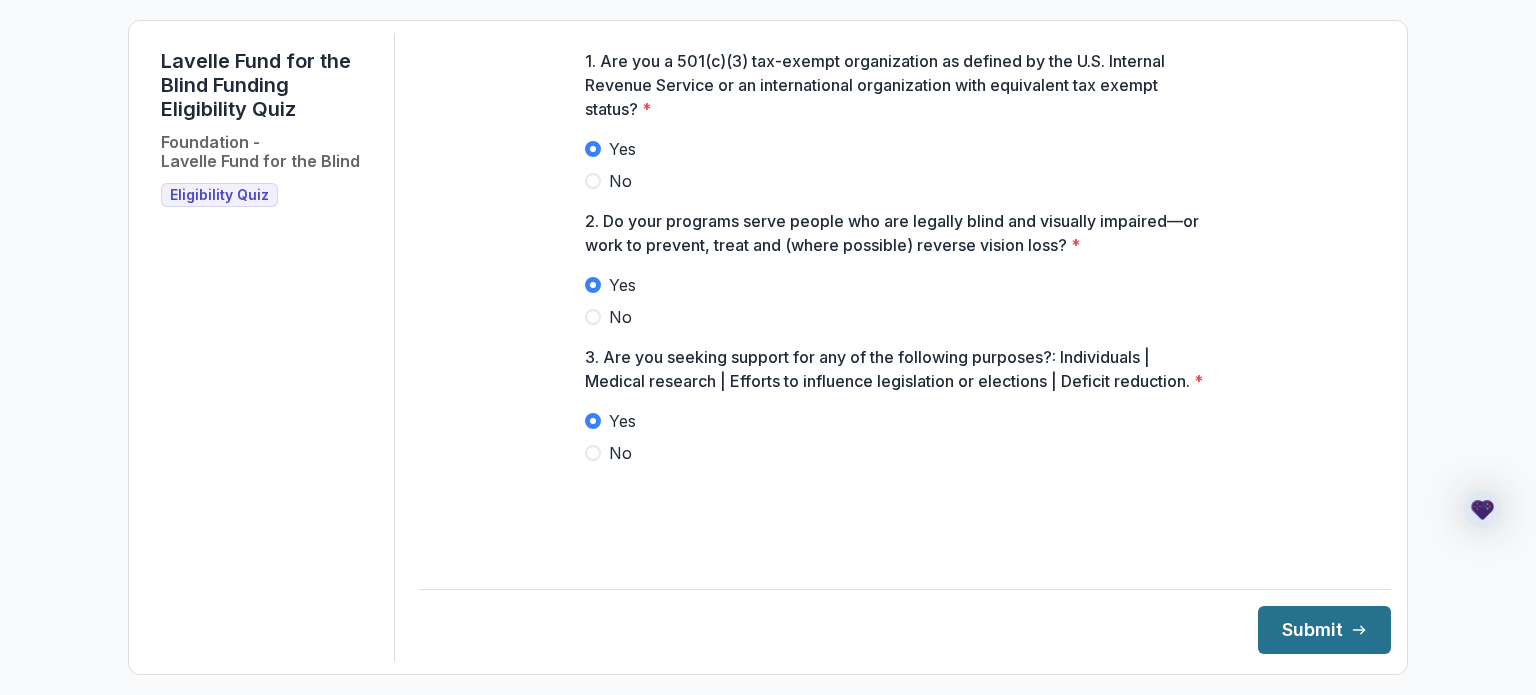 click on "Submit" at bounding box center [1324, 630] 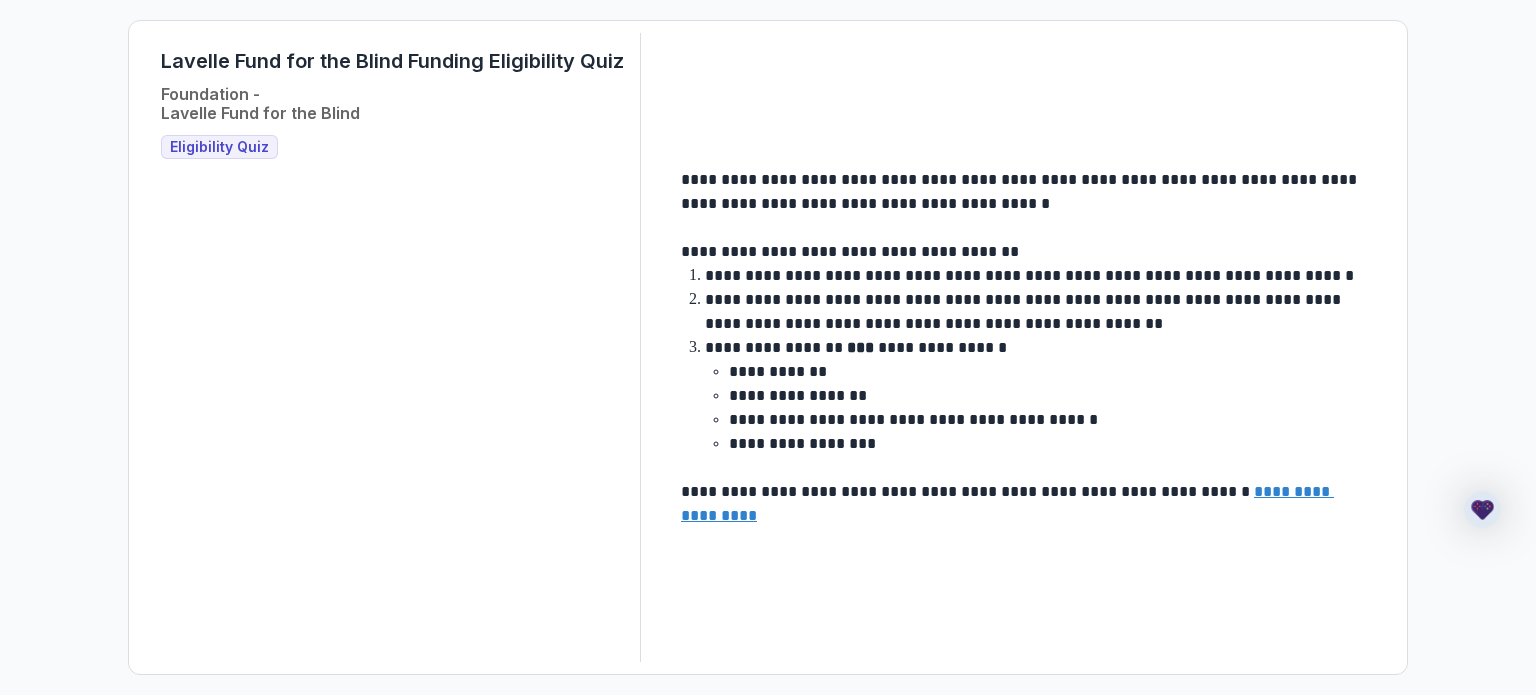 click on "Eligibility Quiz" at bounding box center (219, 147) 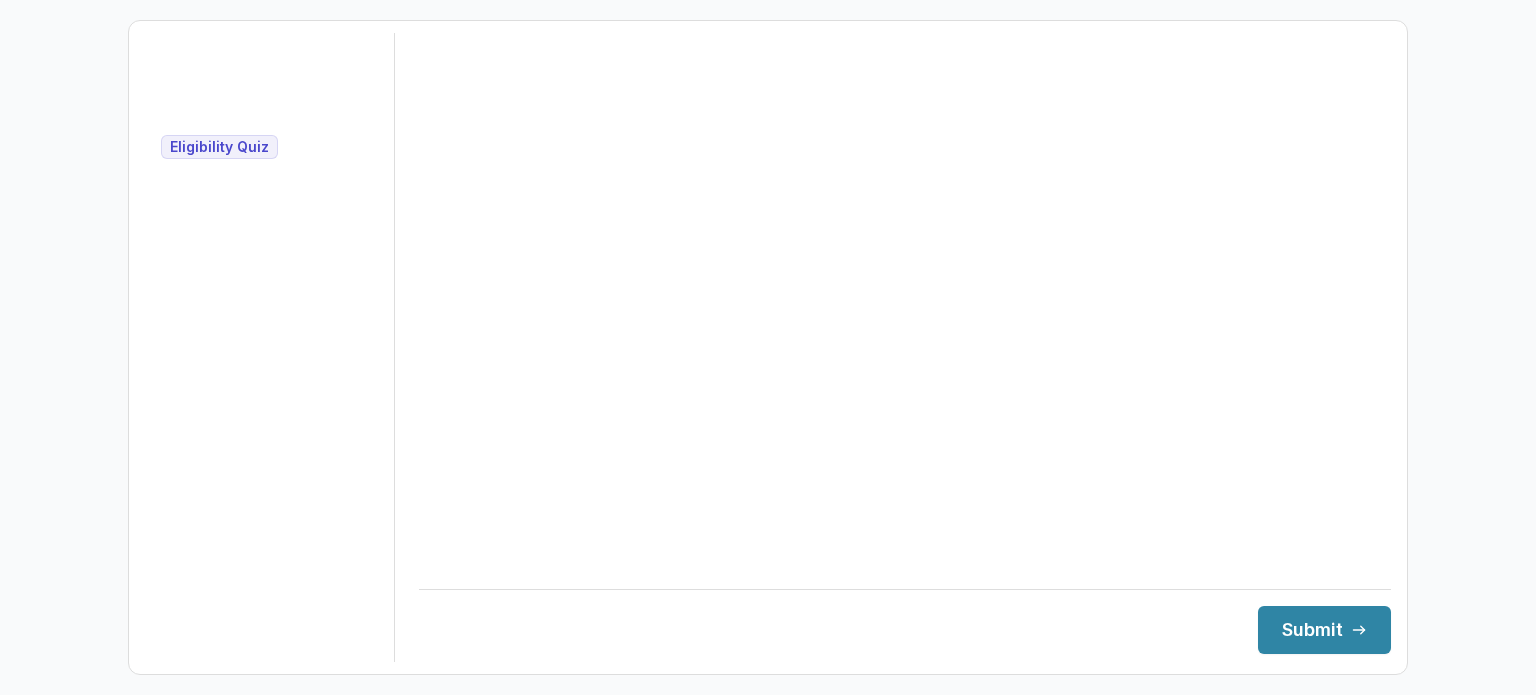 scroll, scrollTop: 0, scrollLeft: 0, axis: both 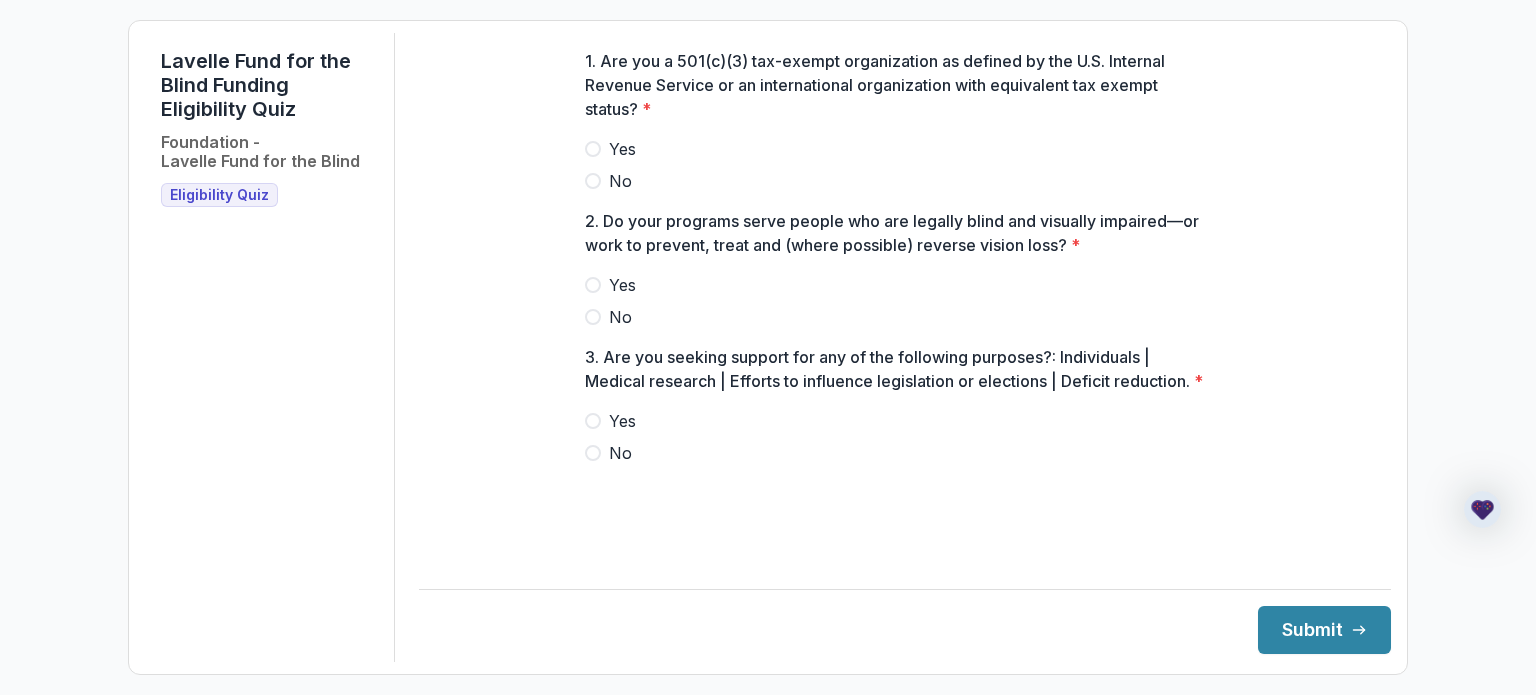 click at bounding box center [593, 149] 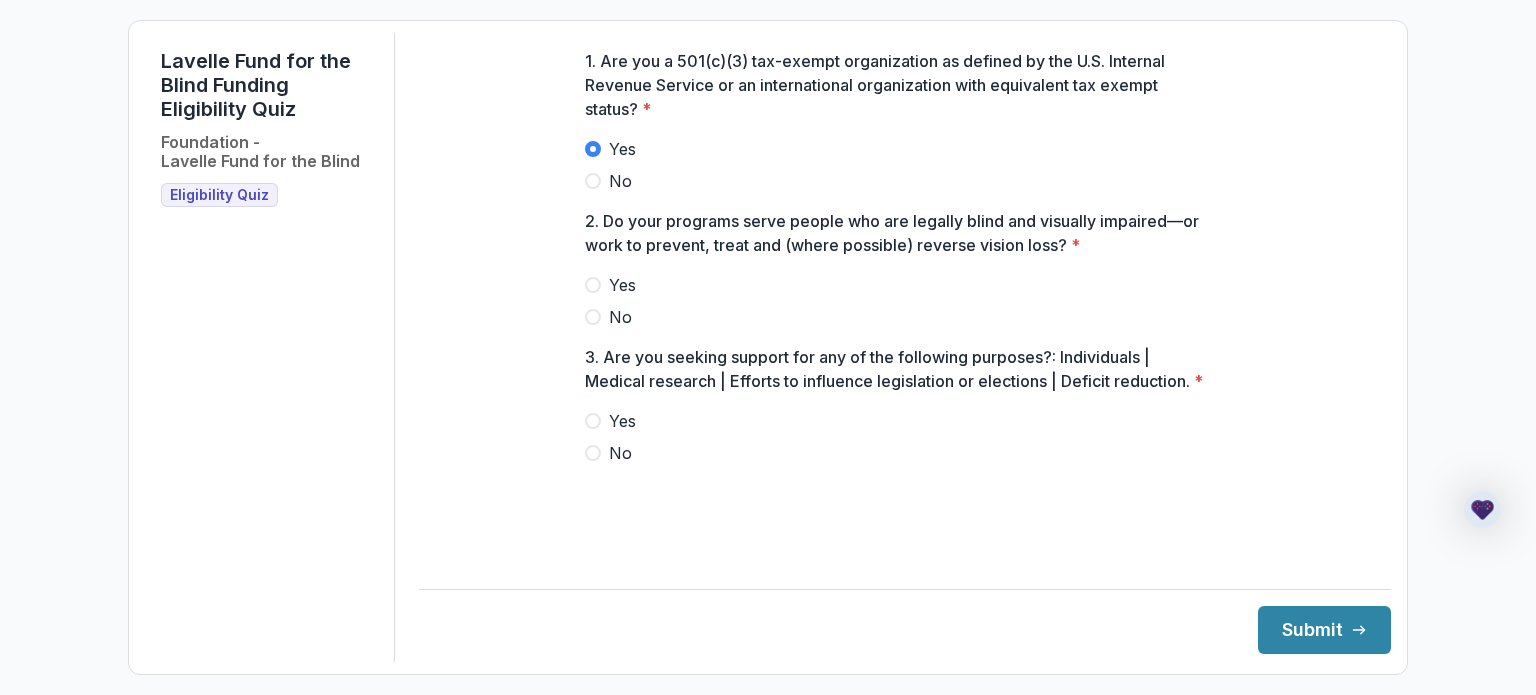 click at bounding box center [593, 285] 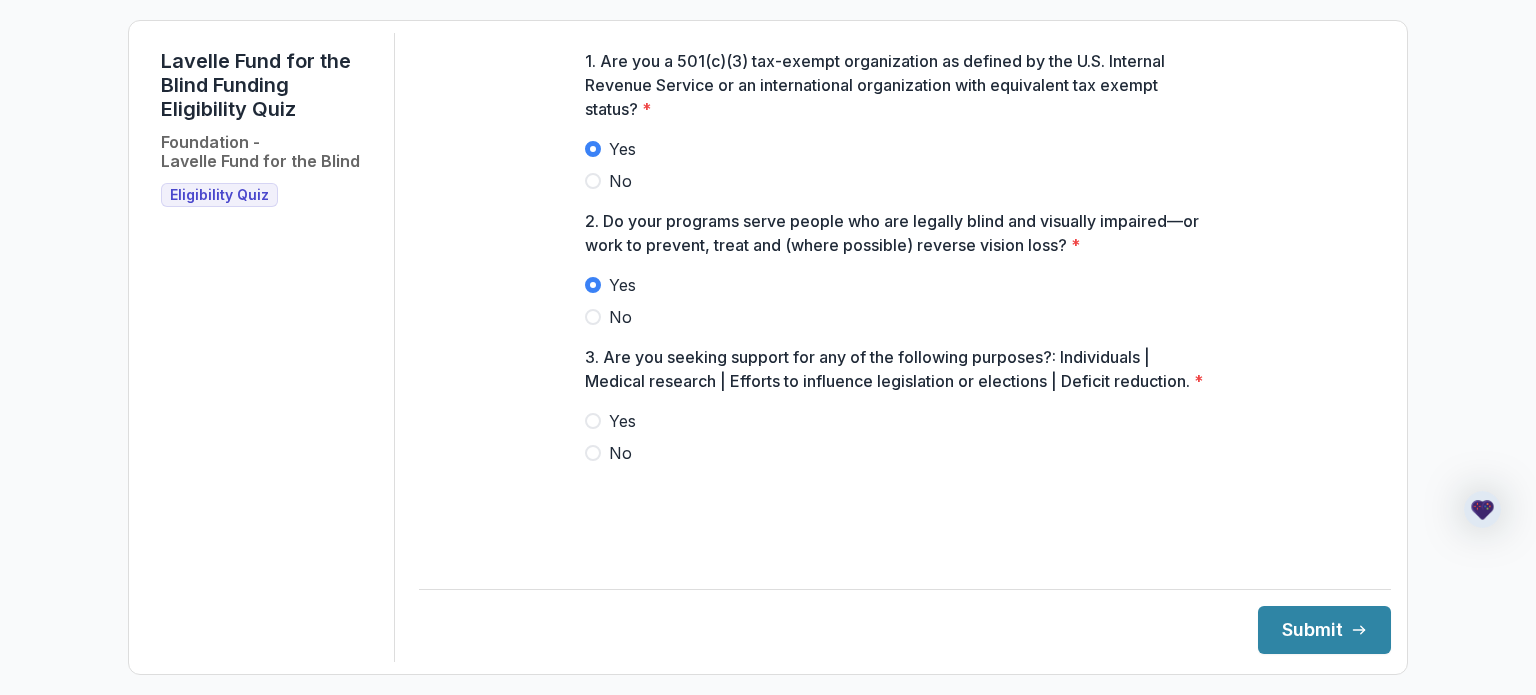 click at bounding box center [593, 453] 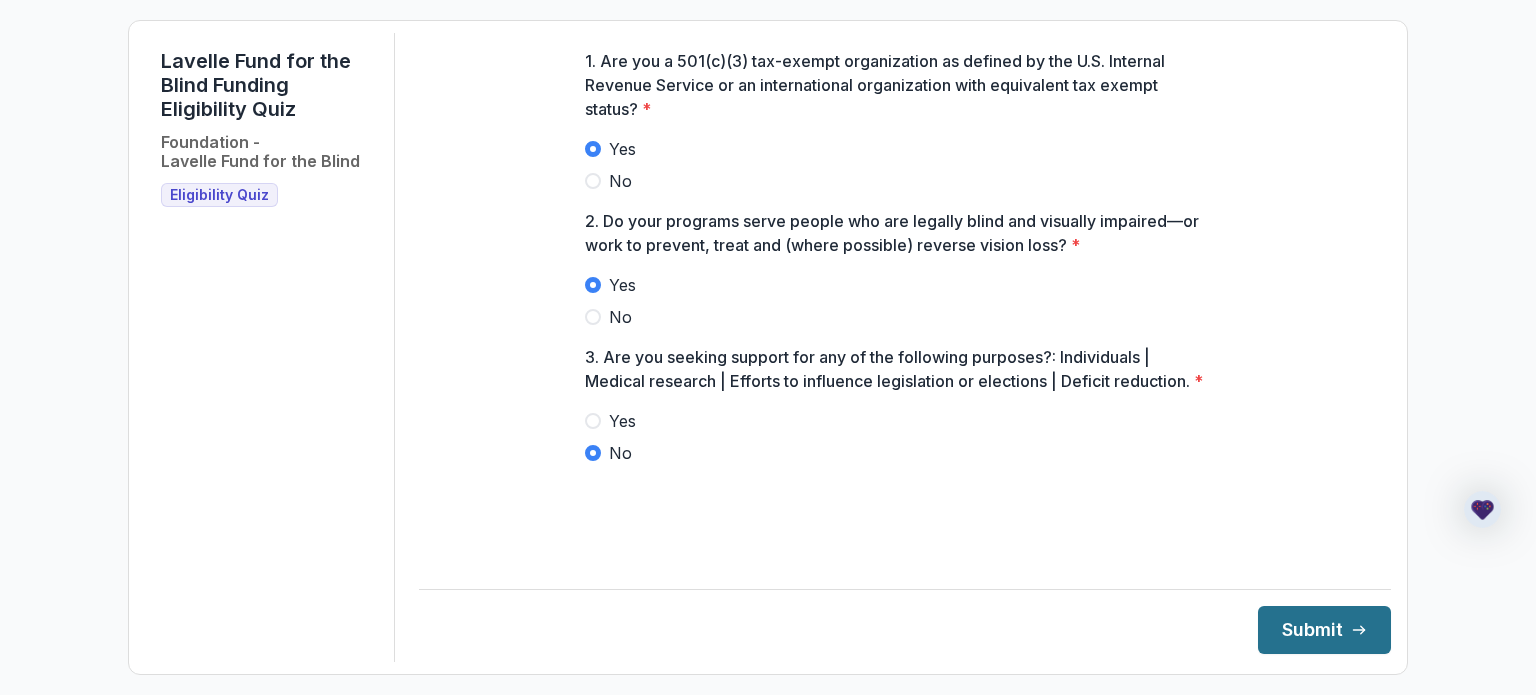 click on "Submit" at bounding box center [1324, 630] 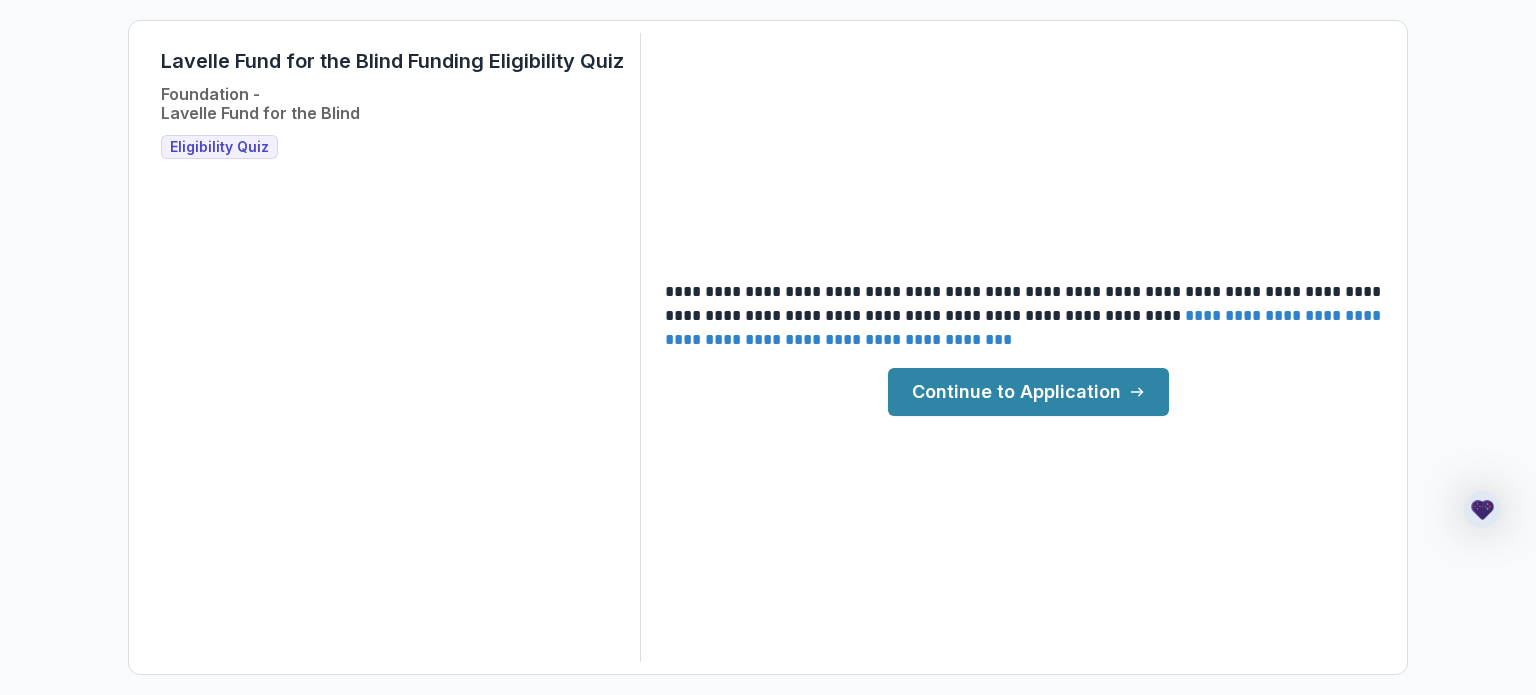click on "Continue to Application" at bounding box center (1028, 392) 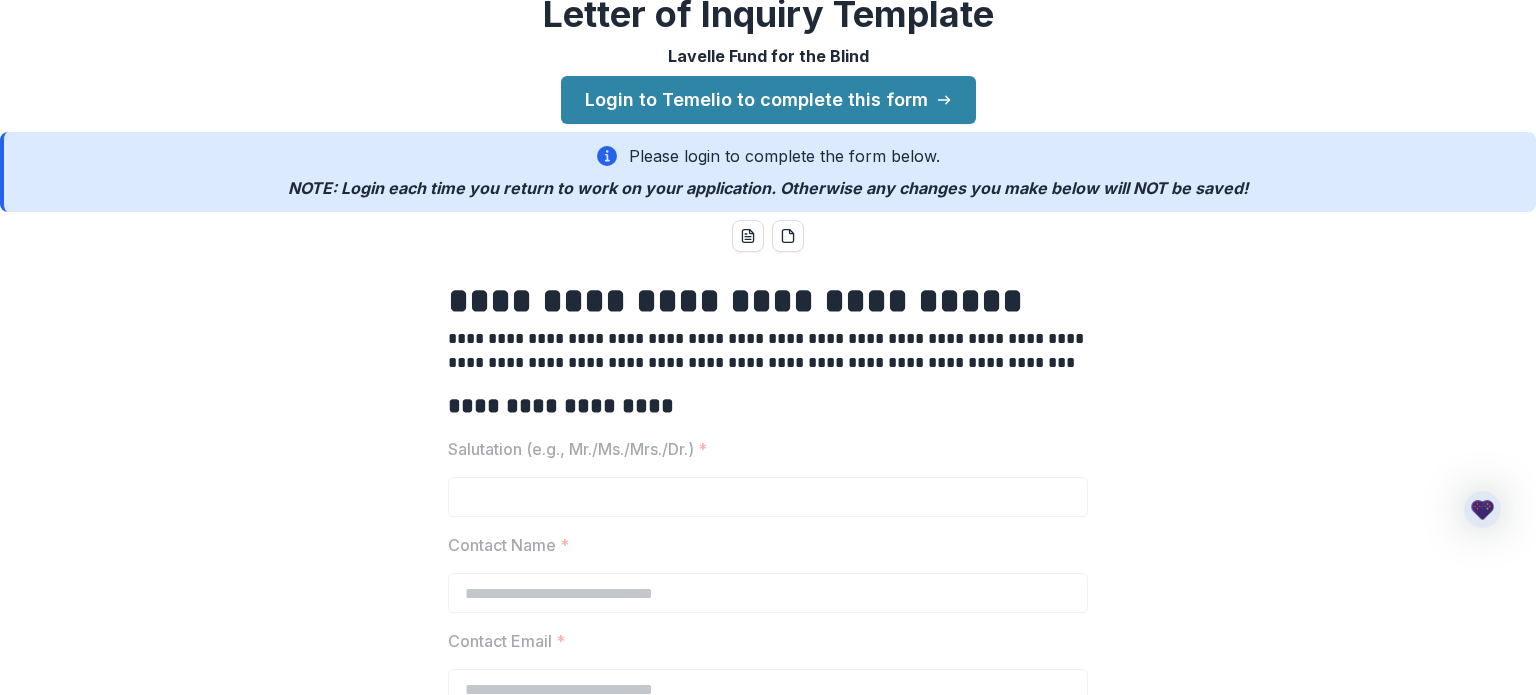 scroll, scrollTop: 27, scrollLeft: 0, axis: vertical 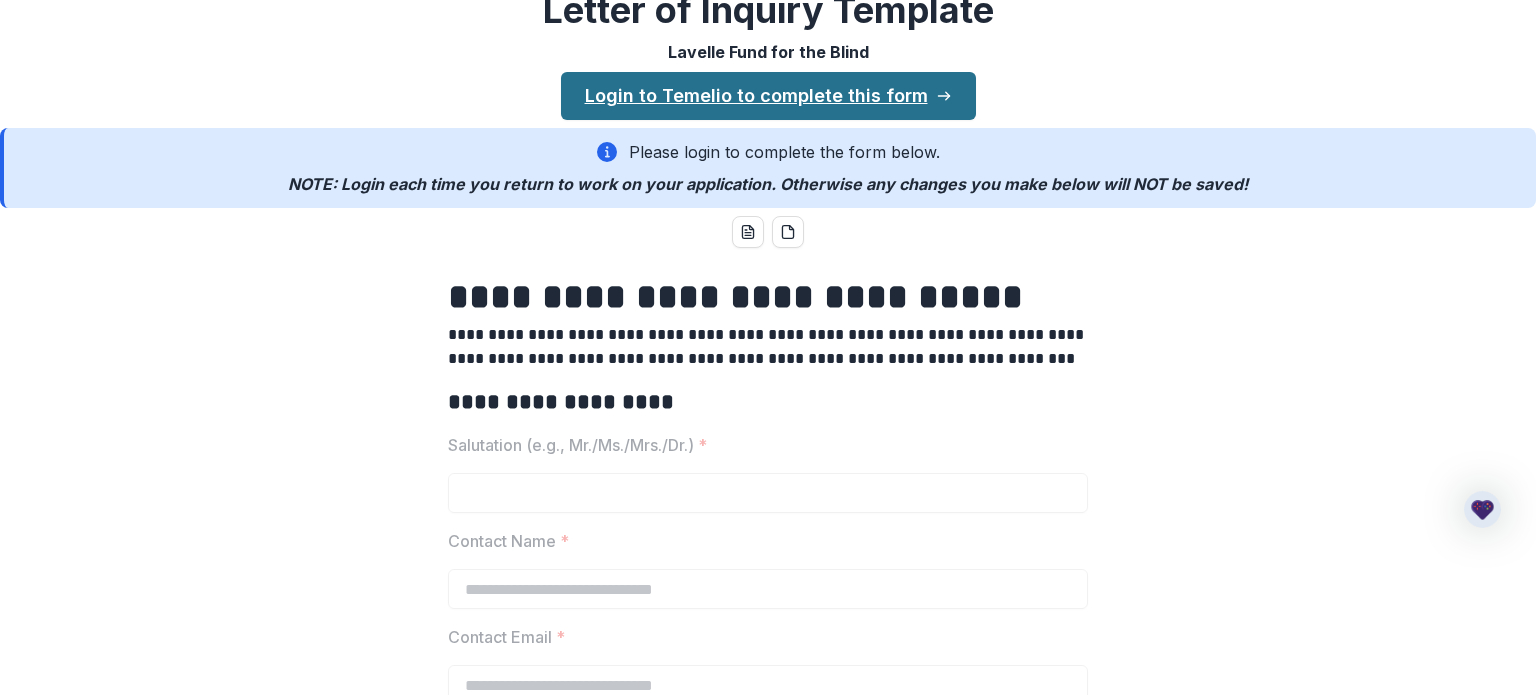 click on "Login to Temelio to complete this form" at bounding box center (768, 96) 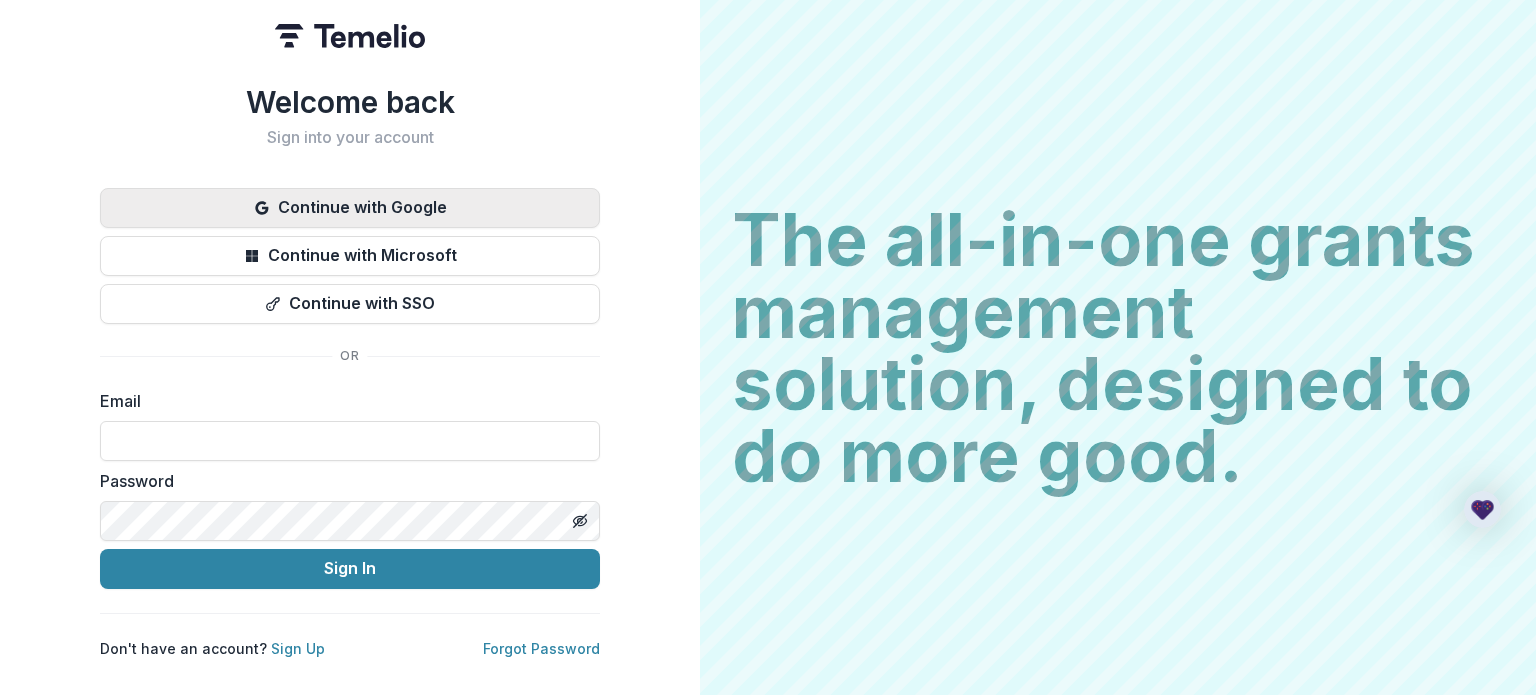 click on "Continue with Google" at bounding box center [350, 208] 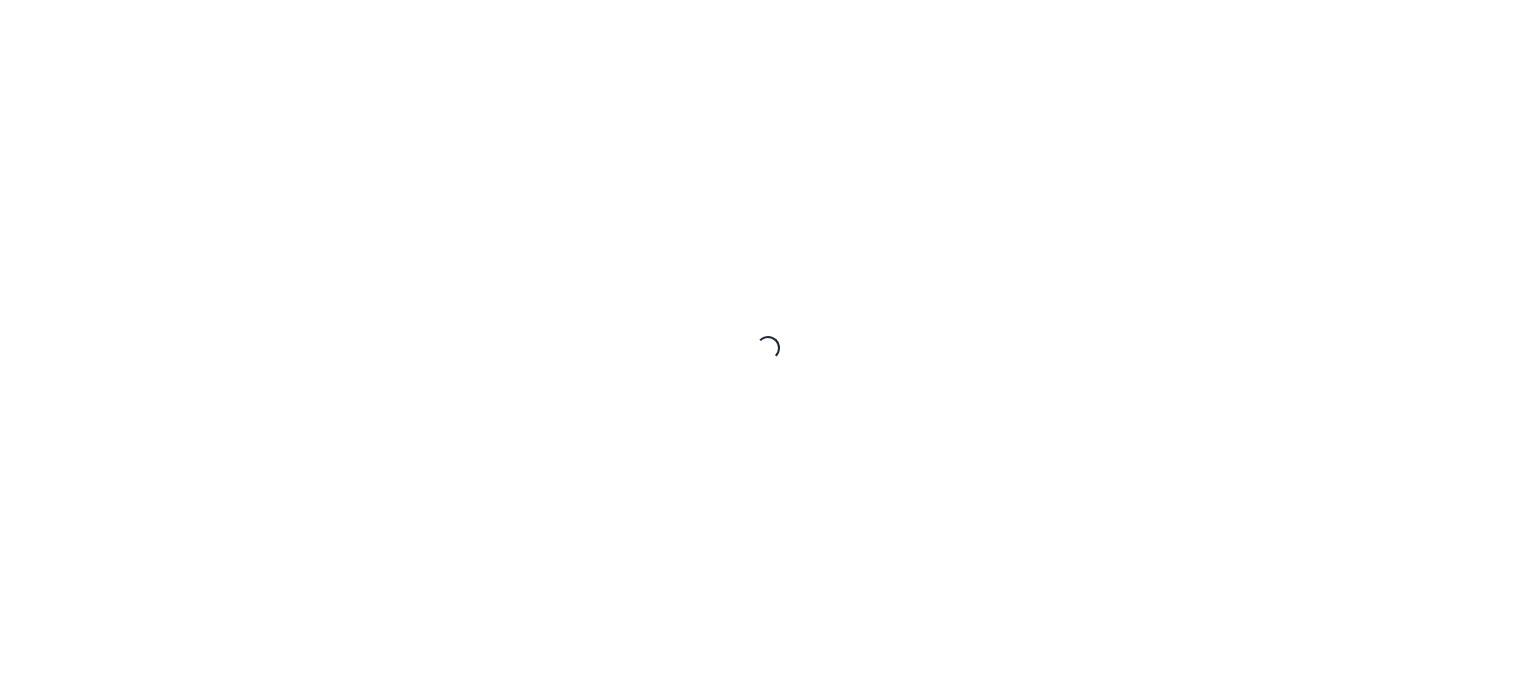 scroll, scrollTop: 0, scrollLeft: 0, axis: both 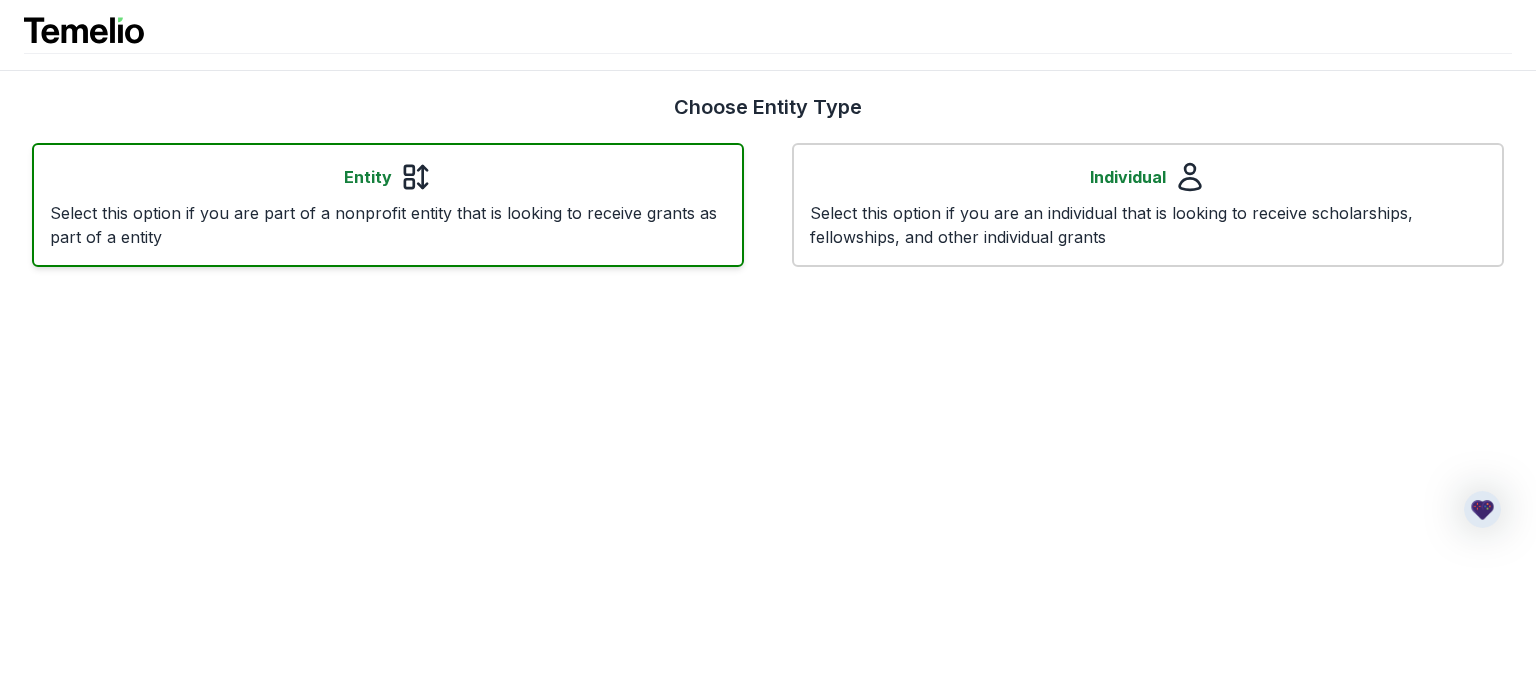 click on "Select this option if you are part of a nonprofit entity that is looking to receive grants as part of a entity" at bounding box center (388, 225) 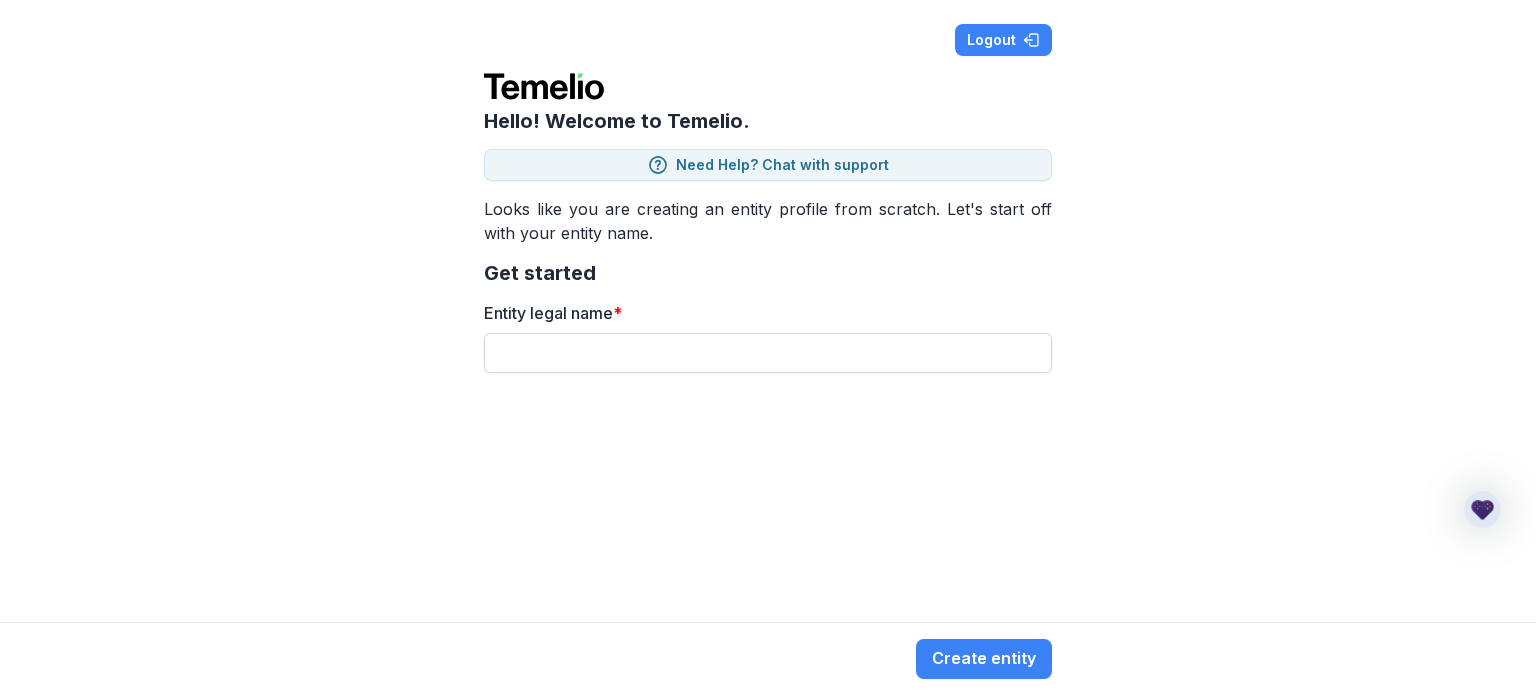 click on "Entity legal name *" at bounding box center [768, 353] 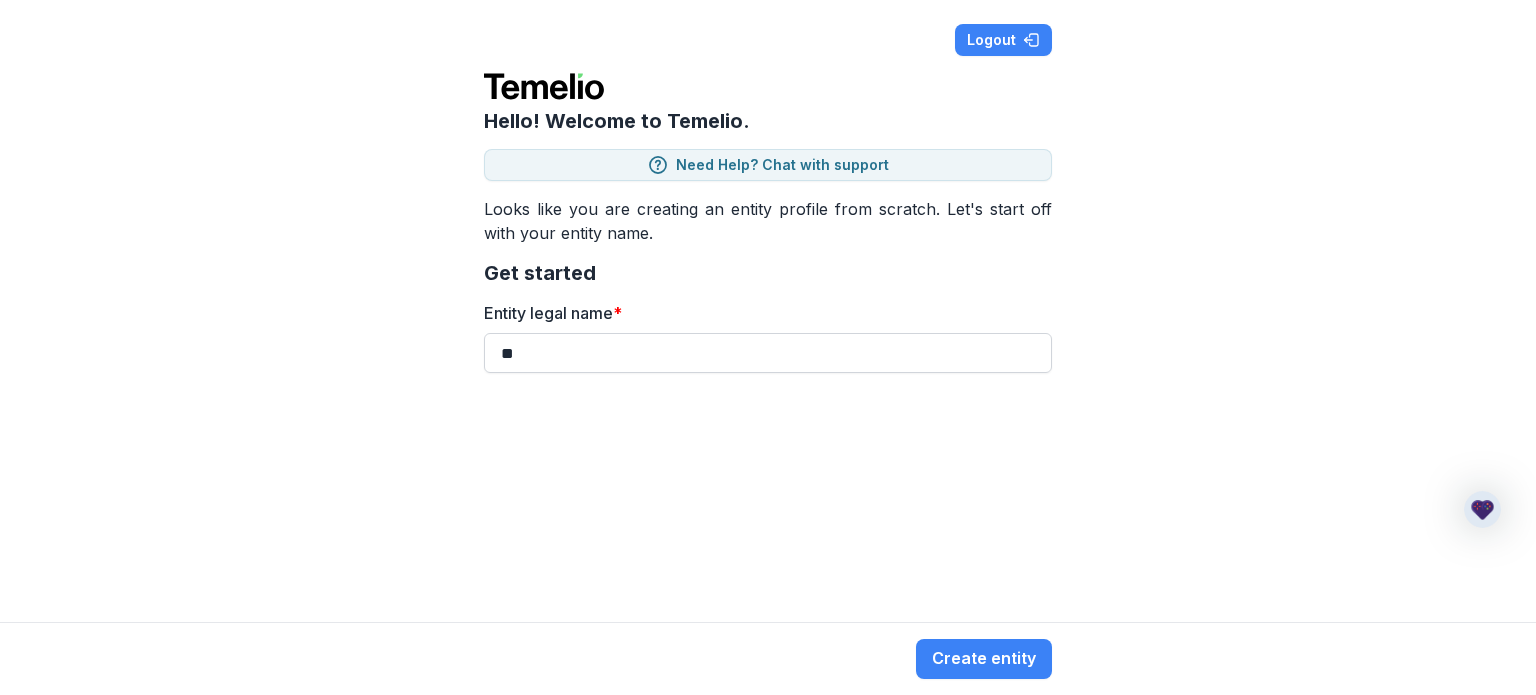 type on "***" 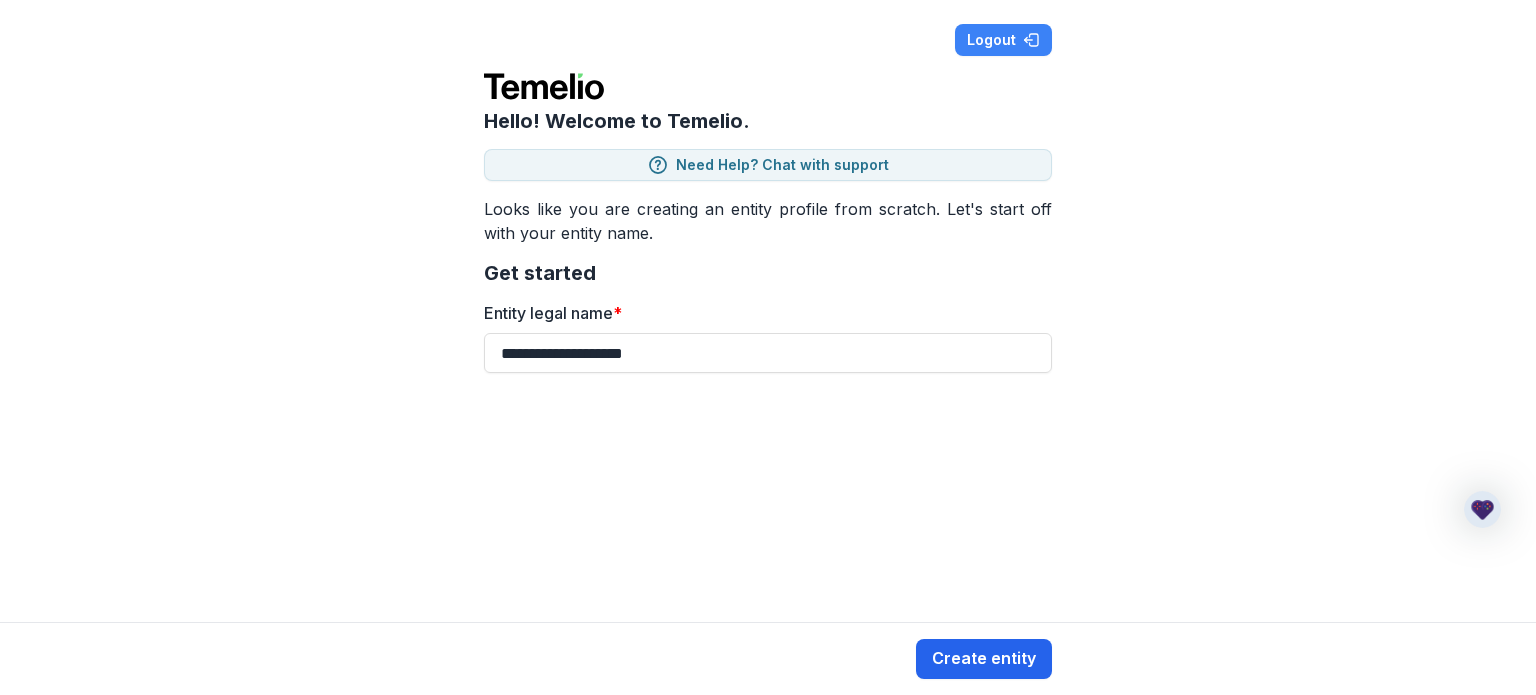 type on "**********" 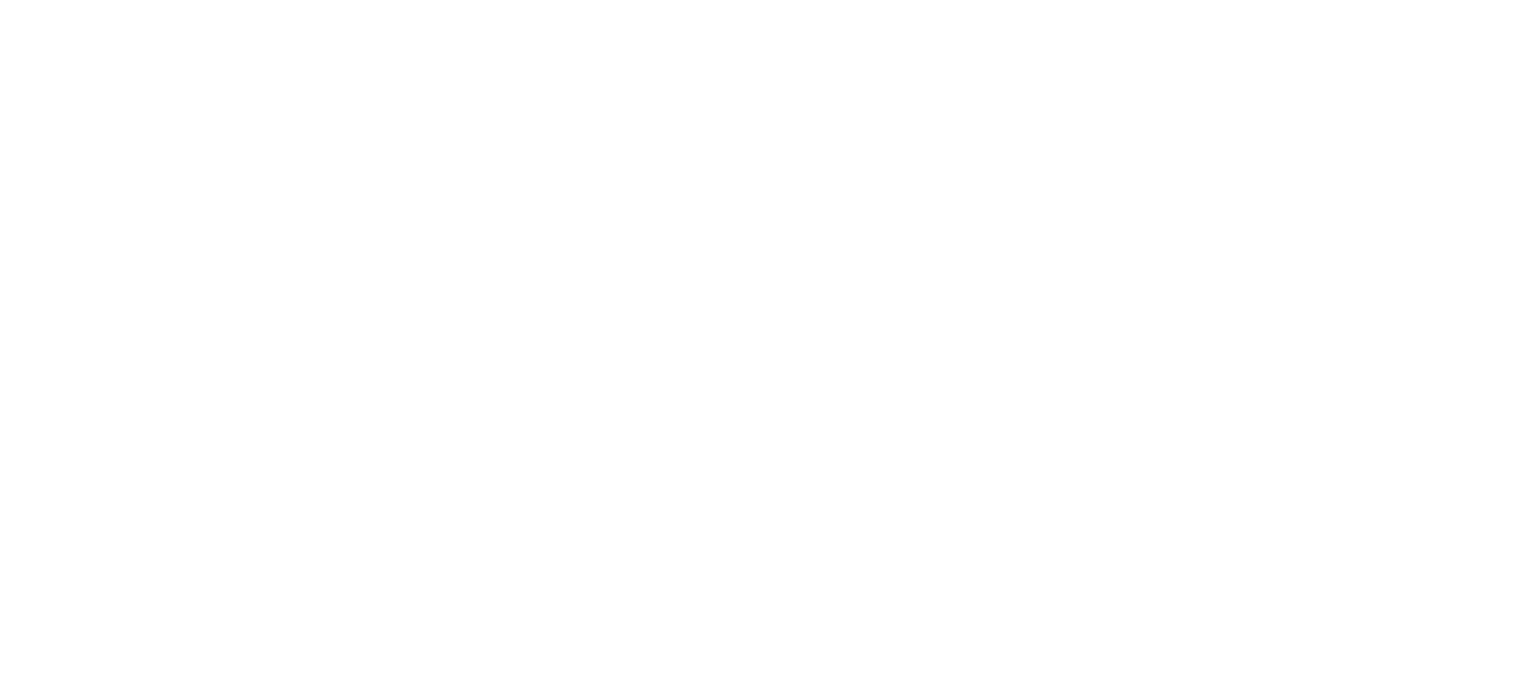 scroll, scrollTop: 0, scrollLeft: 0, axis: both 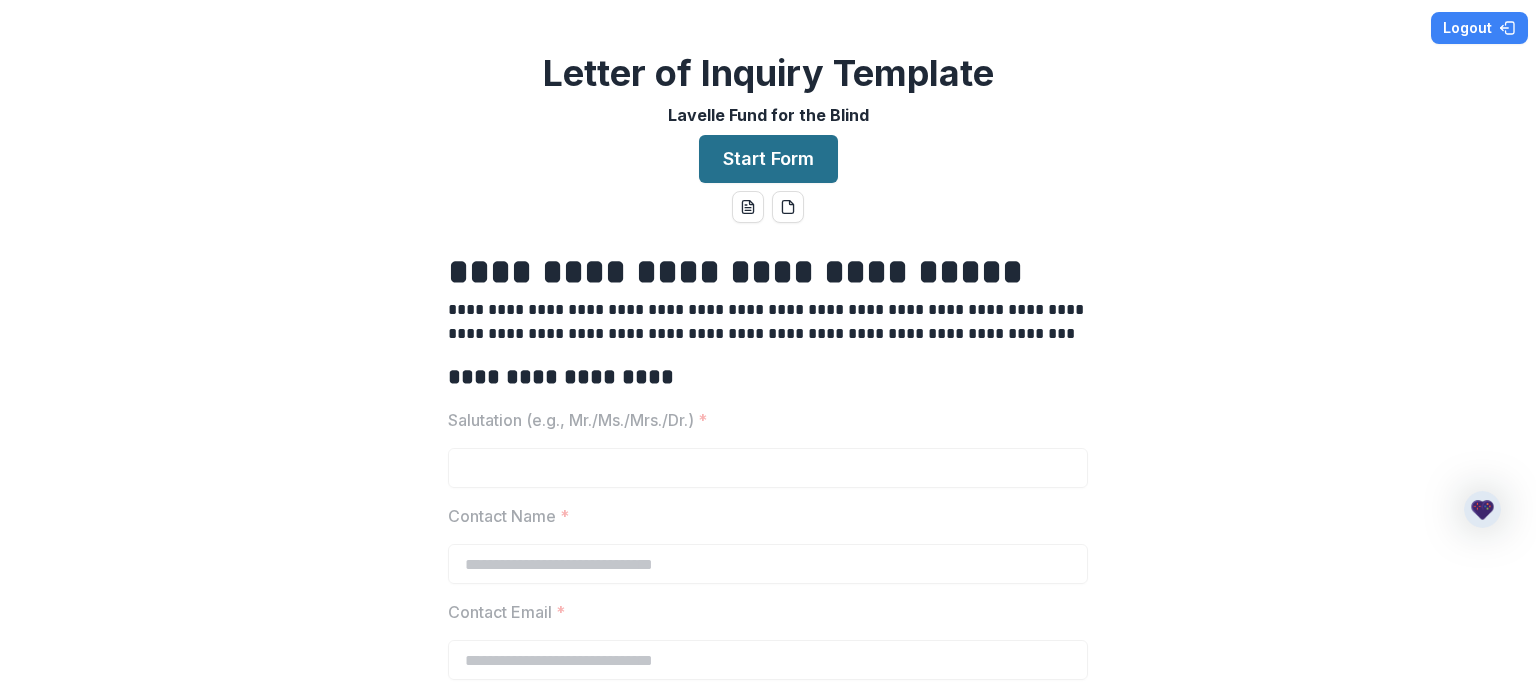 click on "Start Form" at bounding box center [768, 159] 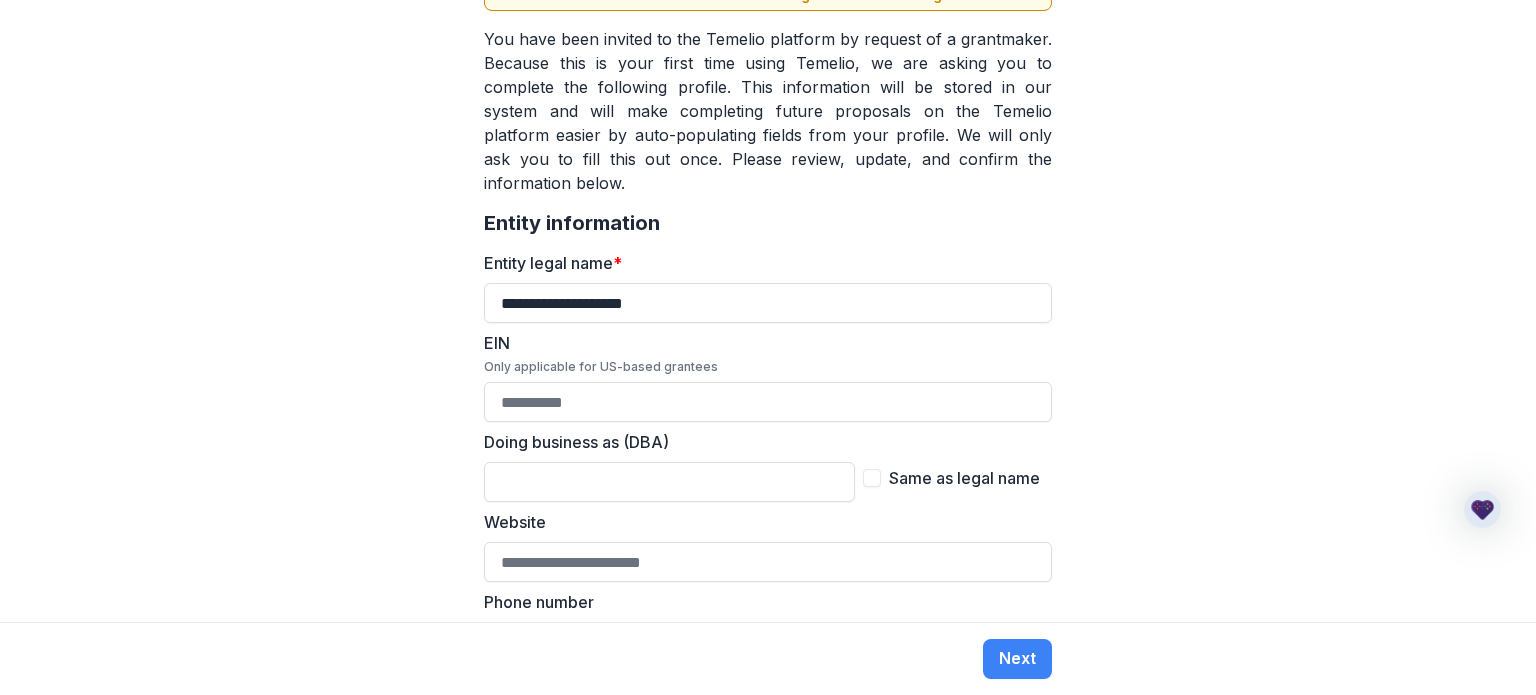 scroll, scrollTop: 298, scrollLeft: 0, axis: vertical 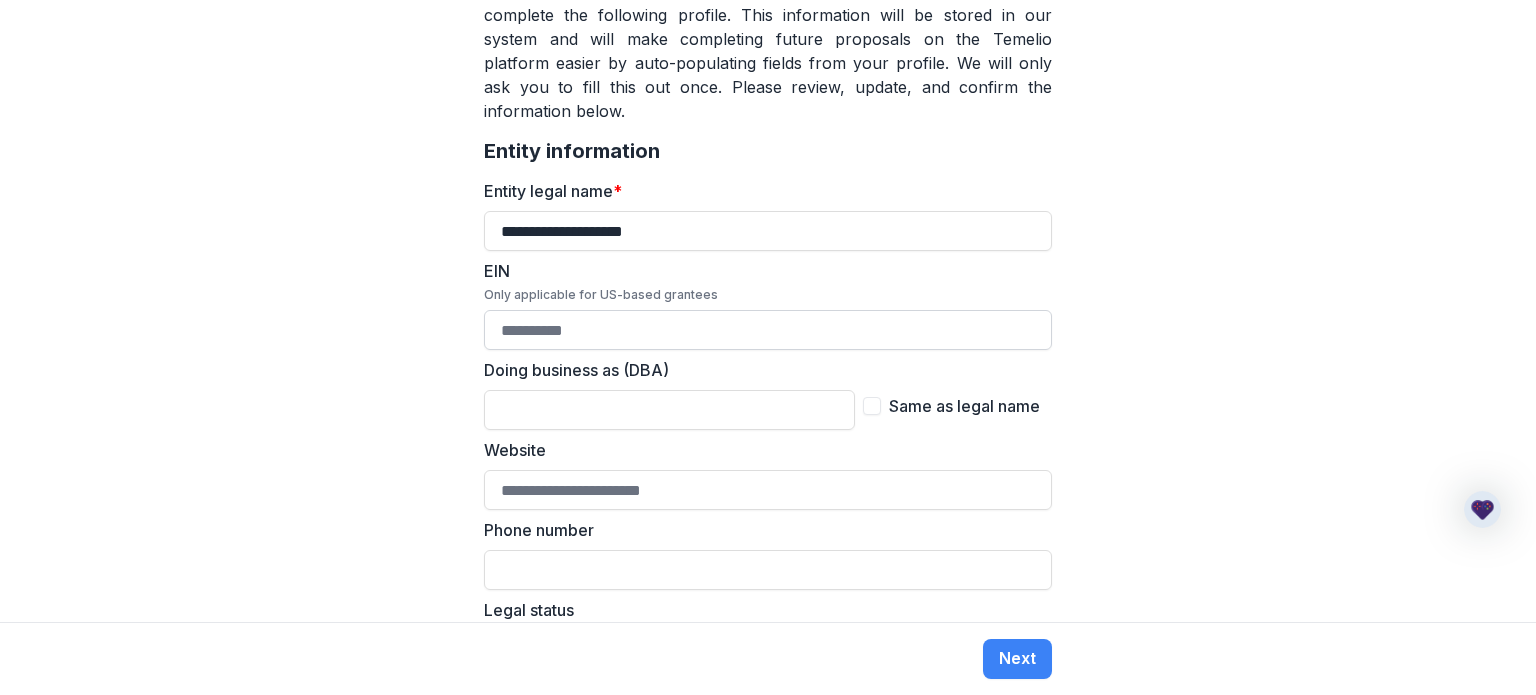 click on "EIN Only applicable for US-based grantees" at bounding box center (768, 330) 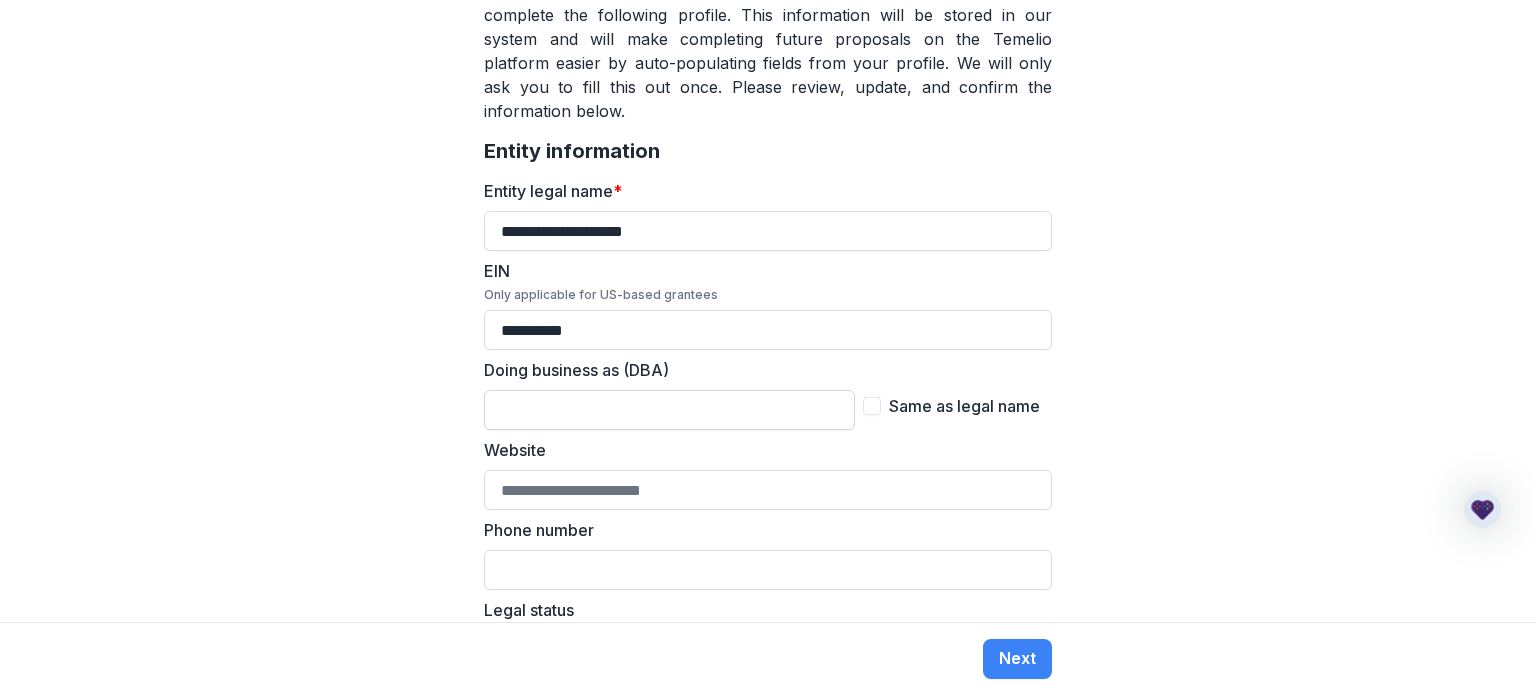 type on "**********" 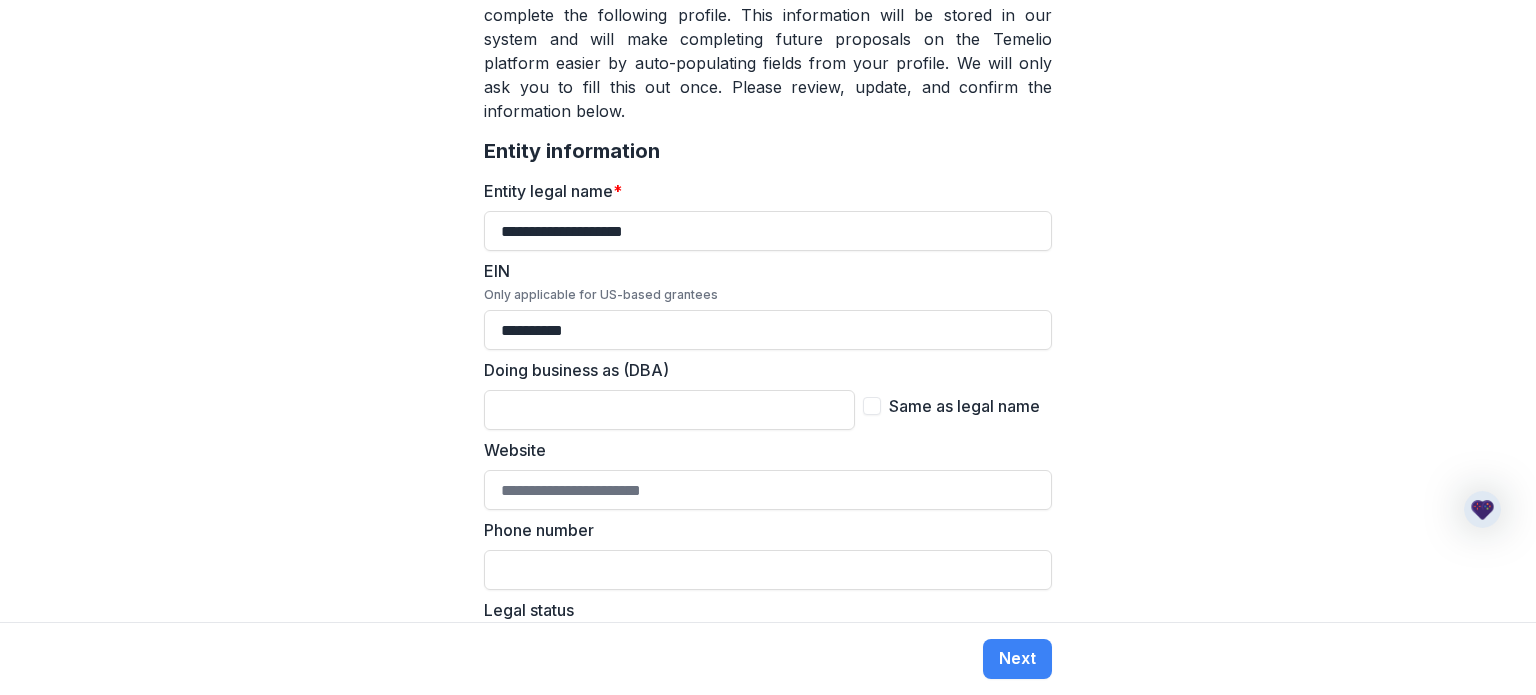 click at bounding box center [872, 406] 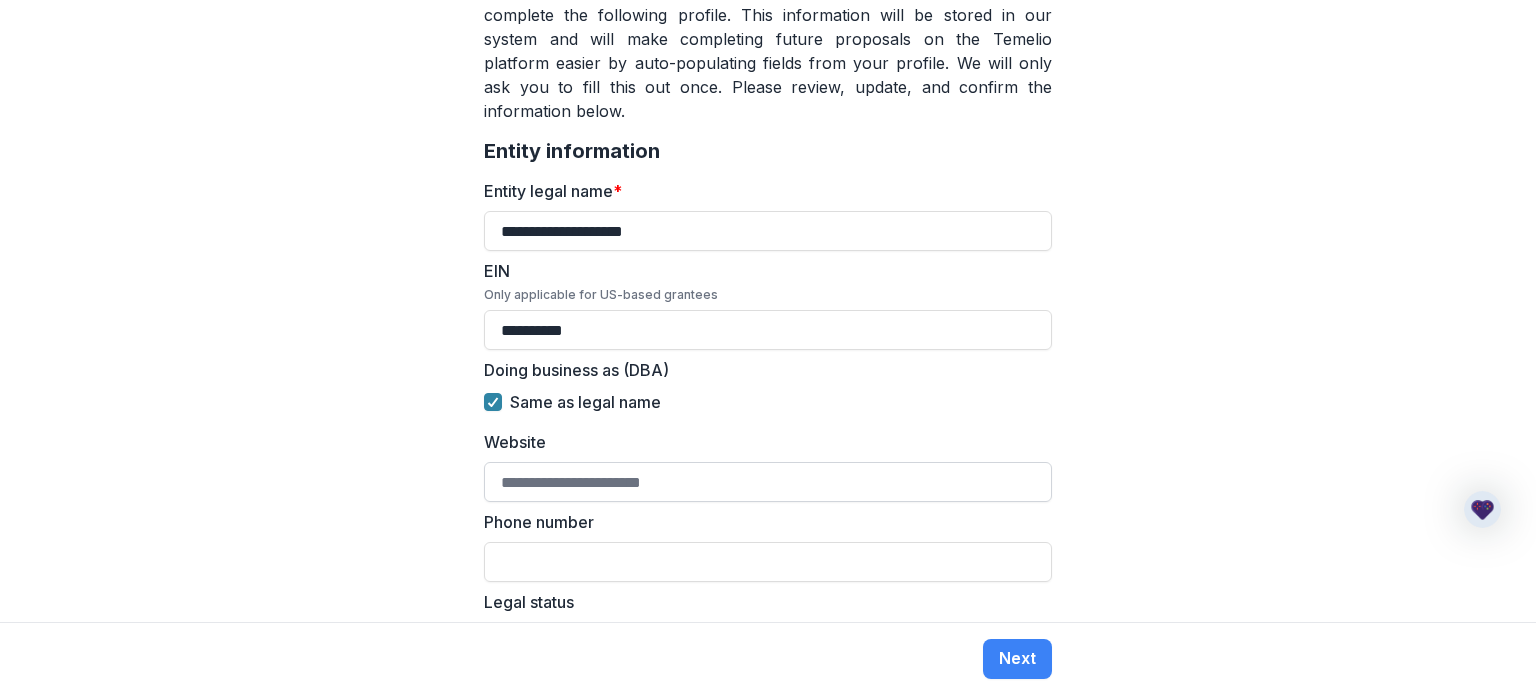 click on "Website" at bounding box center (768, 482) 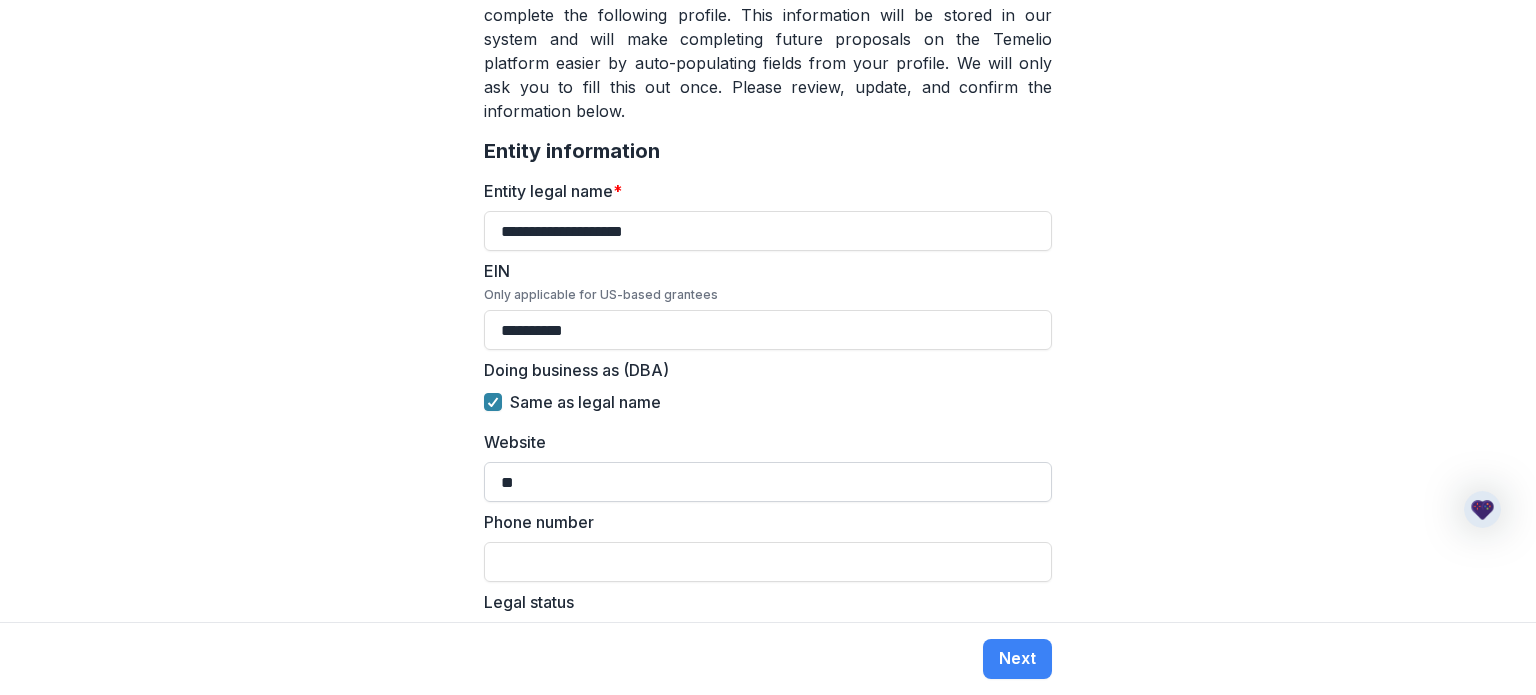 type on "*" 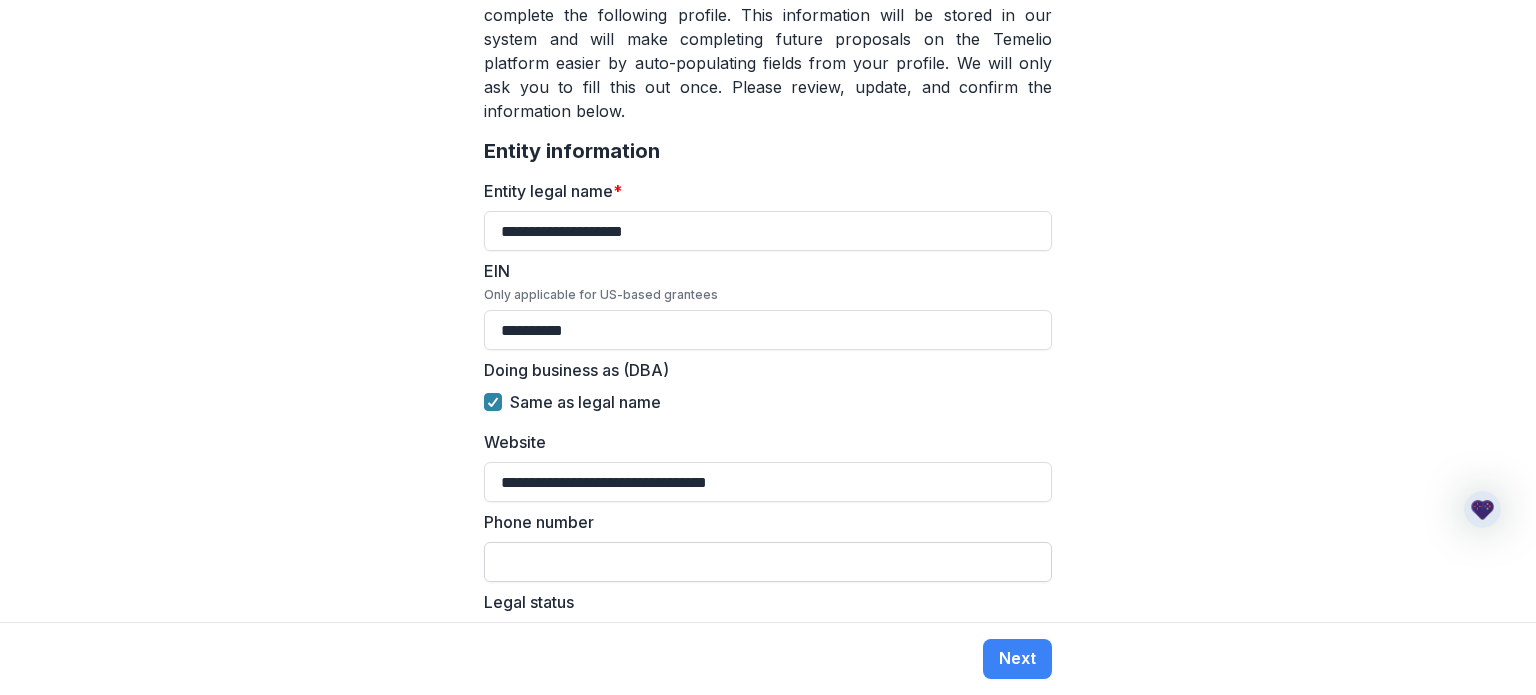 type on "**********" 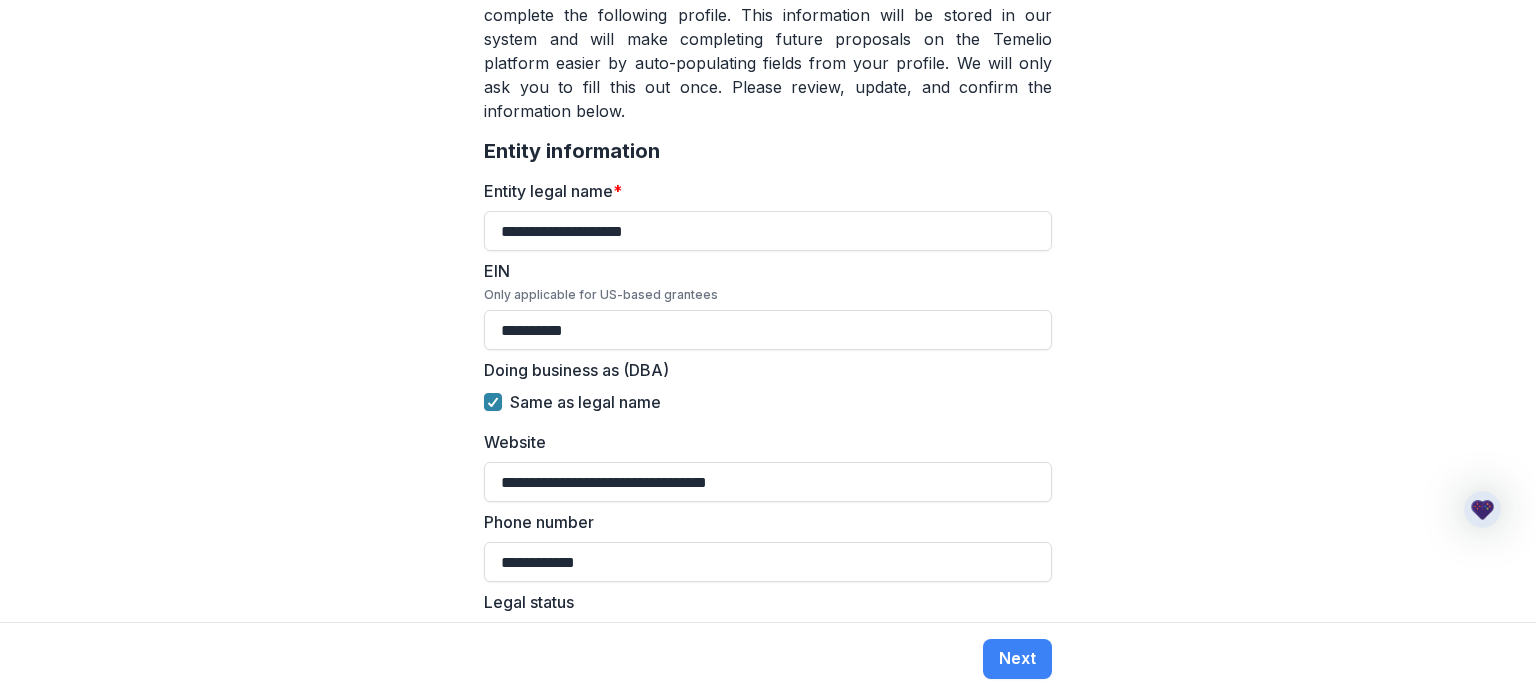 scroll, scrollTop: 601, scrollLeft: 0, axis: vertical 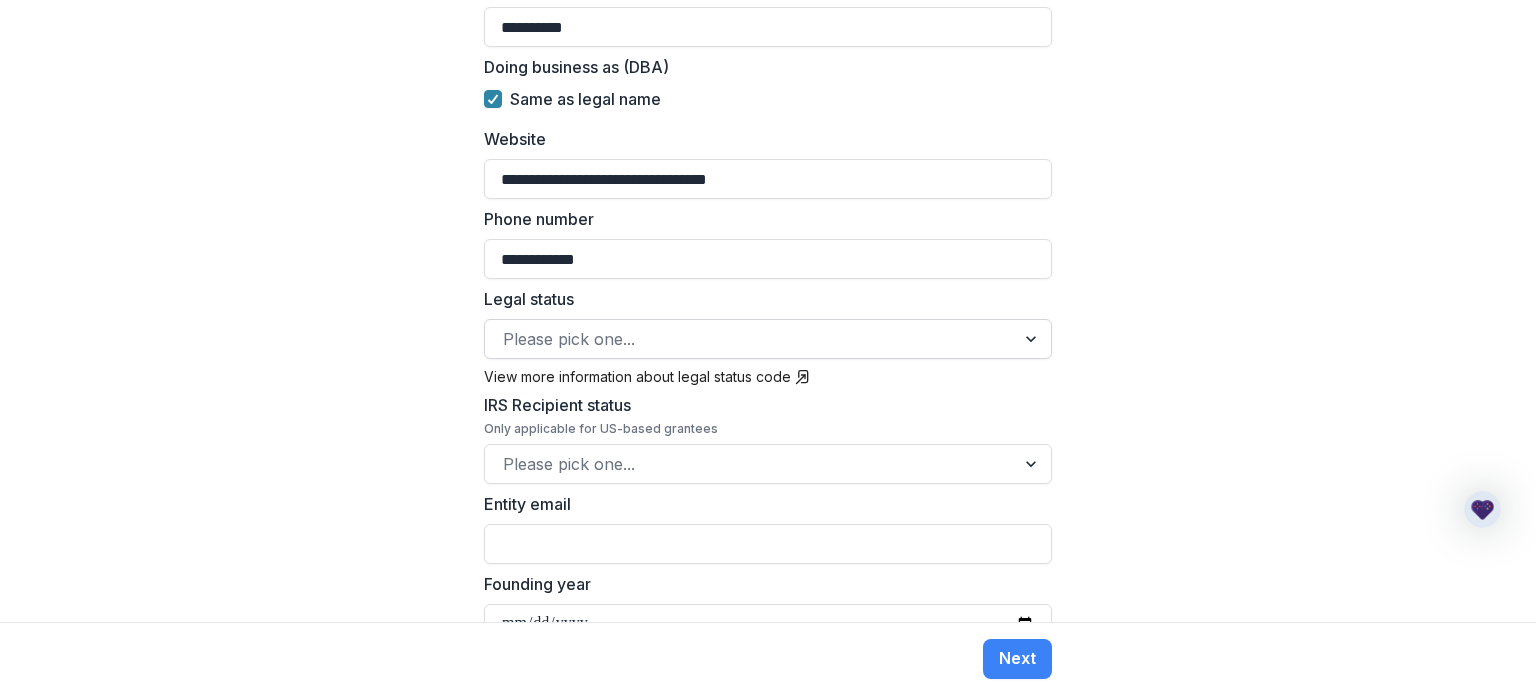type on "**********" 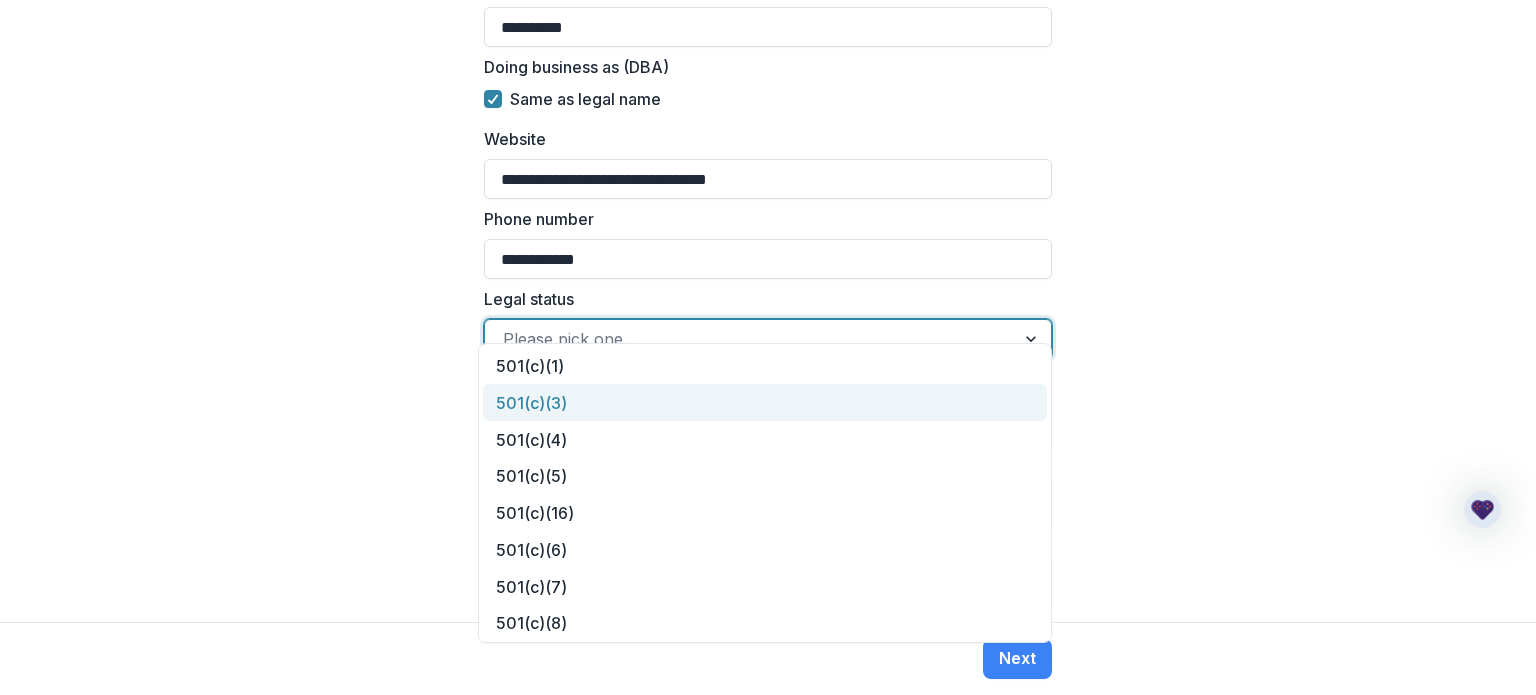 click on "501(c)(3)" at bounding box center (765, 402) 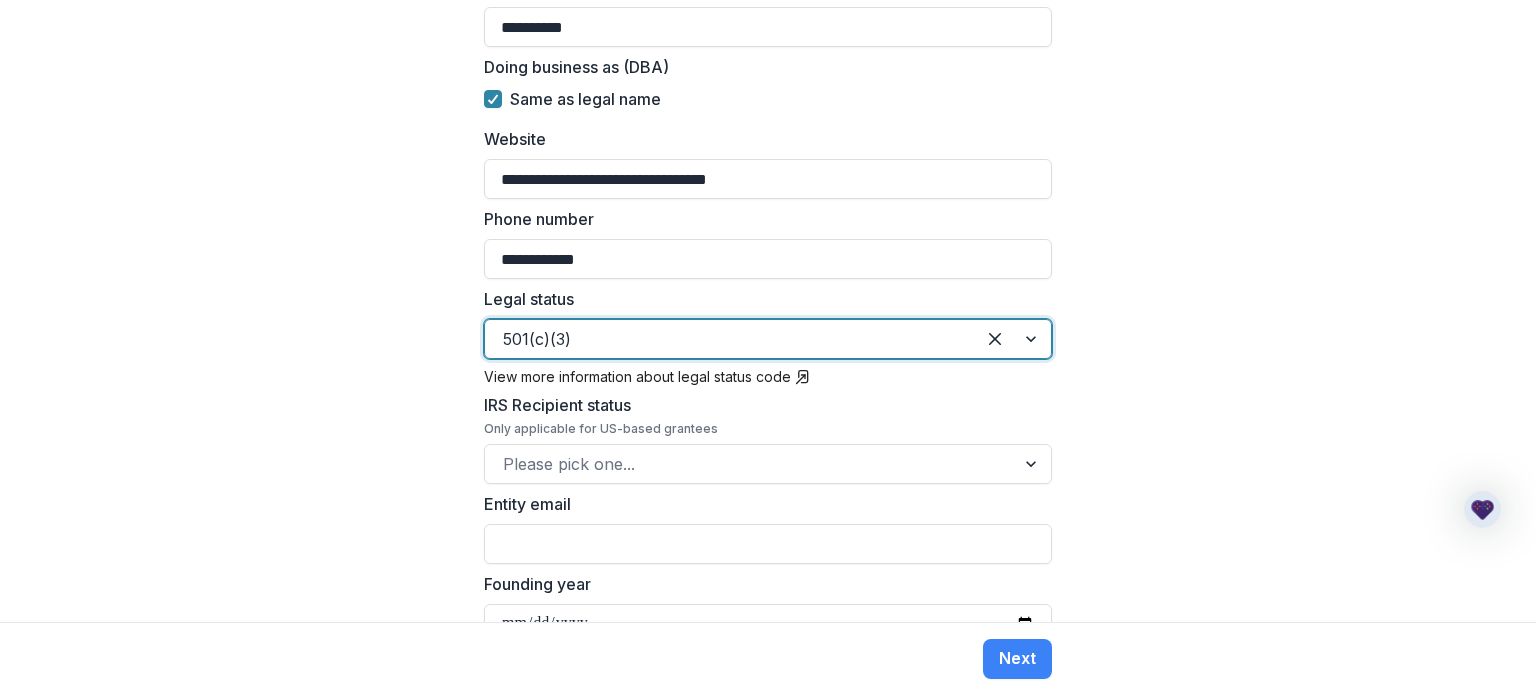 click on "**********" at bounding box center [768, 311] 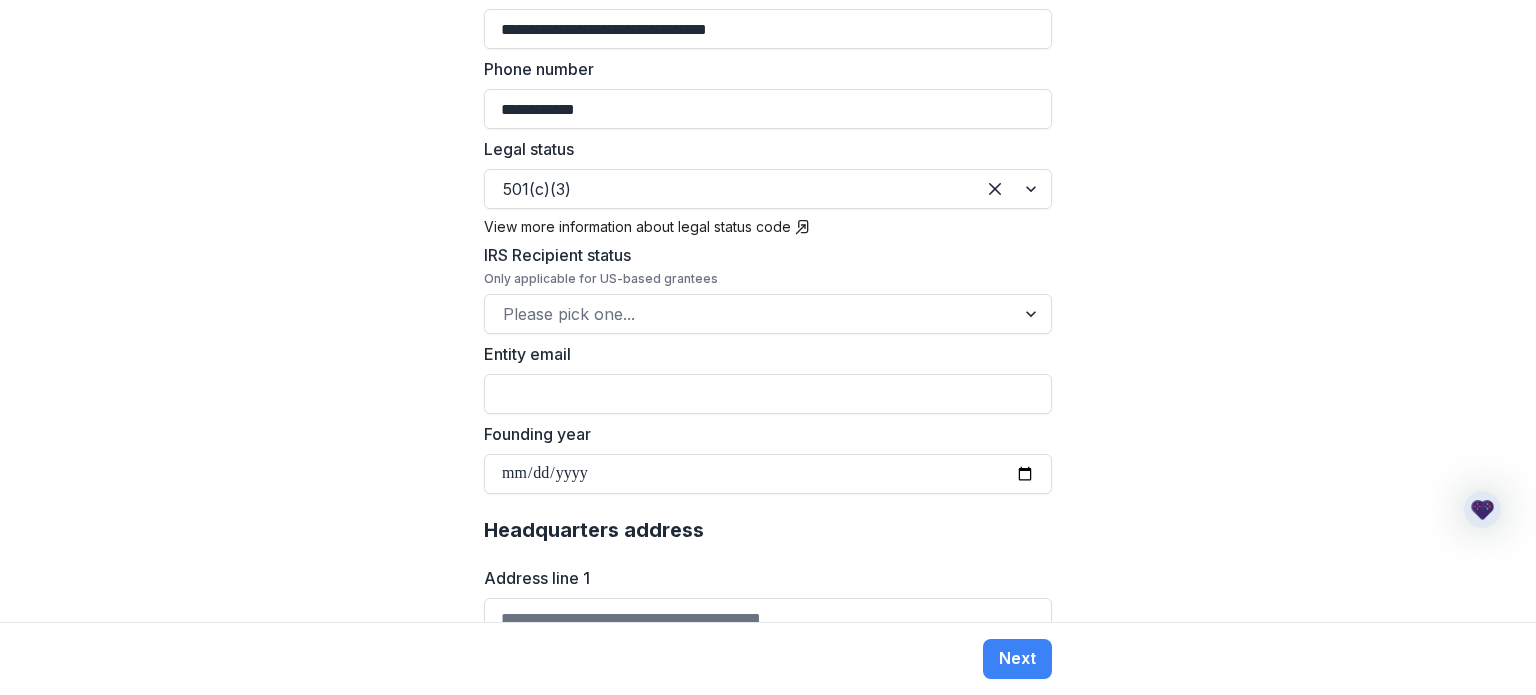 scroll, scrollTop: 772, scrollLeft: 0, axis: vertical 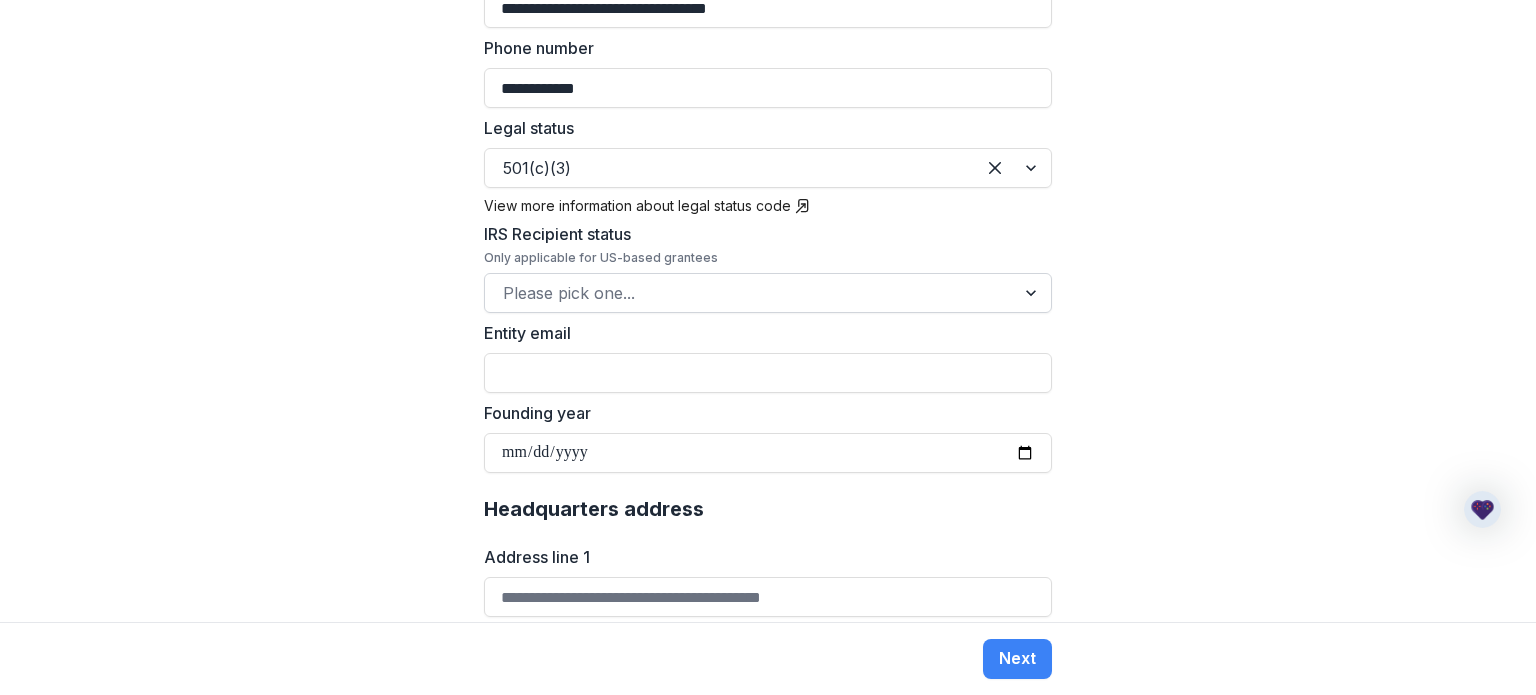 click at bounding box center (1033, 293) 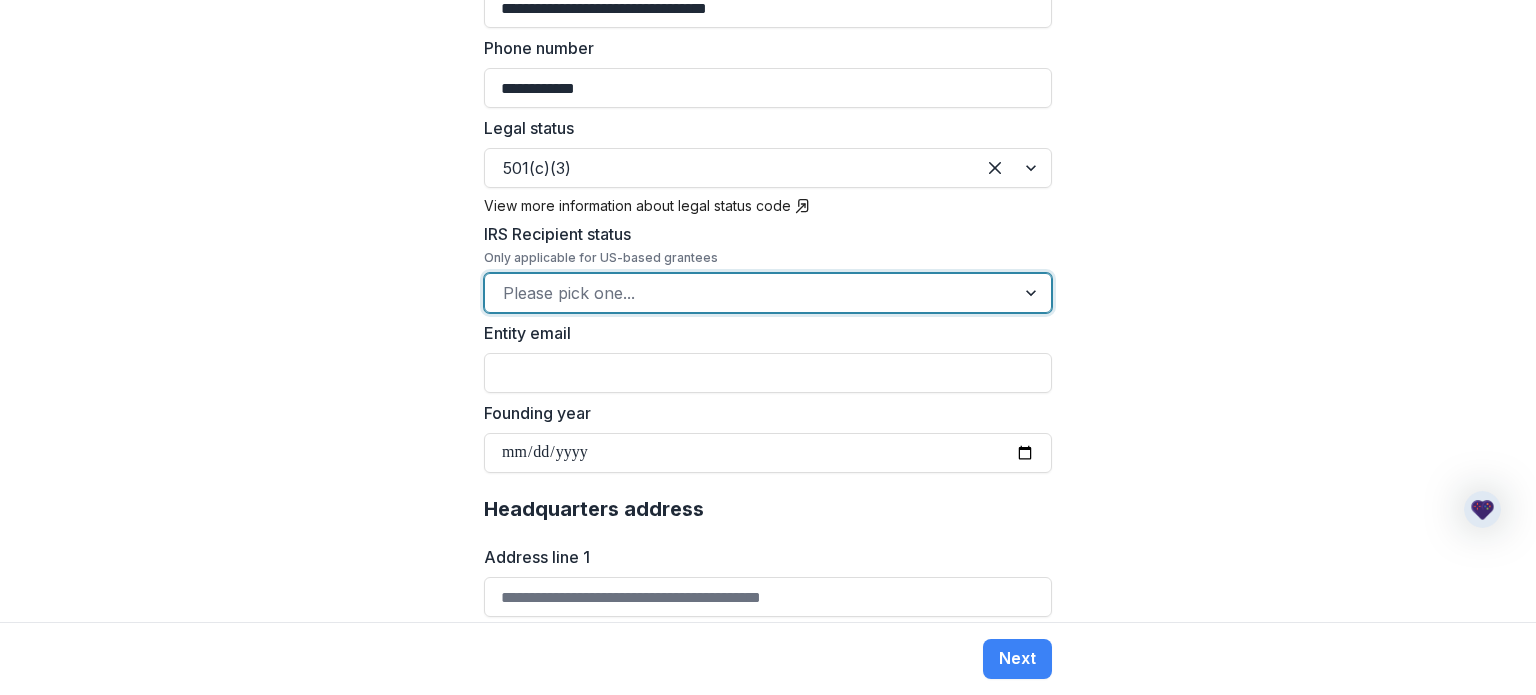 click at bounding box center [750, 293] 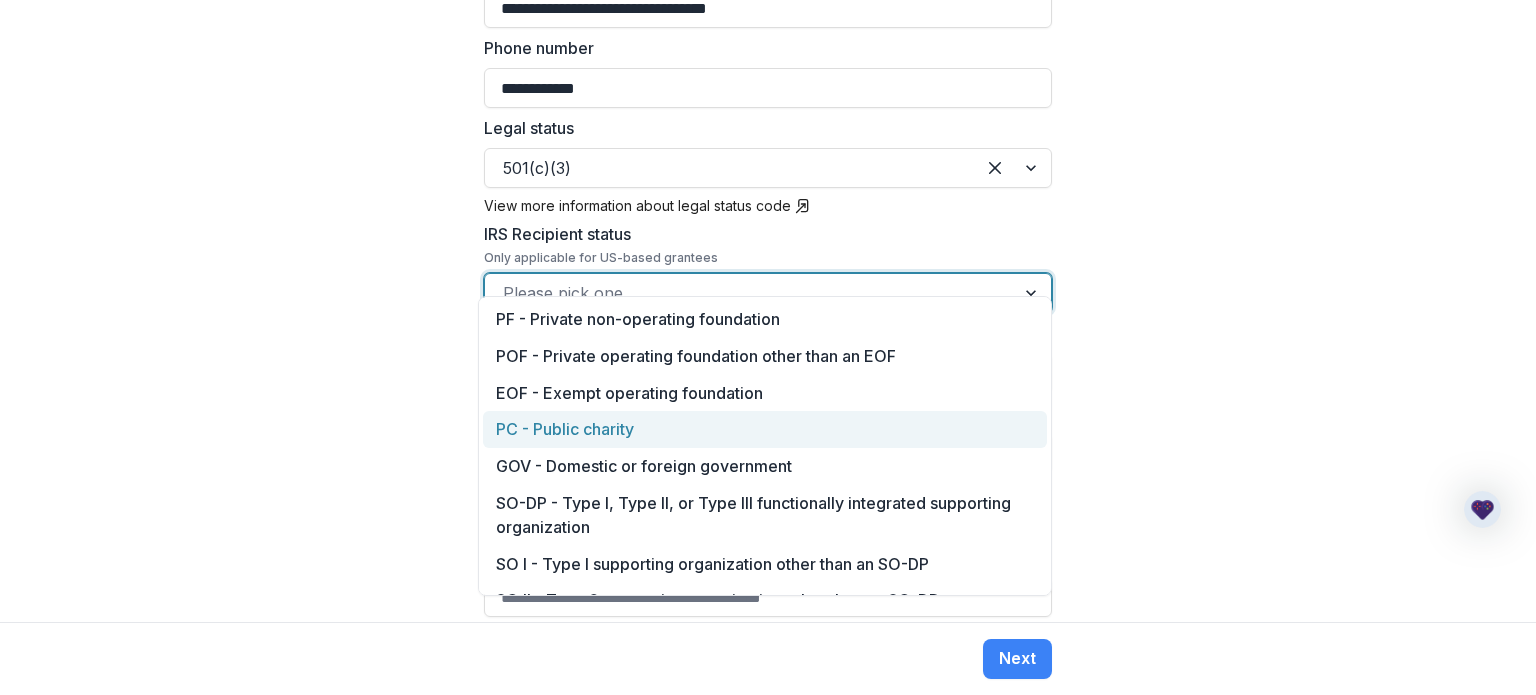 click on "PC - Public charity" at bounding box center [765, 429] 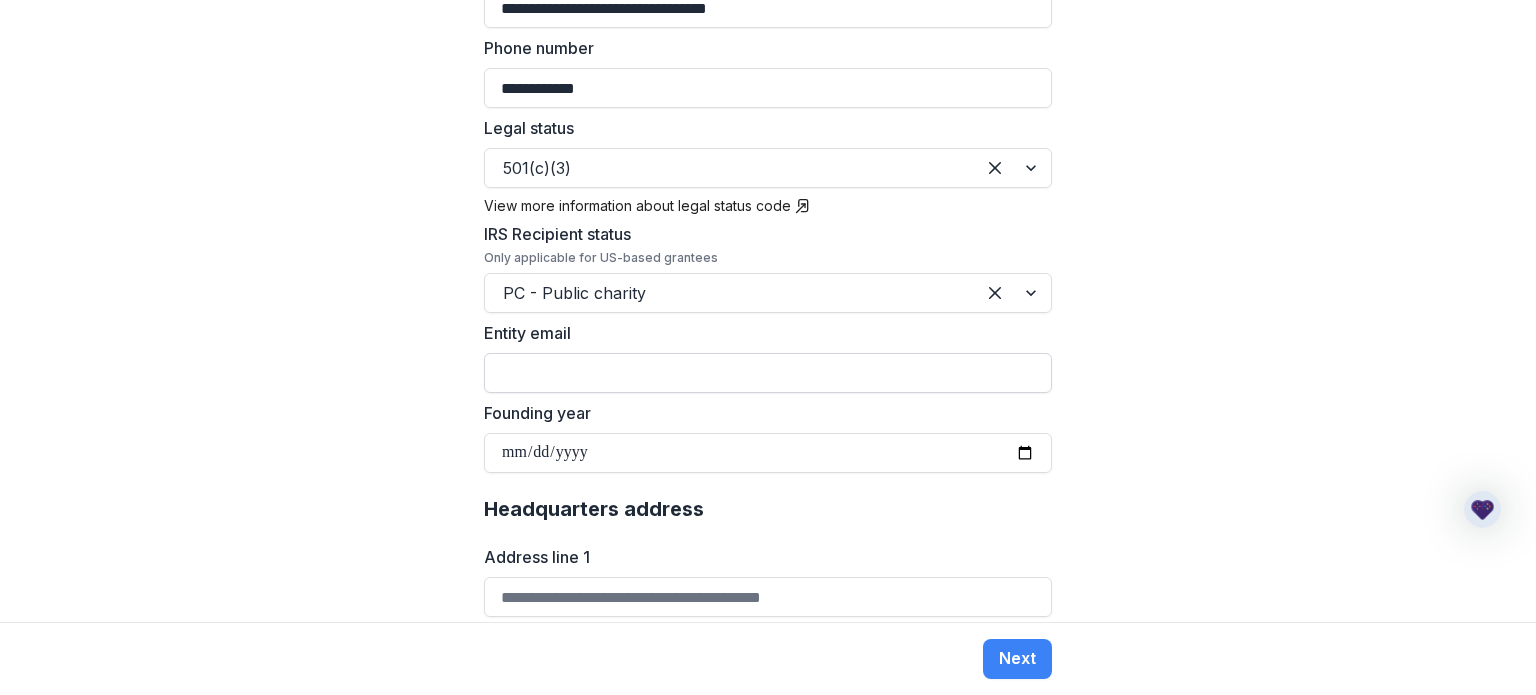 click on "Entity email" at bounding box center [768, 373] 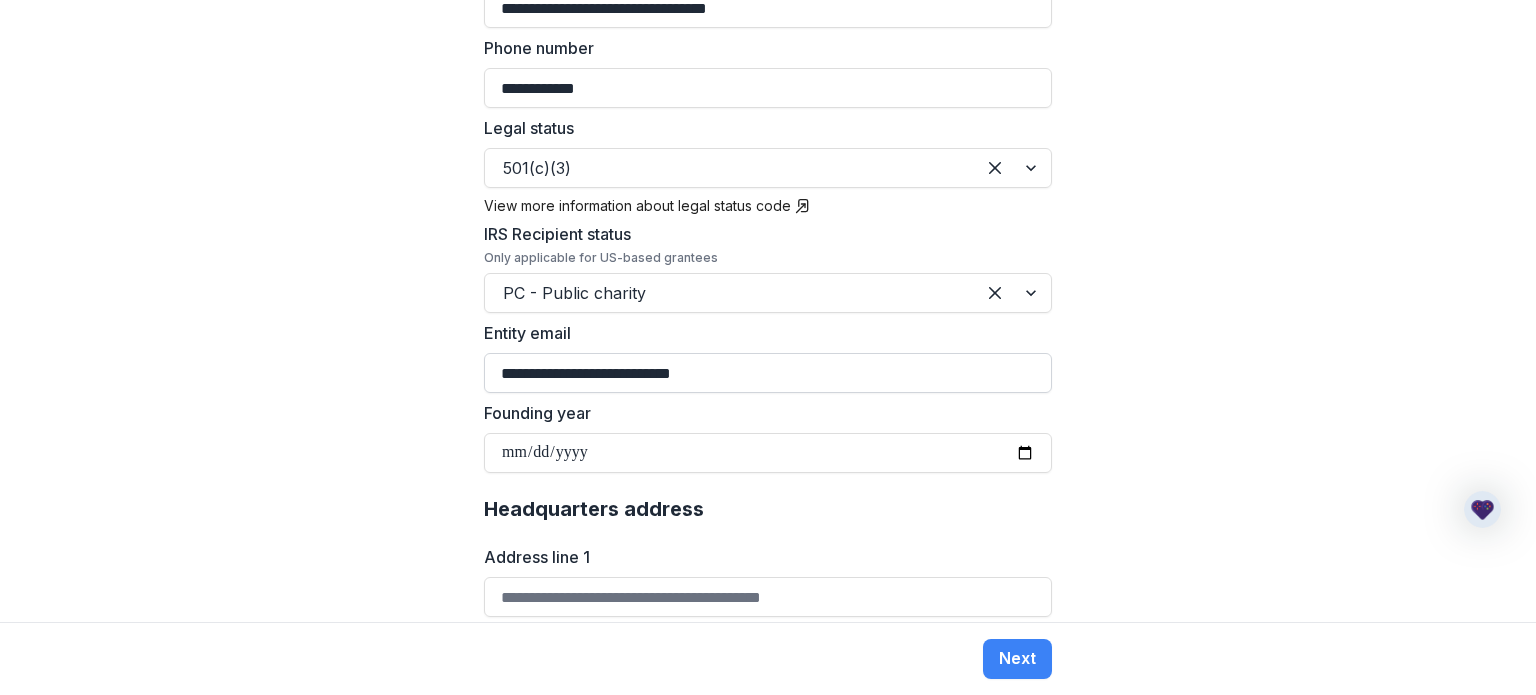 scroll, scrollTop: 788, scrollLeft: 0, axis: vertical 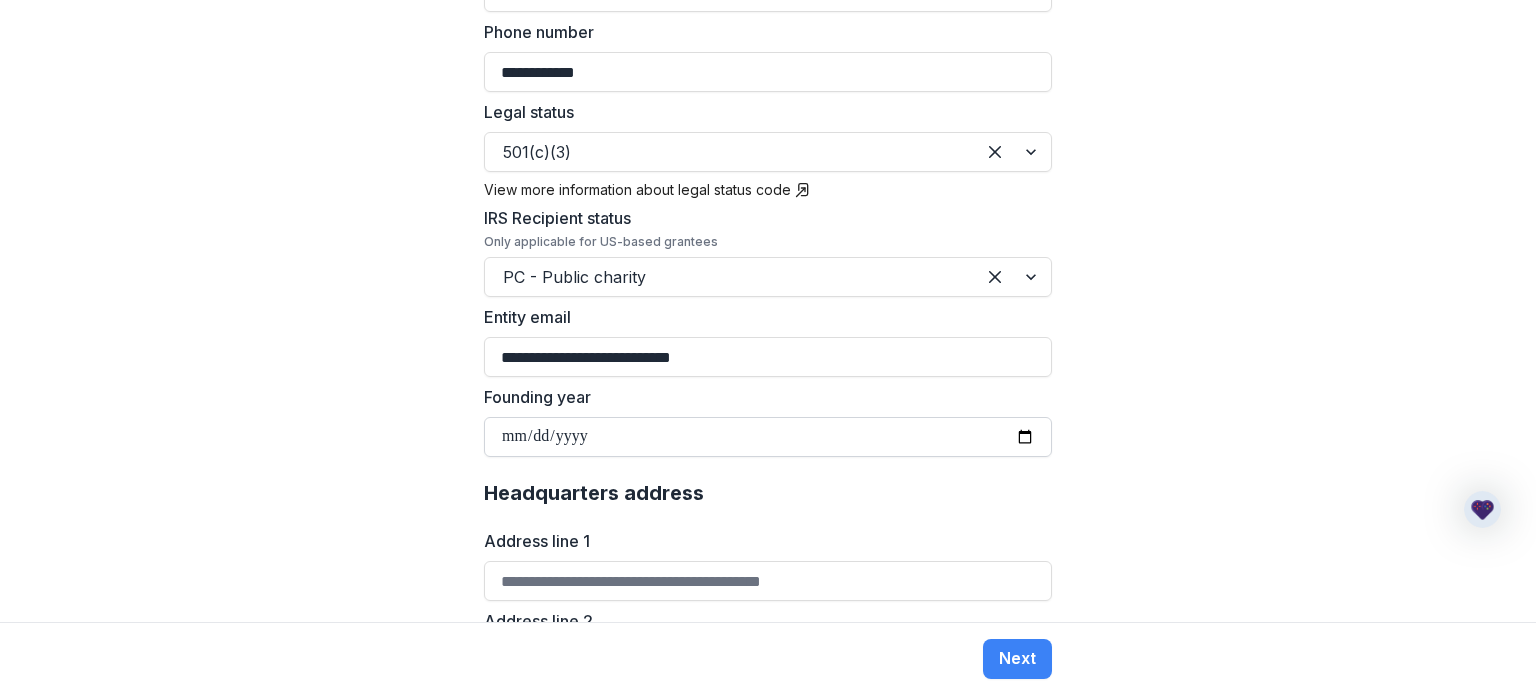 type on "**********" 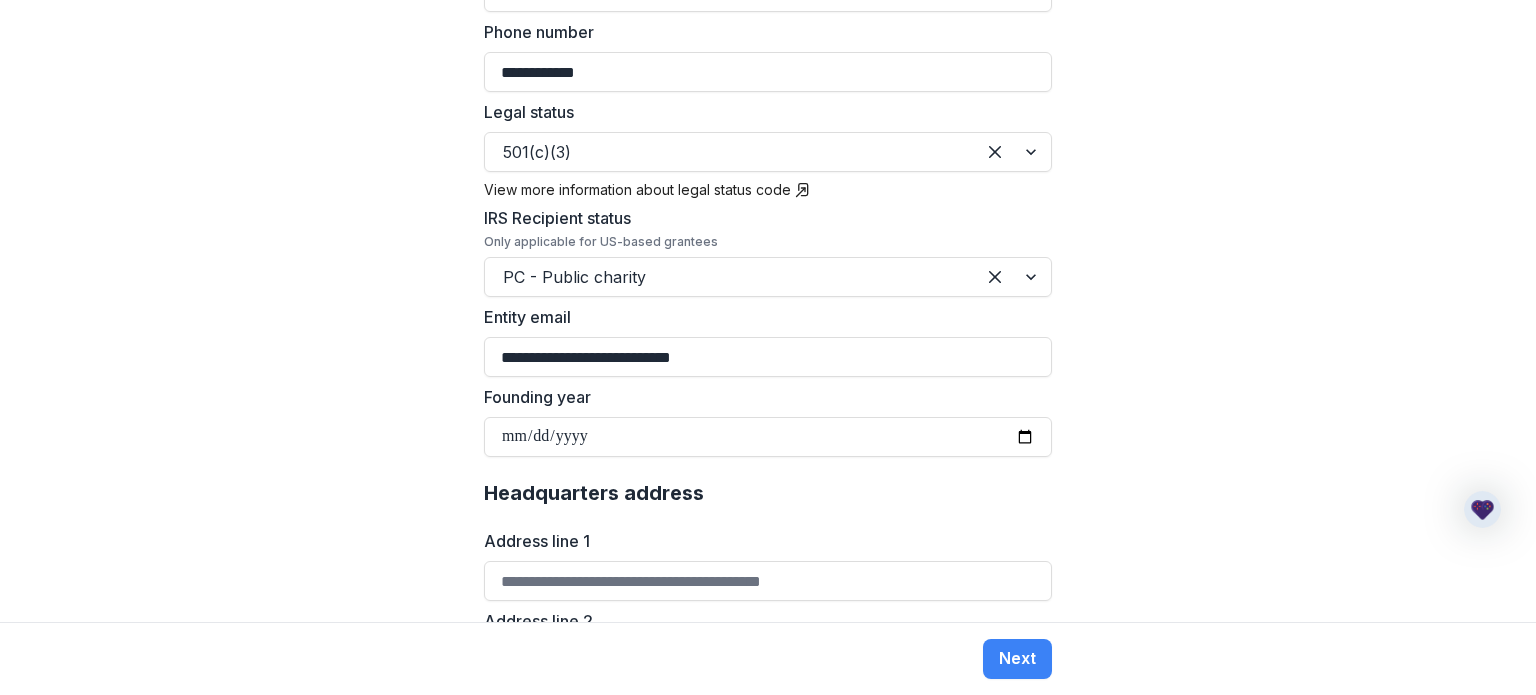 type on "**********" 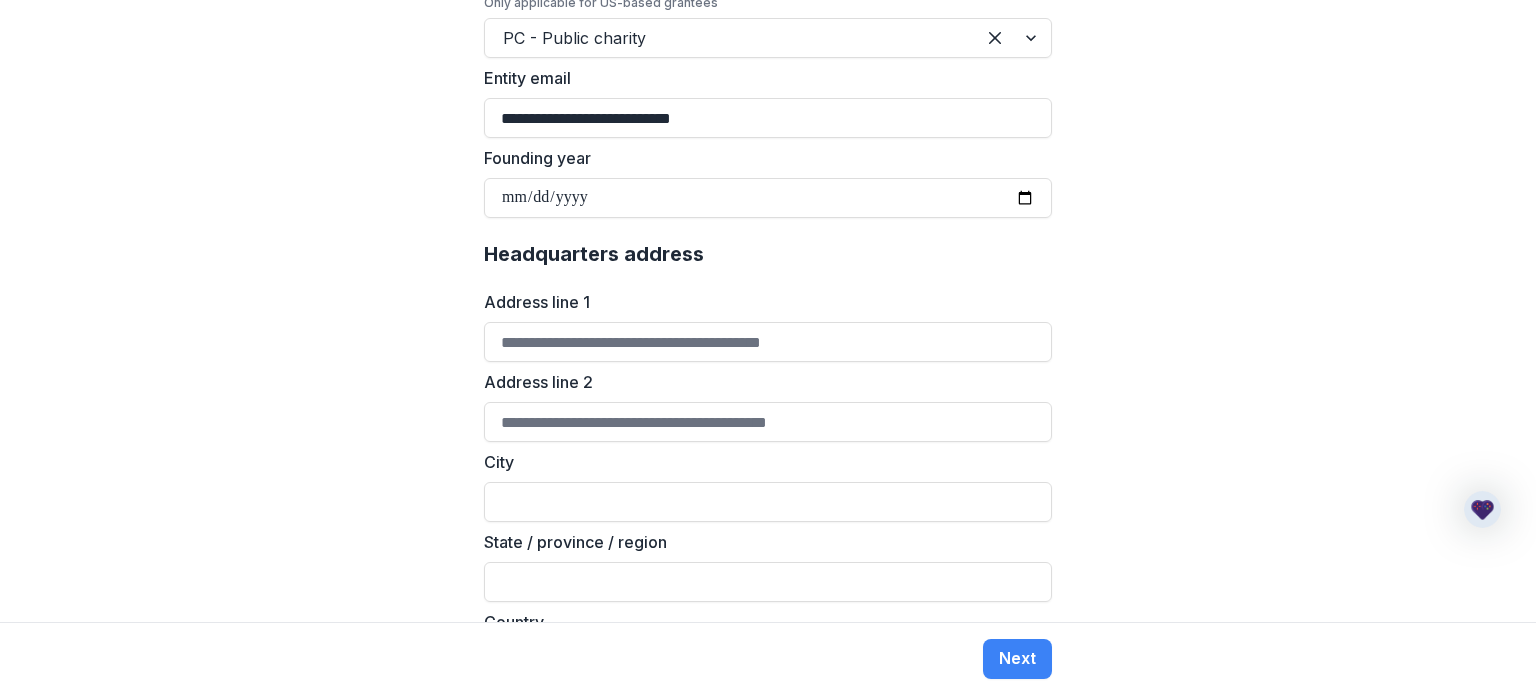 scroll, scrollTop: 1034, scrollLeft: 0, axis: vertical 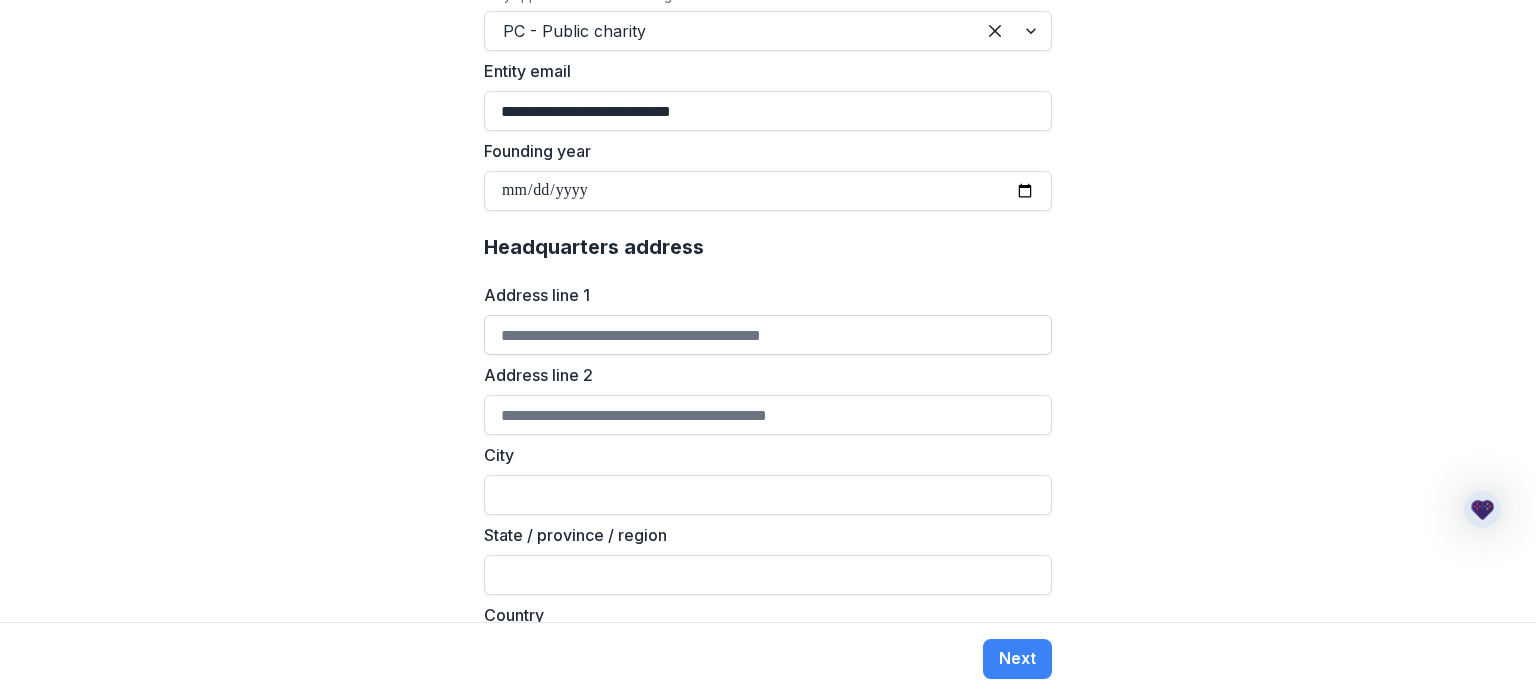 click on "Address line 1" at bounding box center [768, 335] 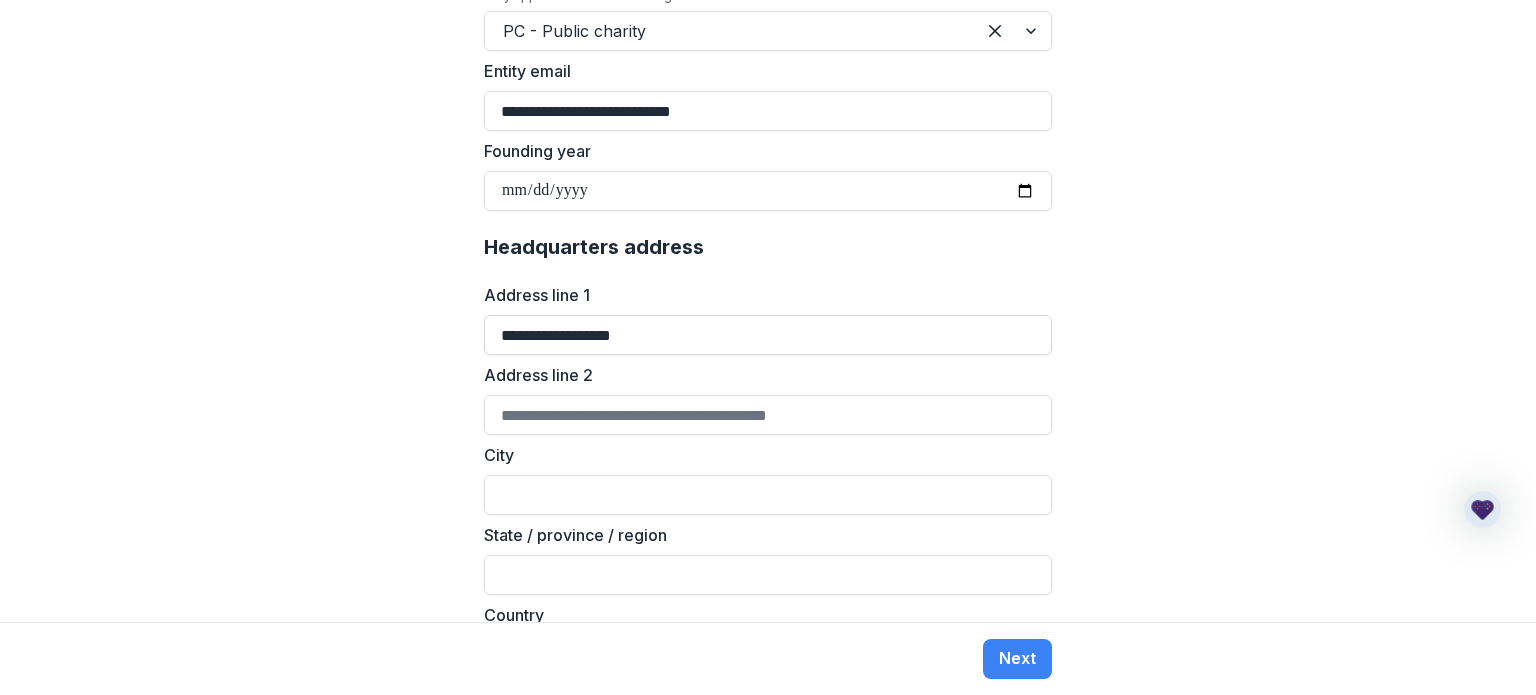 type on "**********" 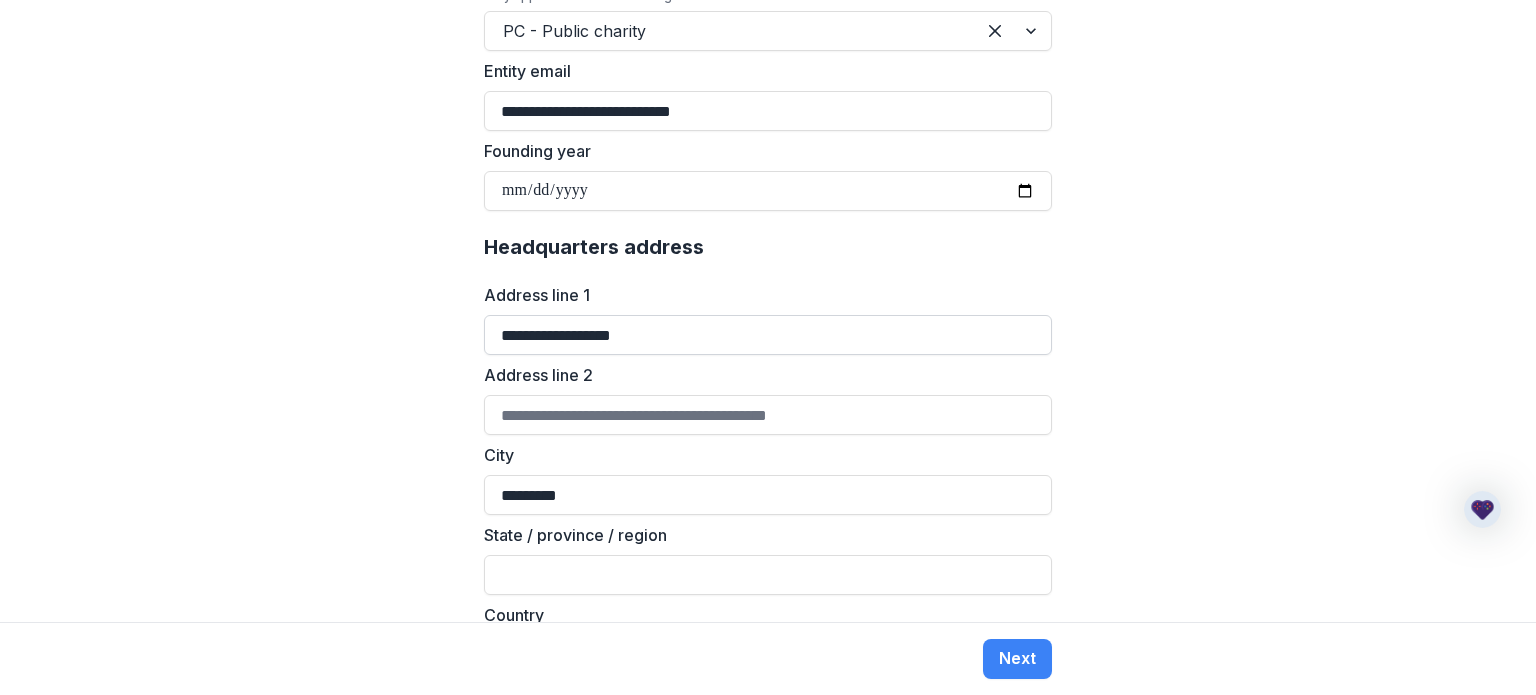 type on "*********" 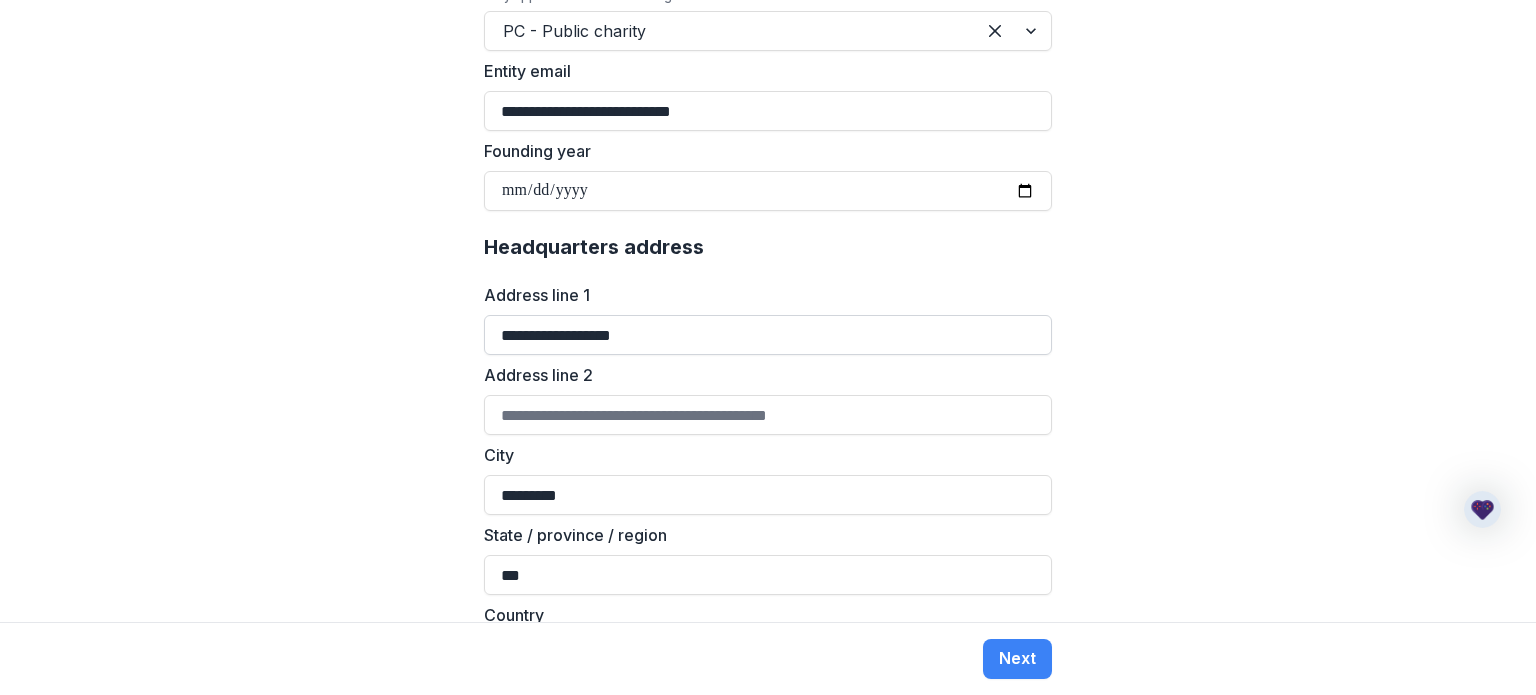 type on "**" 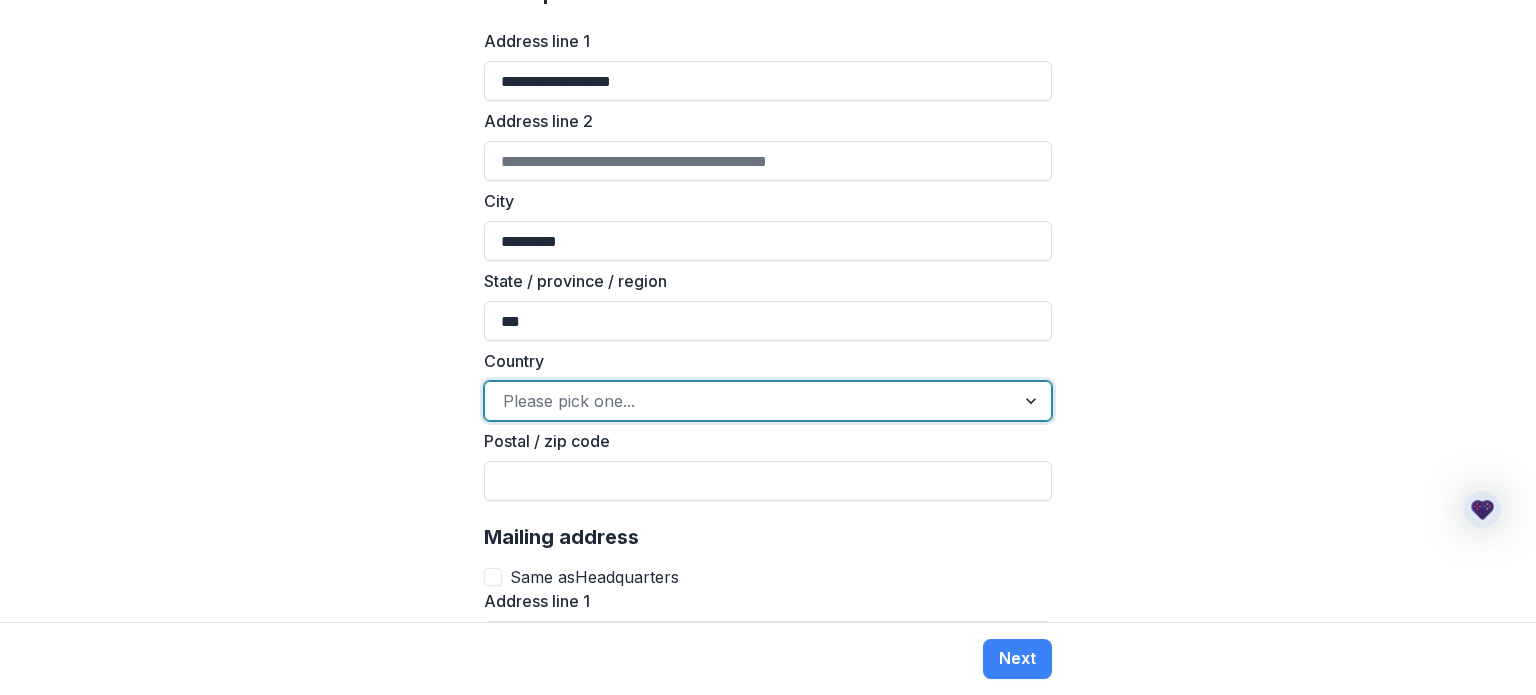 scroll, scrollTop: 1297, scrollLeft: 0, axis: vertical 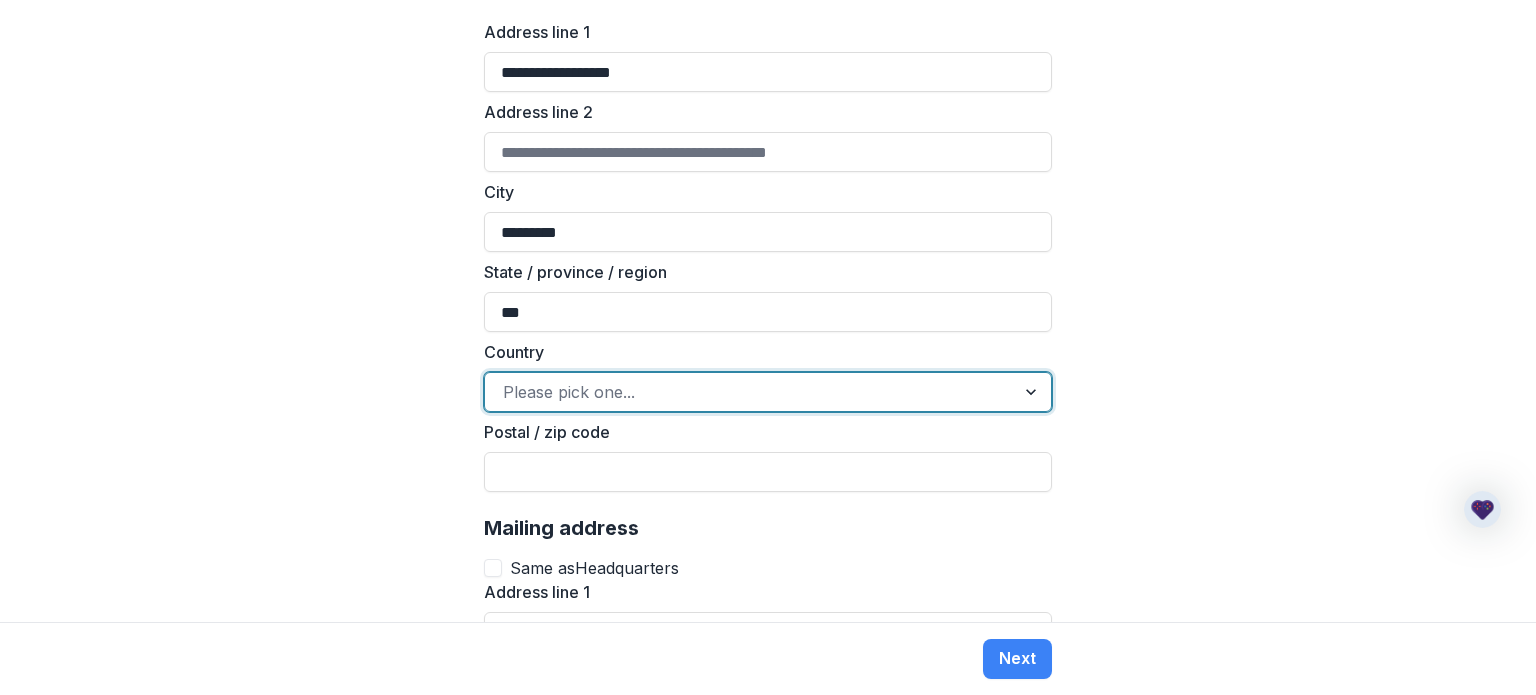 click on "Please pick one..." at bounding box center [750, 392] 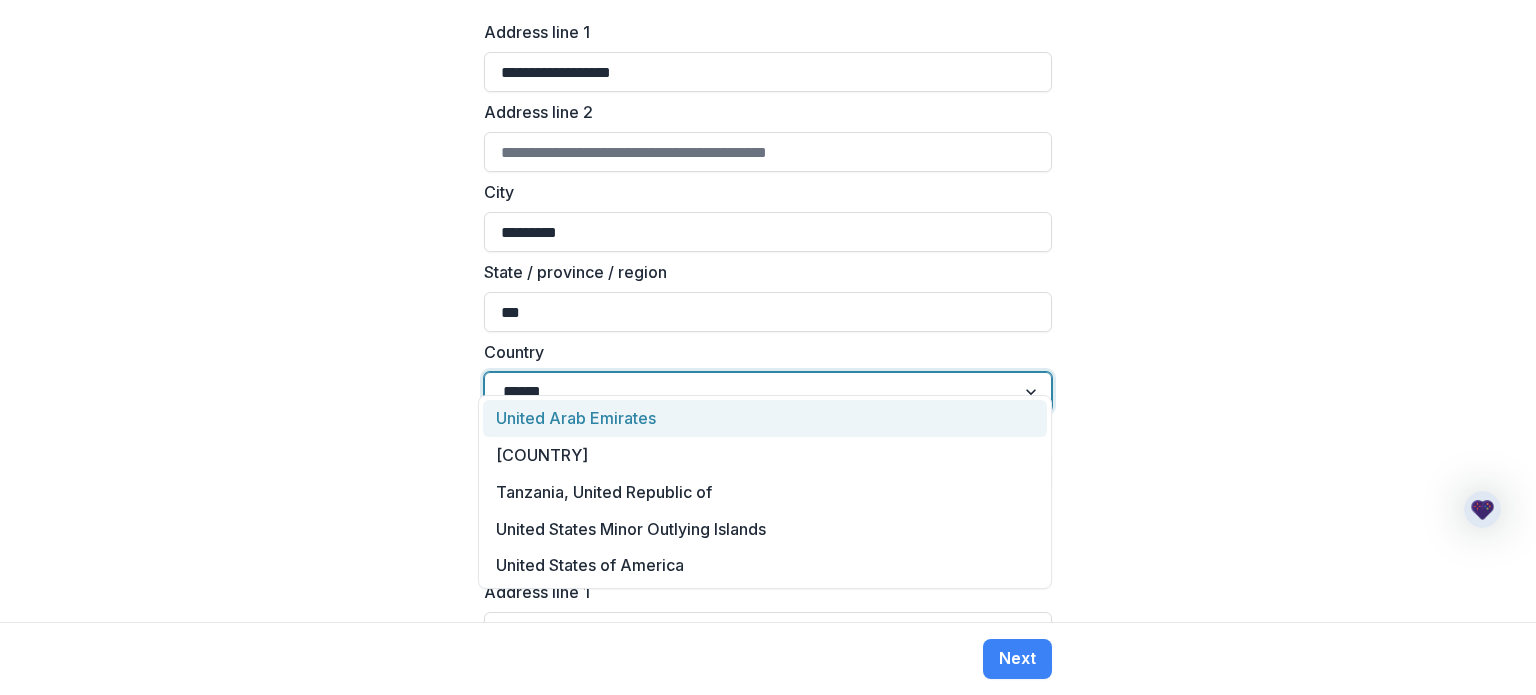type on "**********" 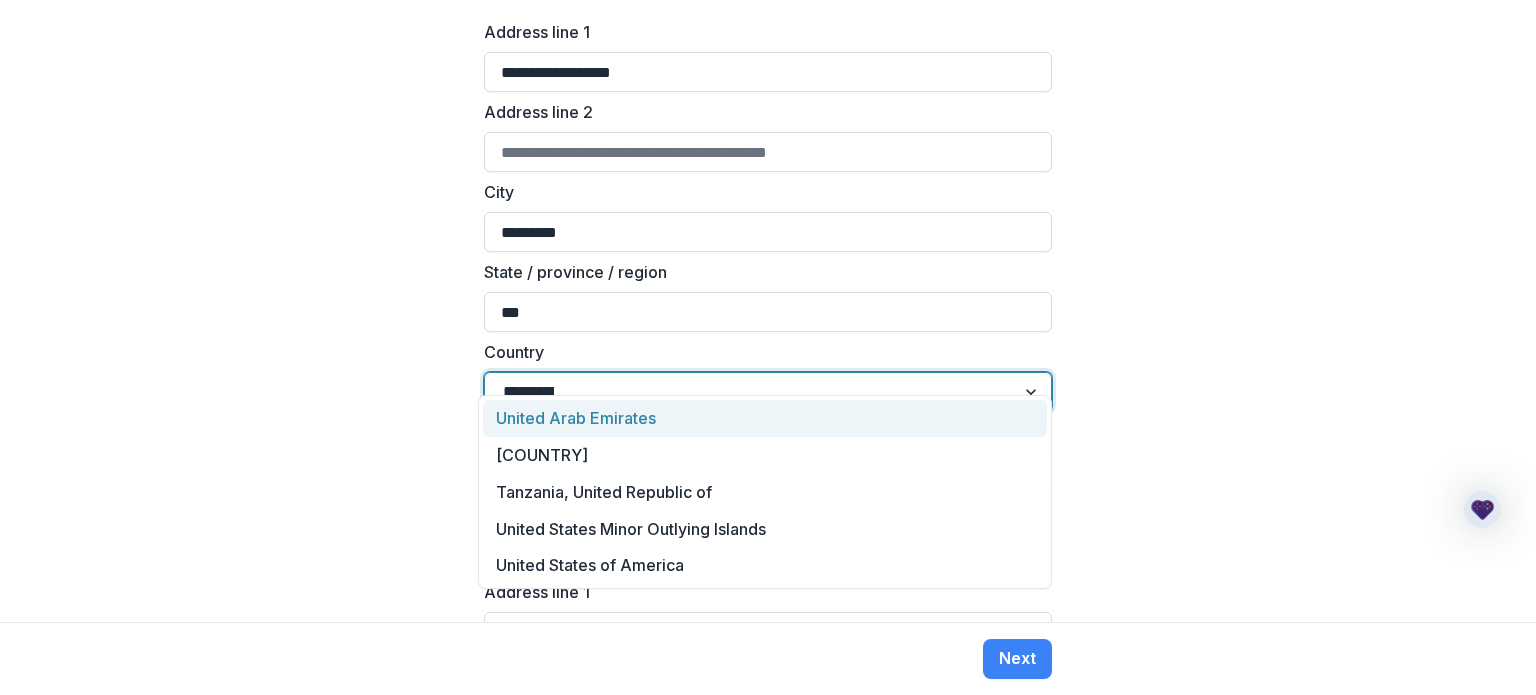 type on "*****" 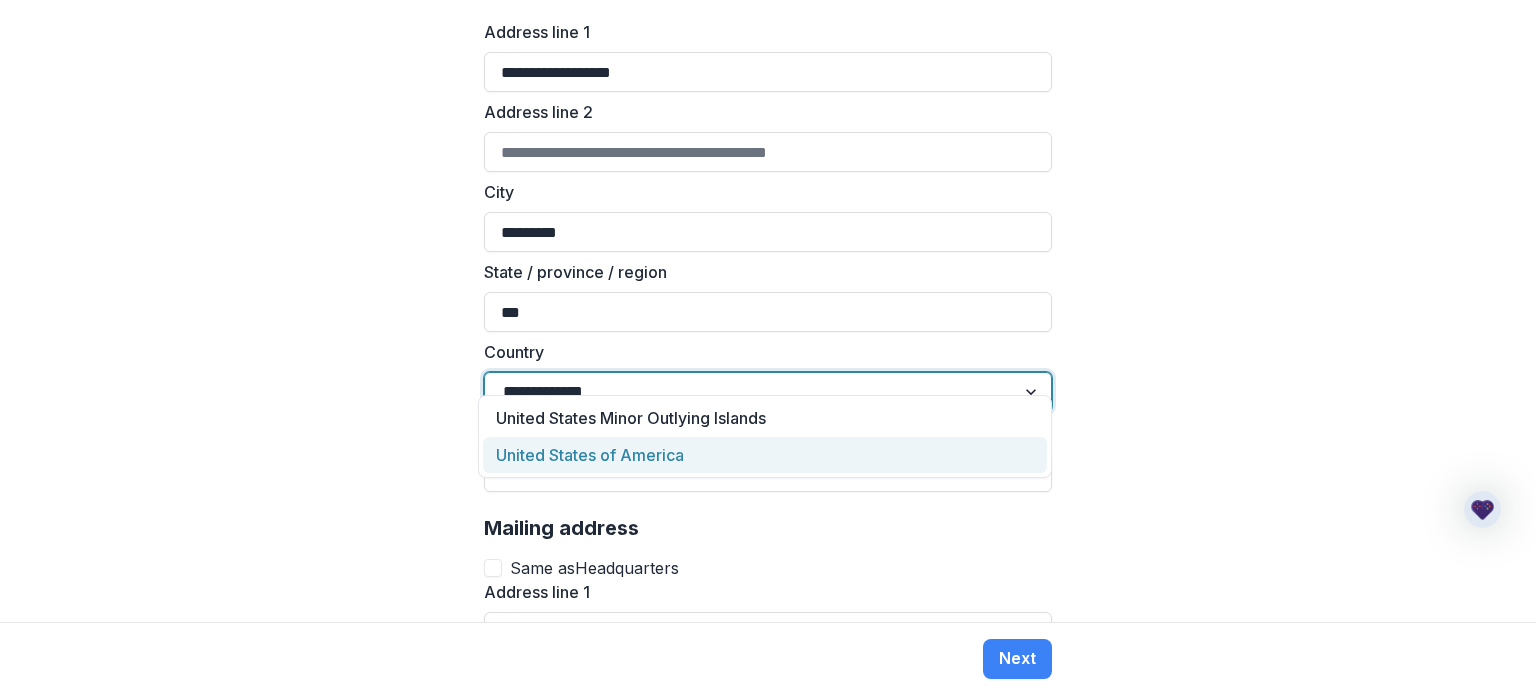 click on "United States of America" at bounding box center (765, 455) 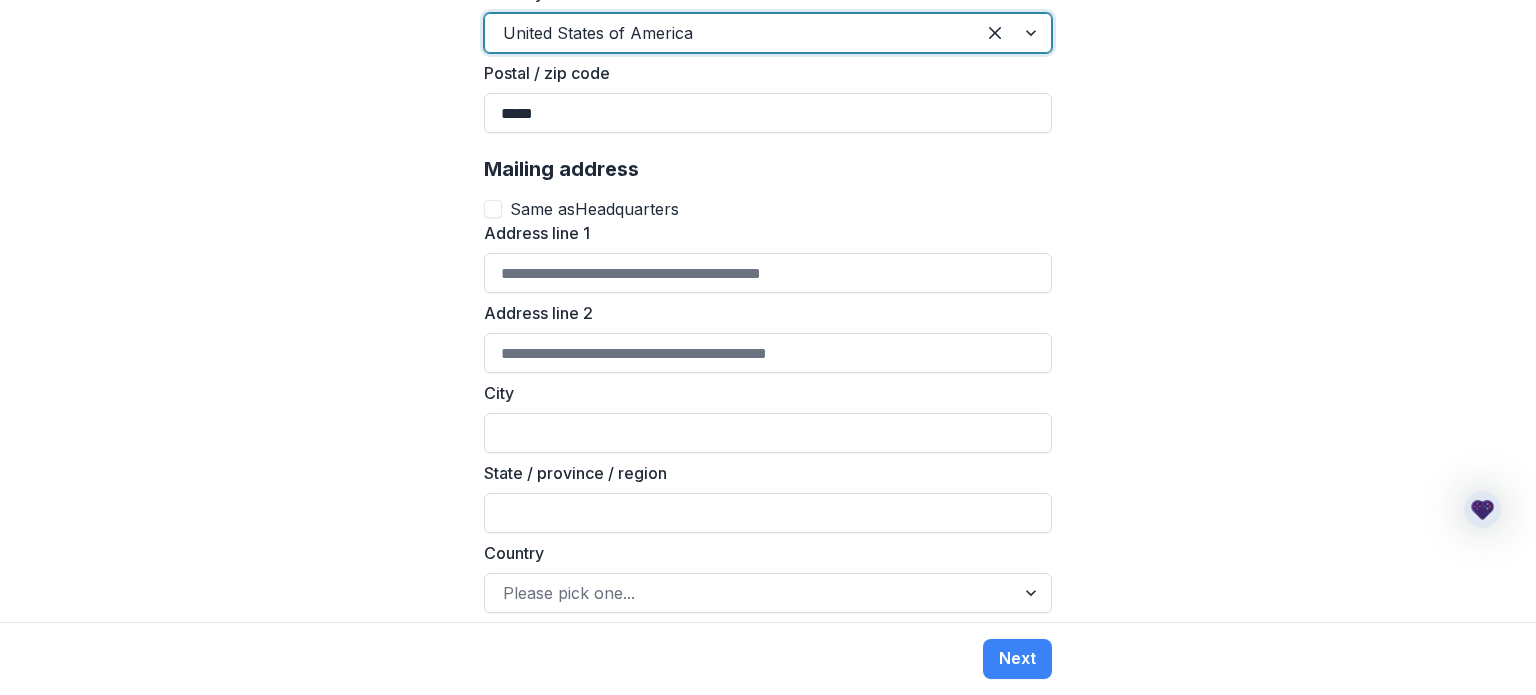 scroll, scrollTop: 1672, scrollLeft: 0, axis: vertical 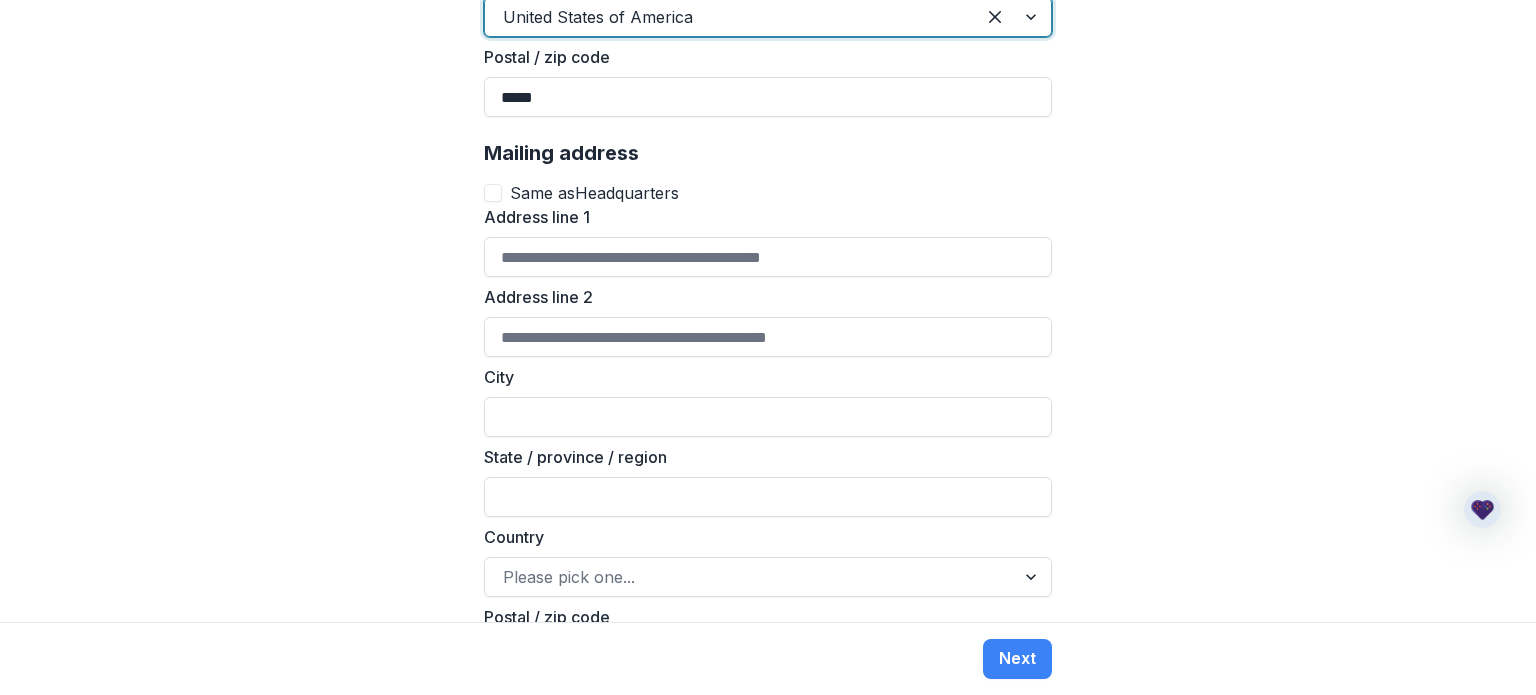 click at bounding box center [493, 193] 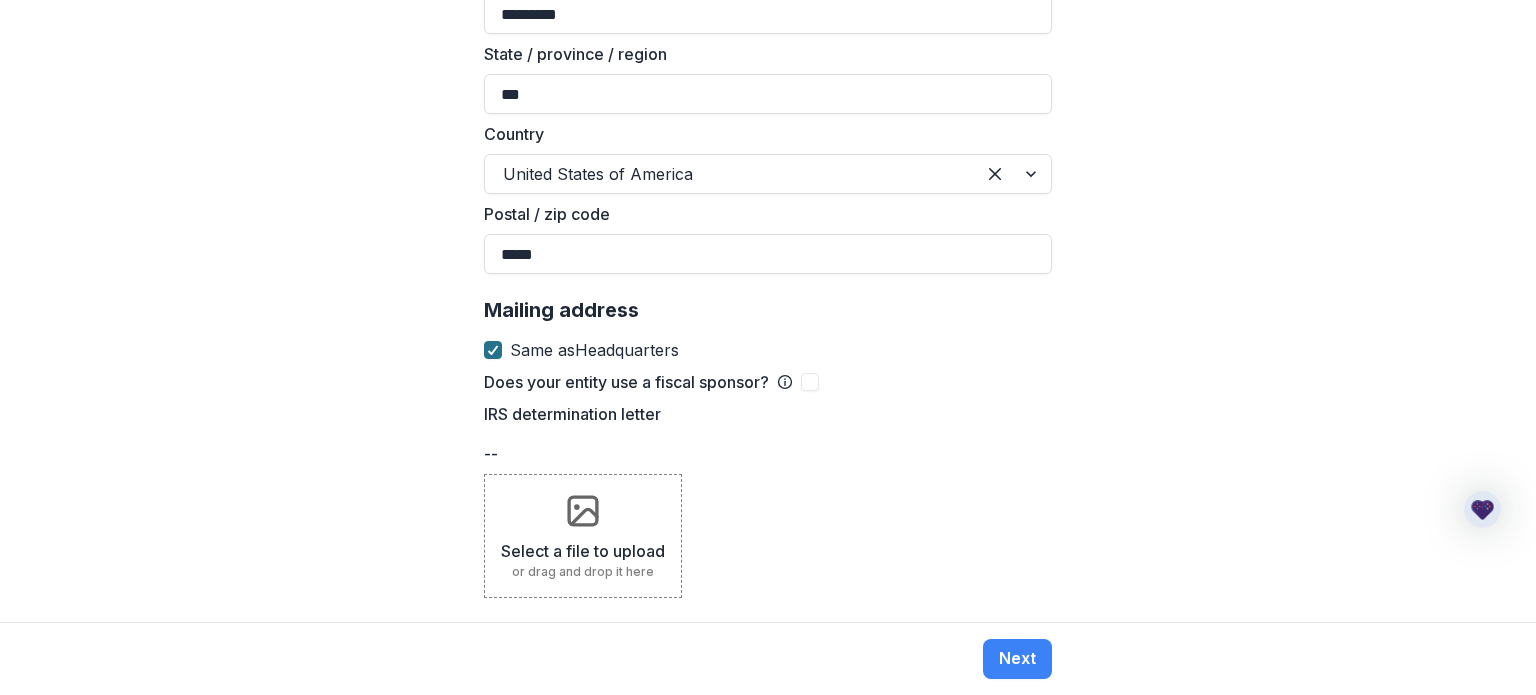 scroll, scrollTop: 1489, scrollLeft: 0, axis: vertical 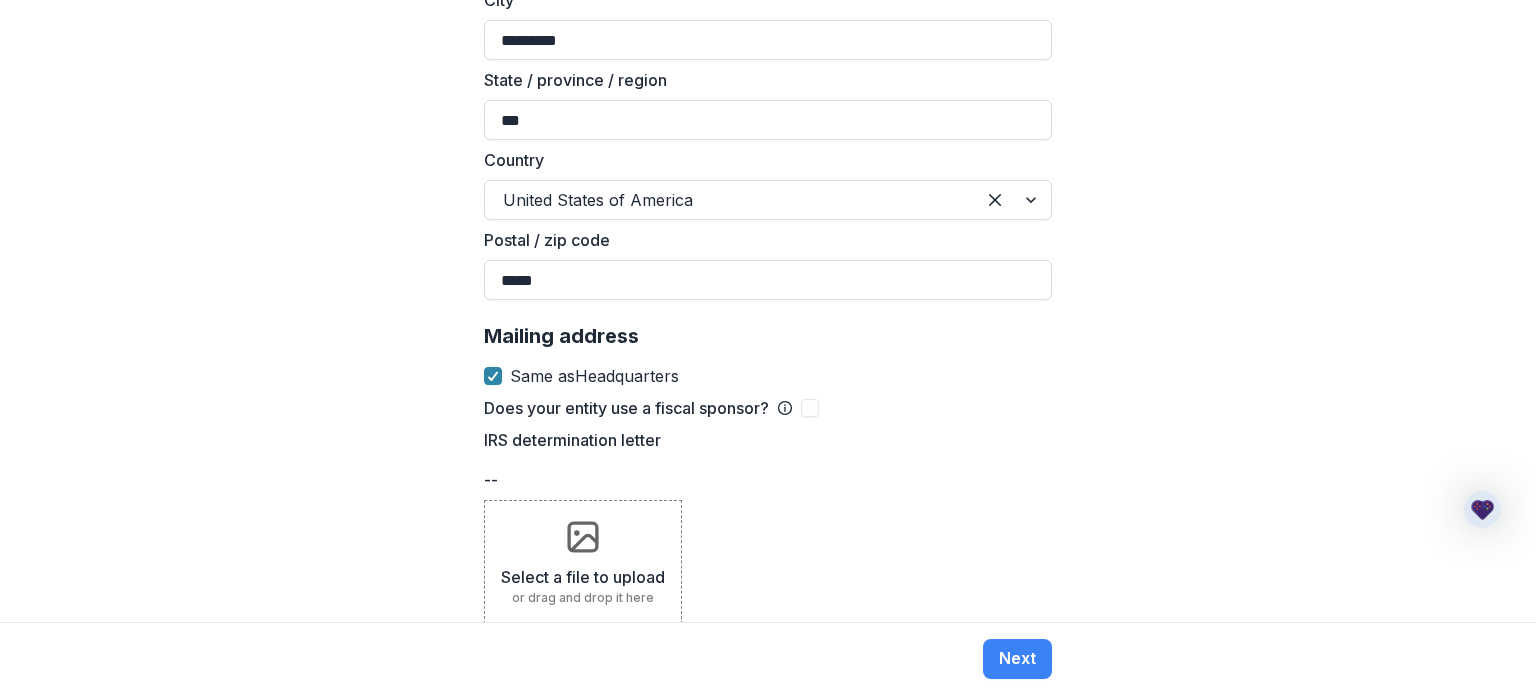 click on "Select a file to upload or drag and drop it here" at bounding box center [583, 562] 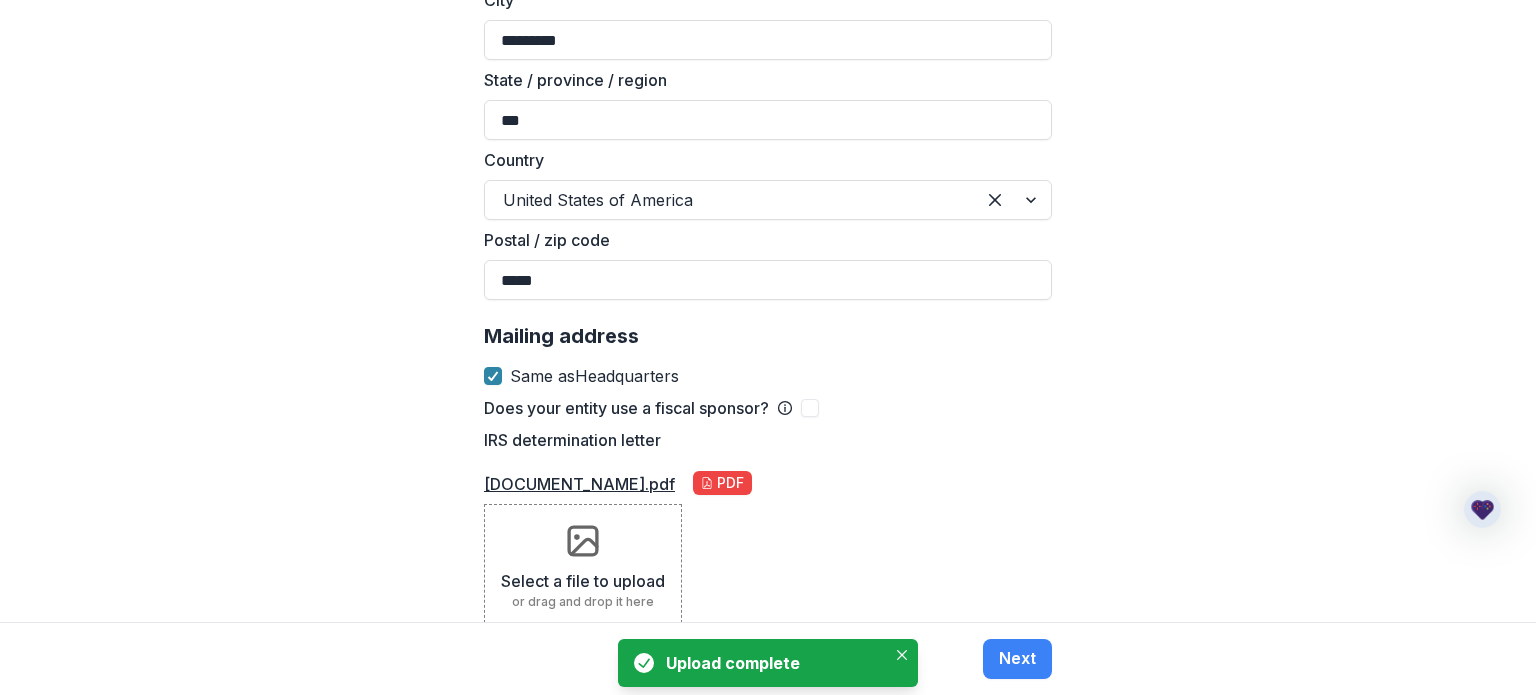 scroll, scrollTop: 1493, scrollLeft: 0, axis: vertical 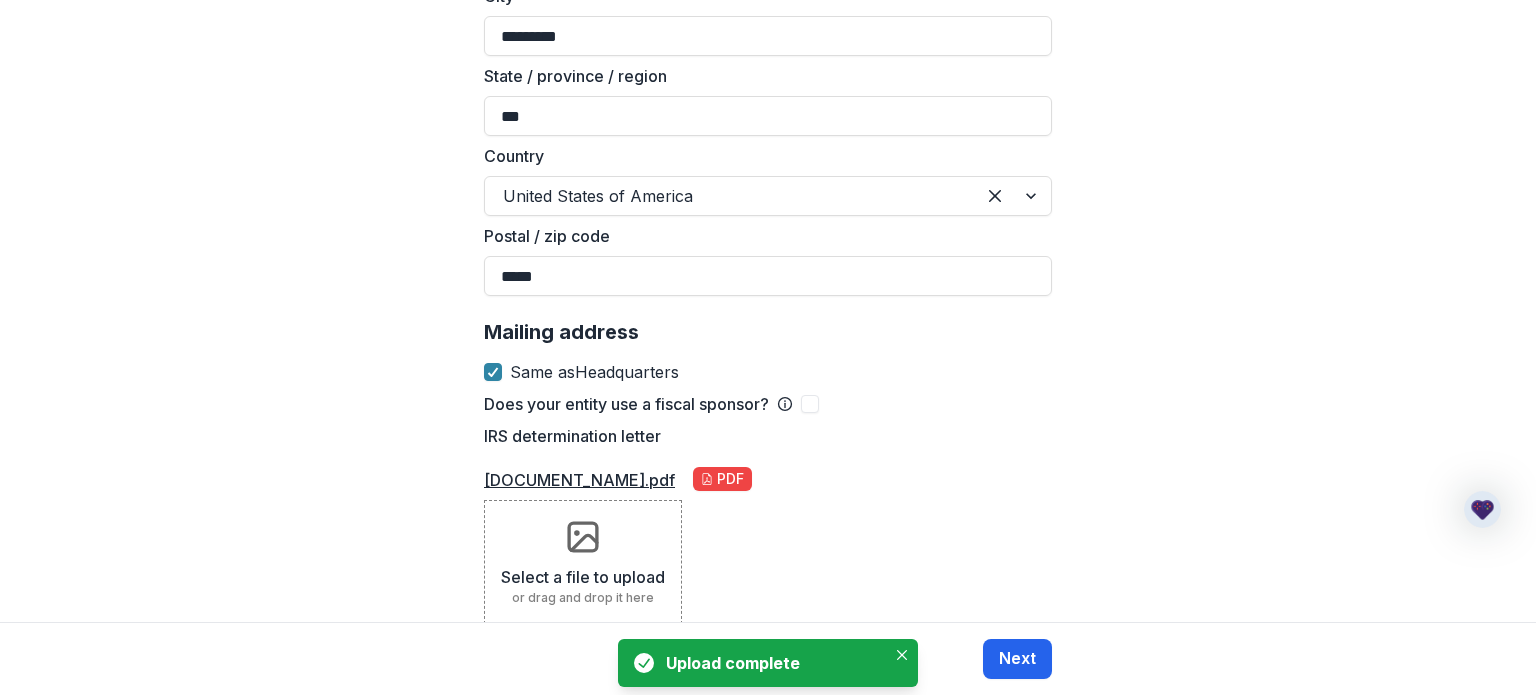 click on "Next" at bounding box center (1017, 659) 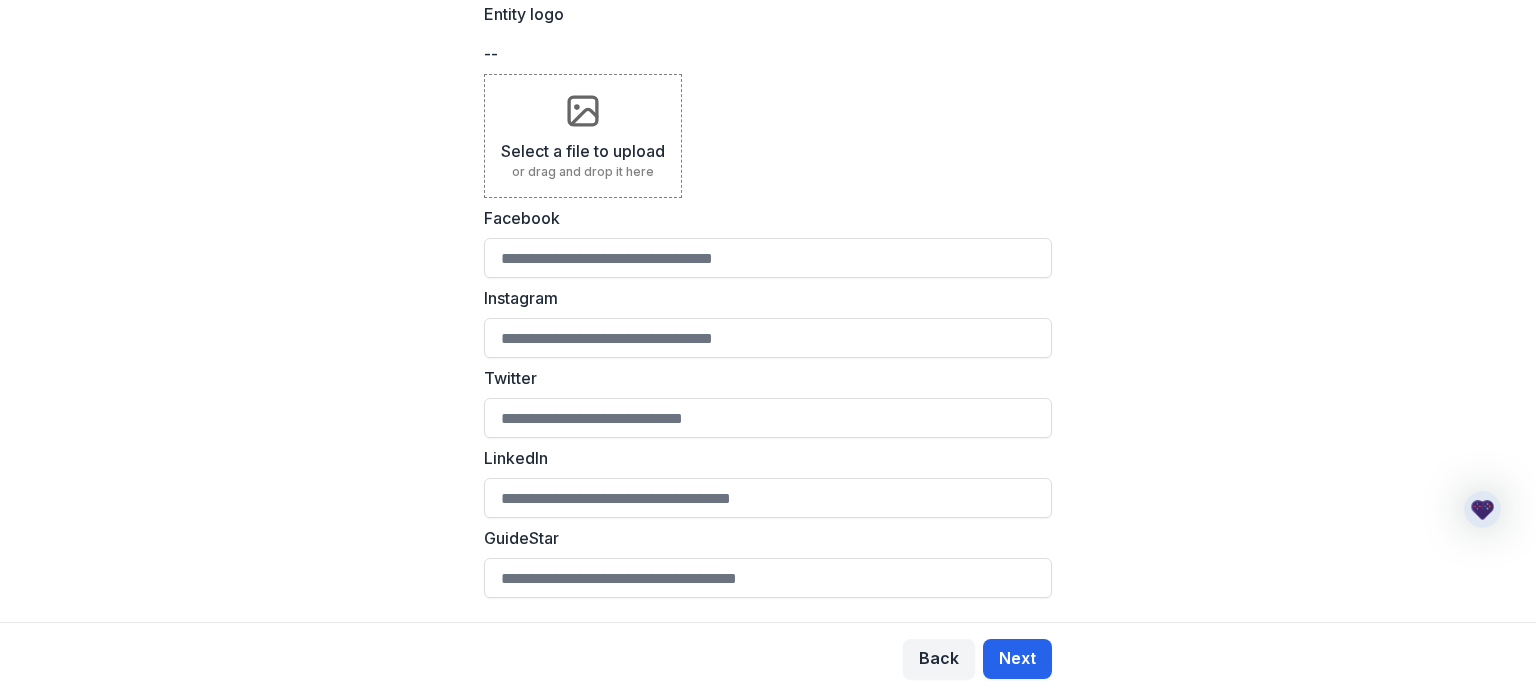 scroll, scrollTop: 0, scrollLeft: 0, axis: both 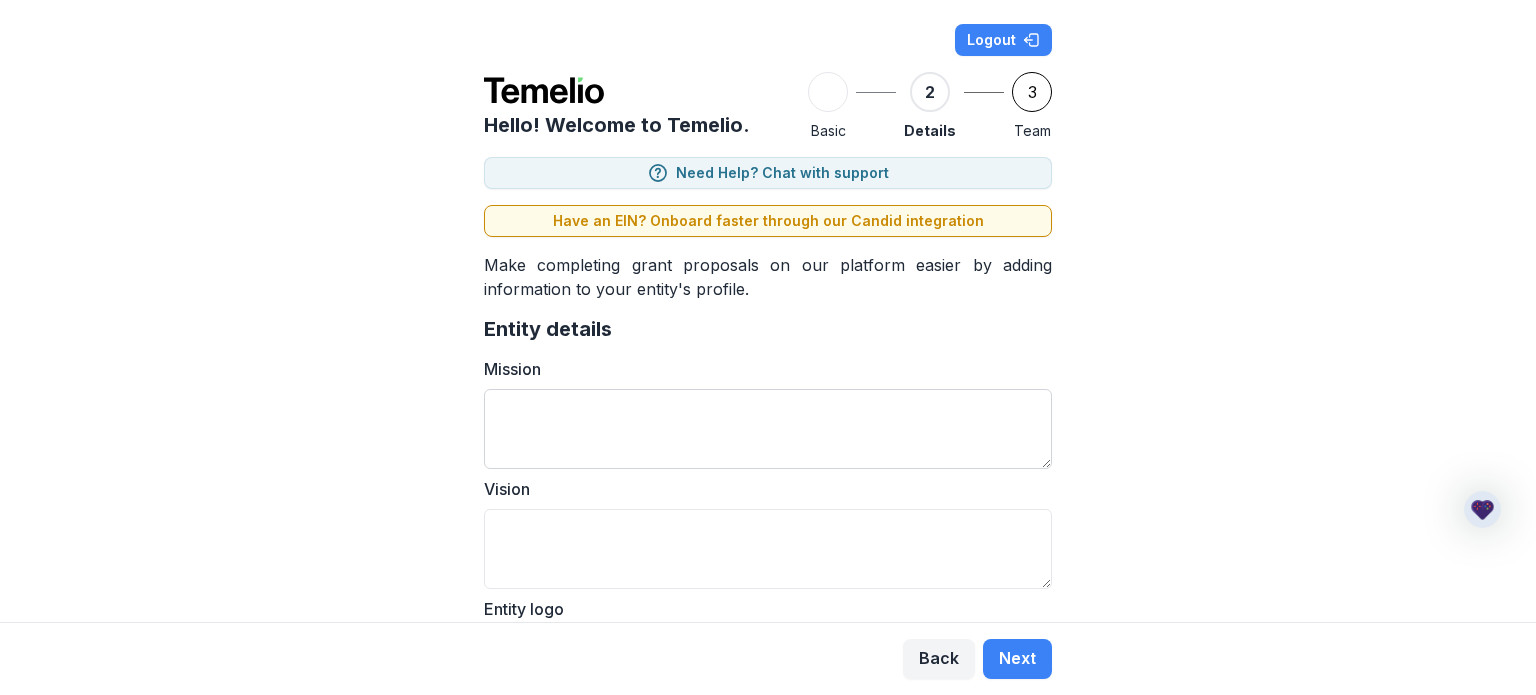 click on "Mission" at bounding box center [768, 429] 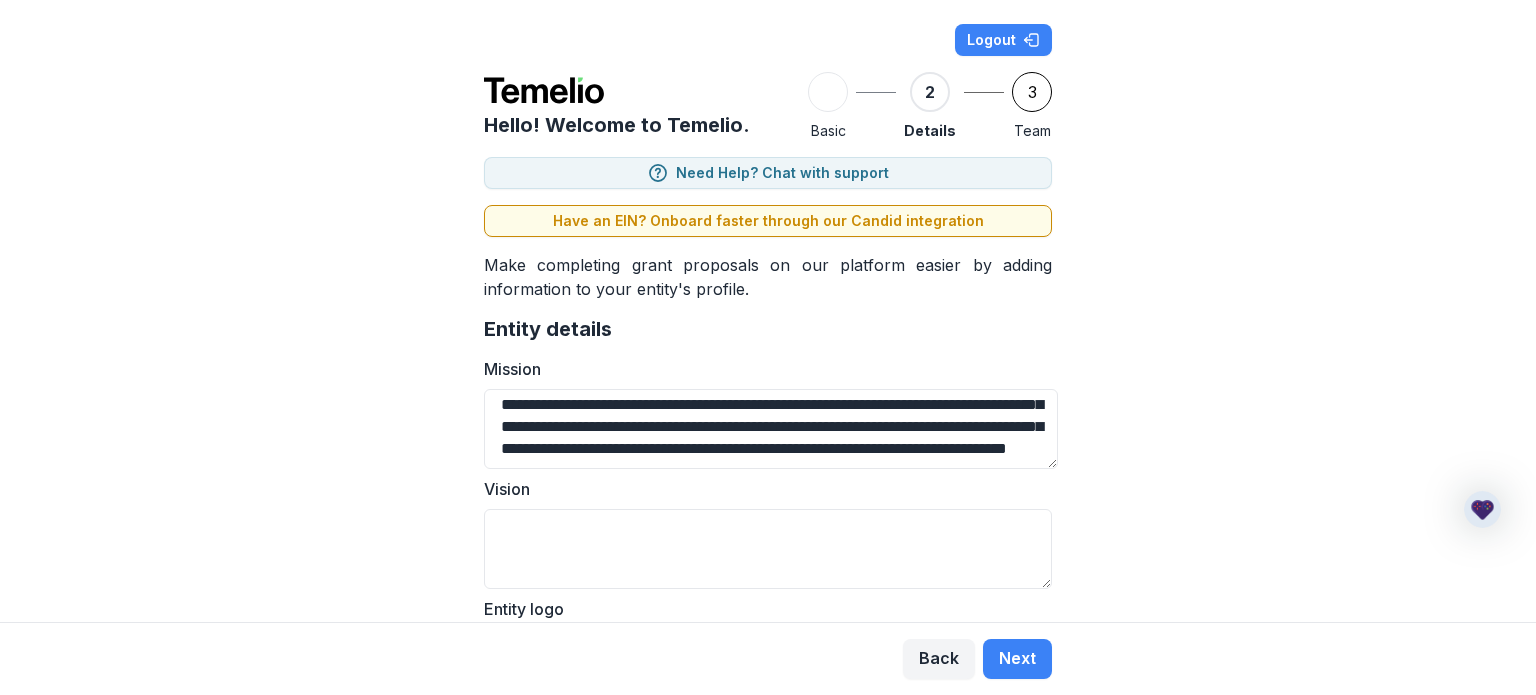 scroll, scrollTop: 92, scrollLeft: 0, axis: vertical 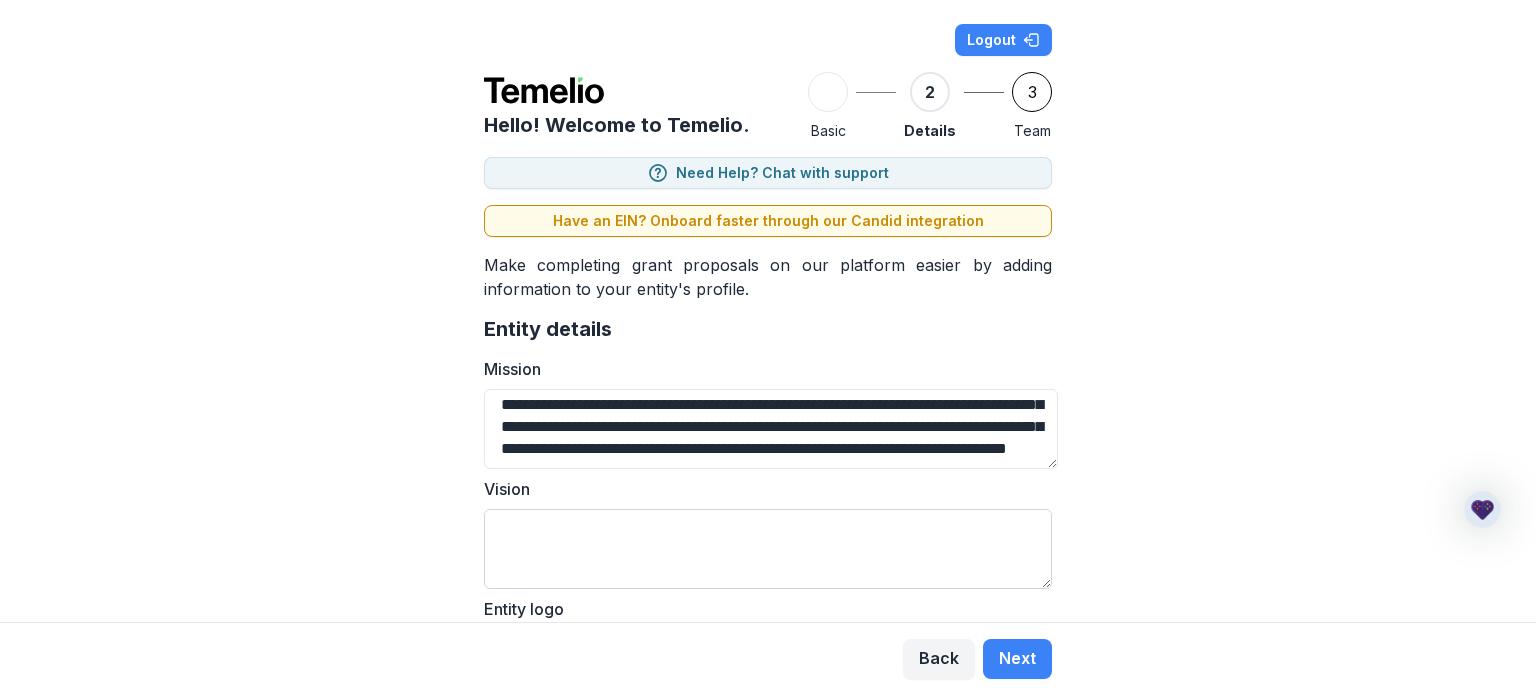 click on "Vision" at bounding box center [768, 549] 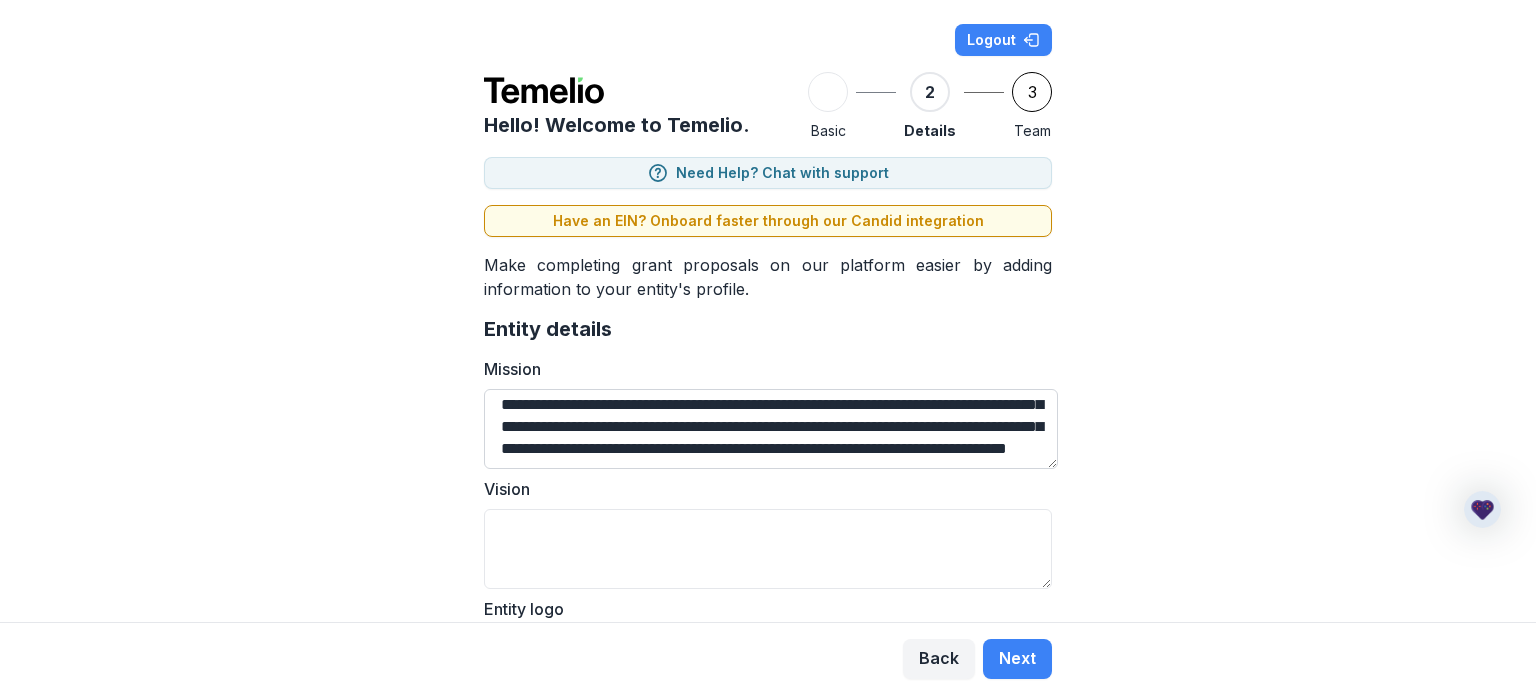 scroll, scrollTop: 0, scrollLeft: 0, axis: both 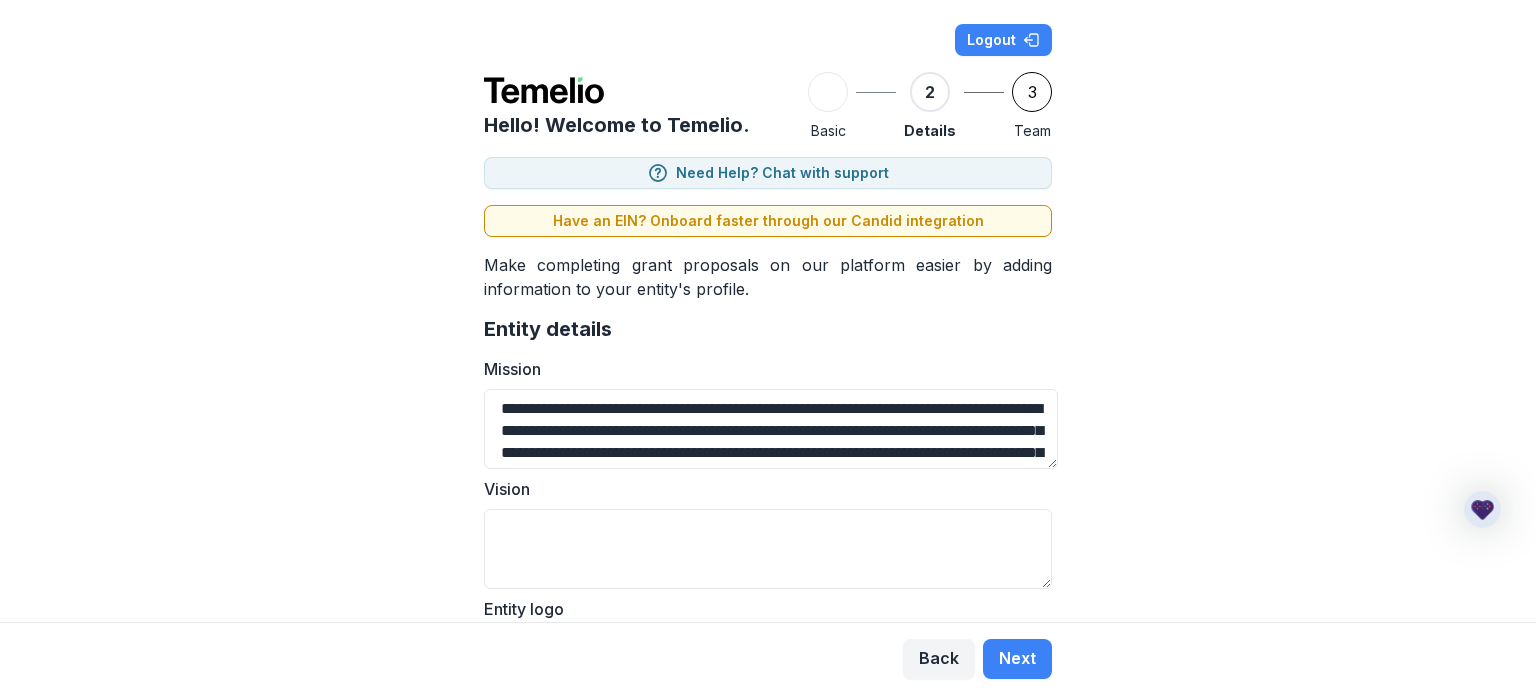 drag, startPoint x: 706, startPoint y: 450, endPoint x: 457, endPoint y: 385, distance: 257.34412 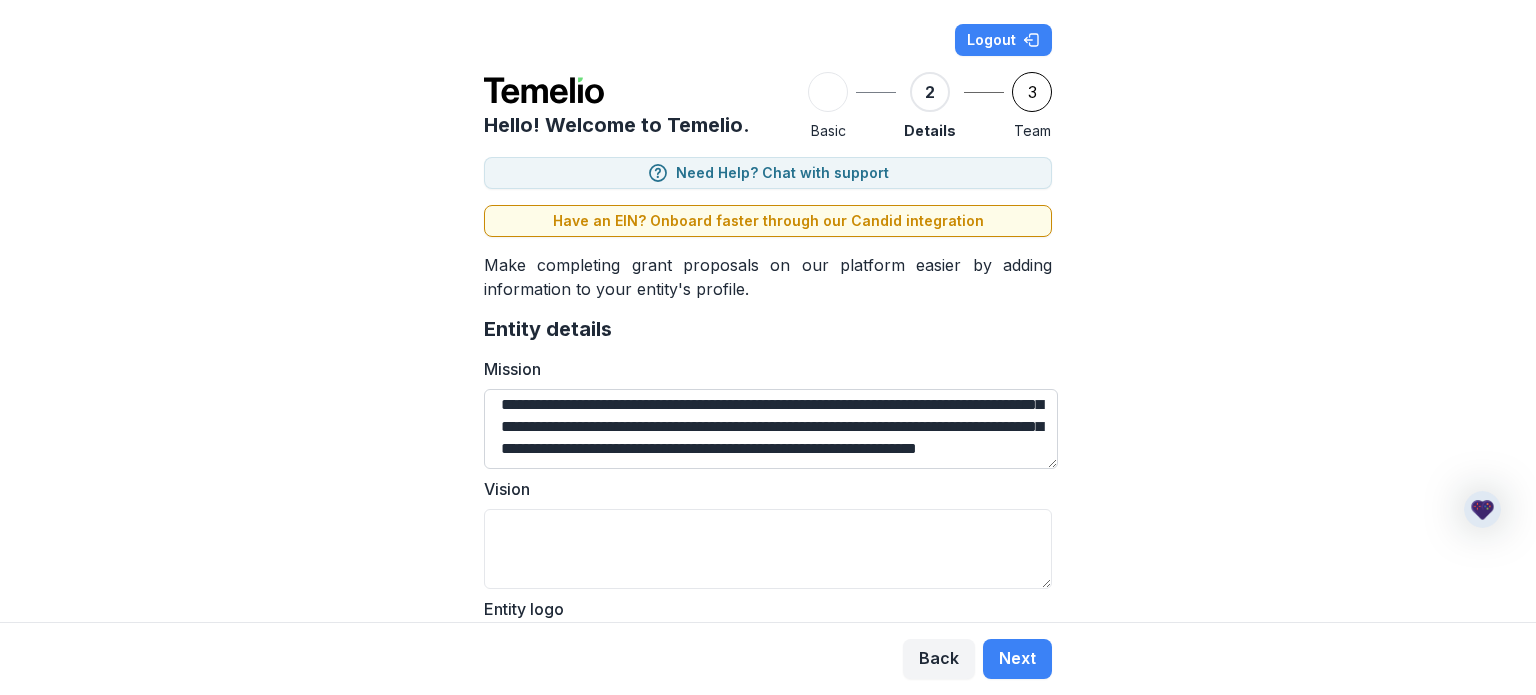 scroll, scrollTop: 92, scrollLeft: 0, axis: vertical 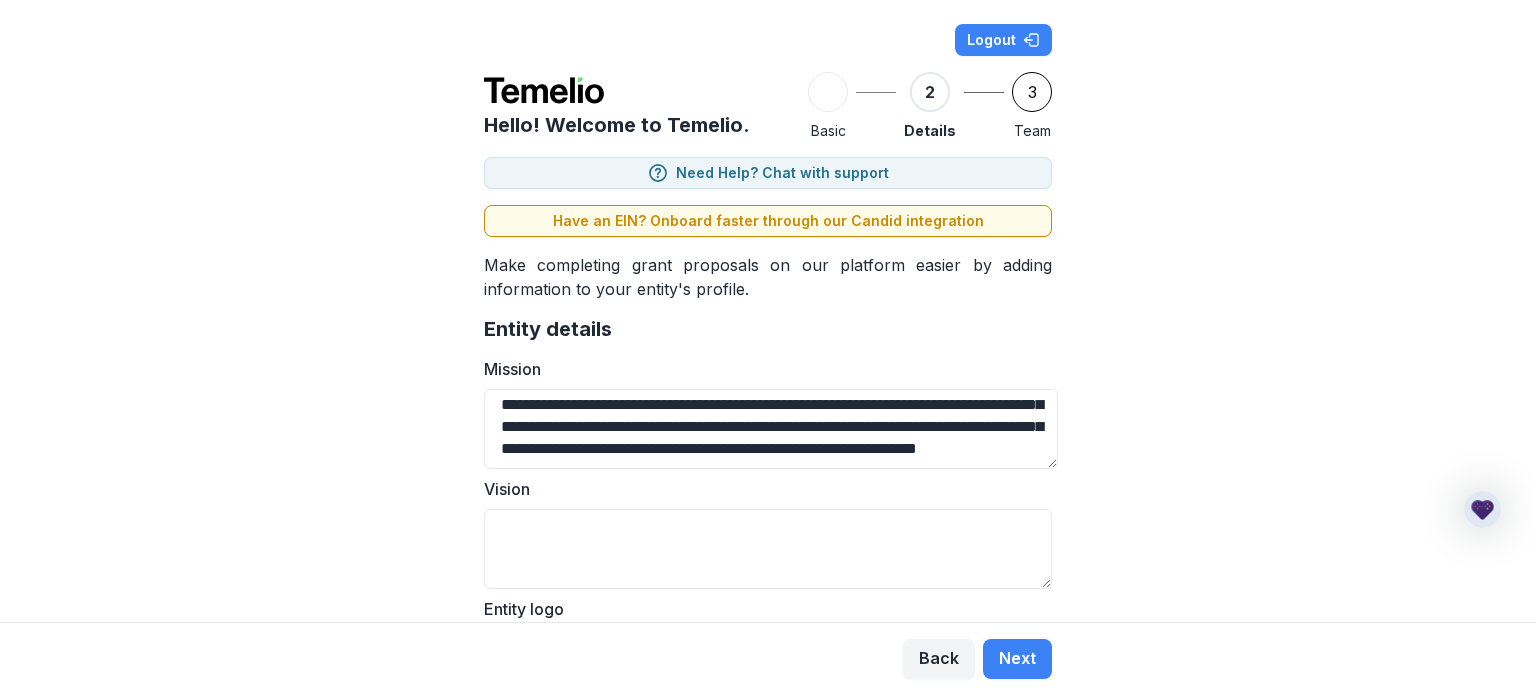 type on "**********" 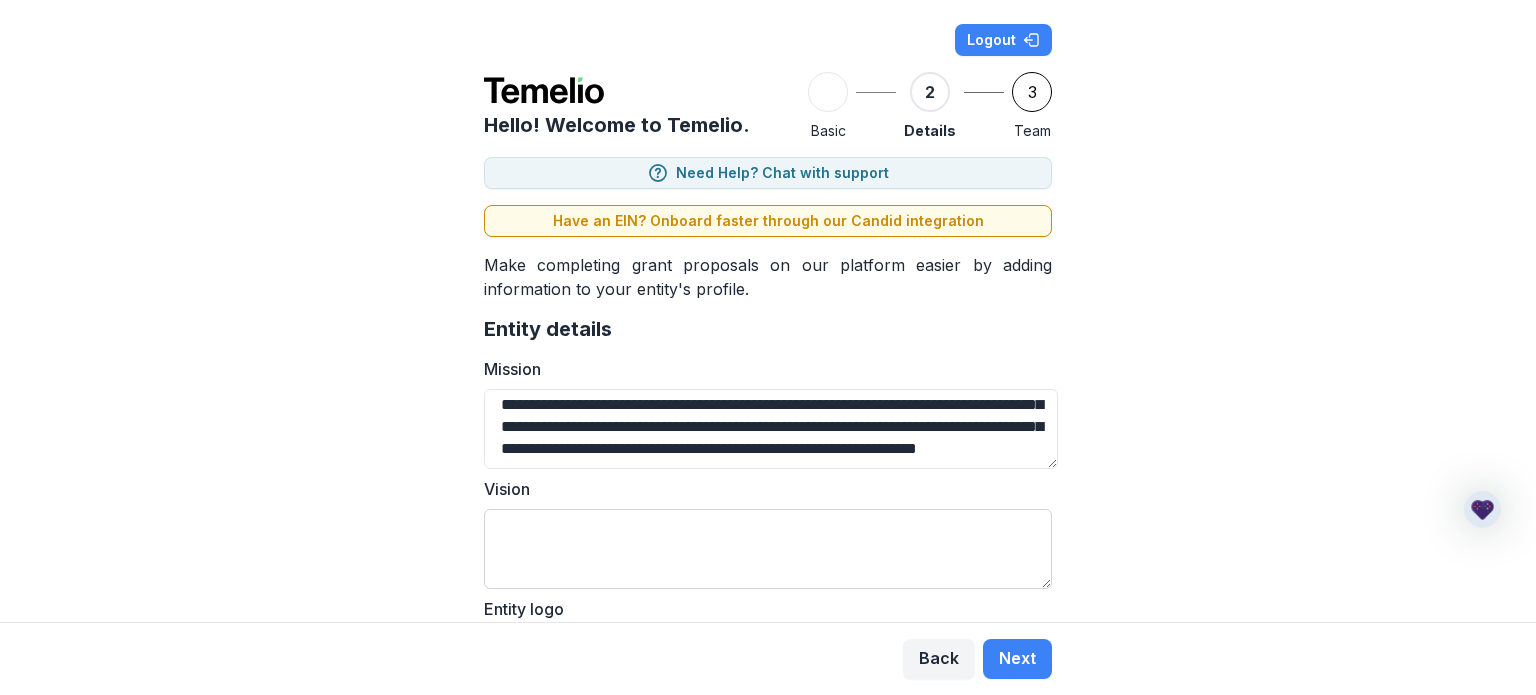 click on "Vision" at bounding box center [768, 549] 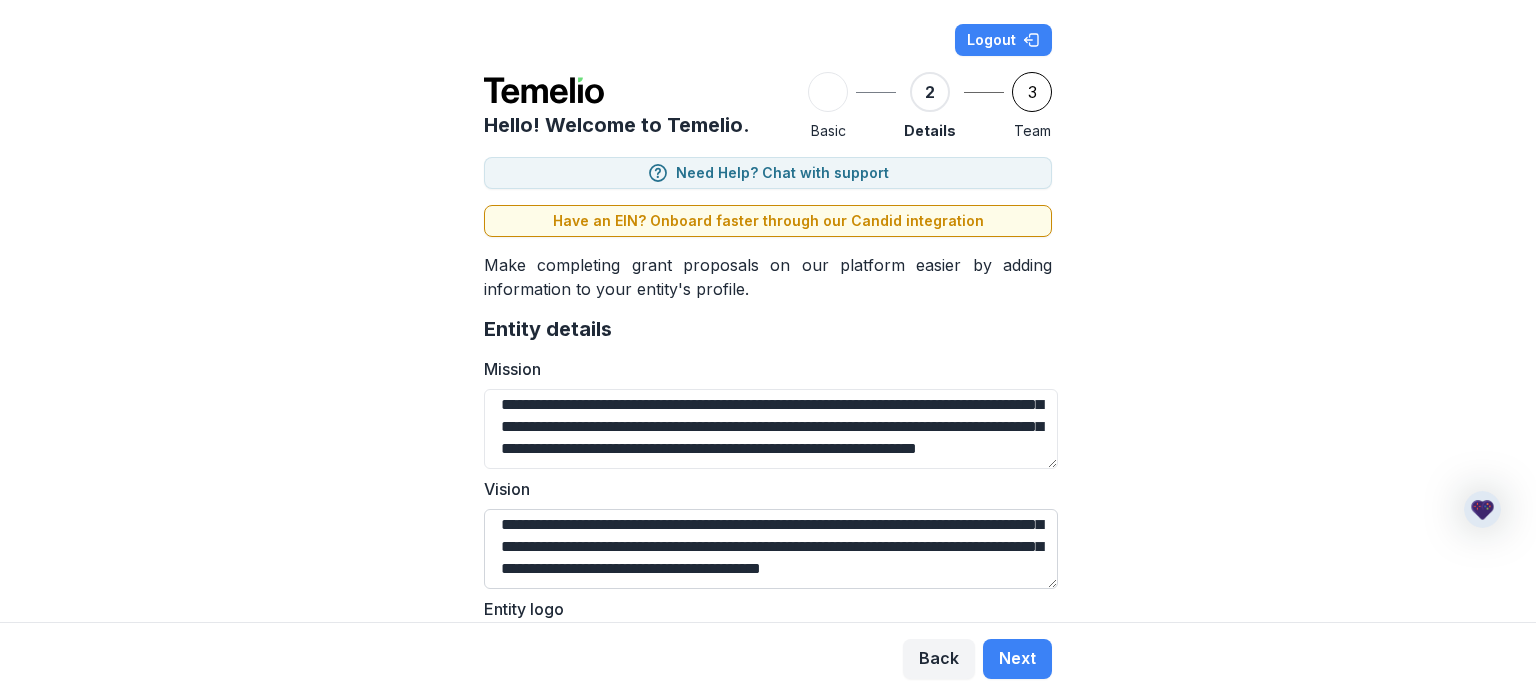 scroll, scrollTop: 69, scrollLeft: 0, axis: vertical 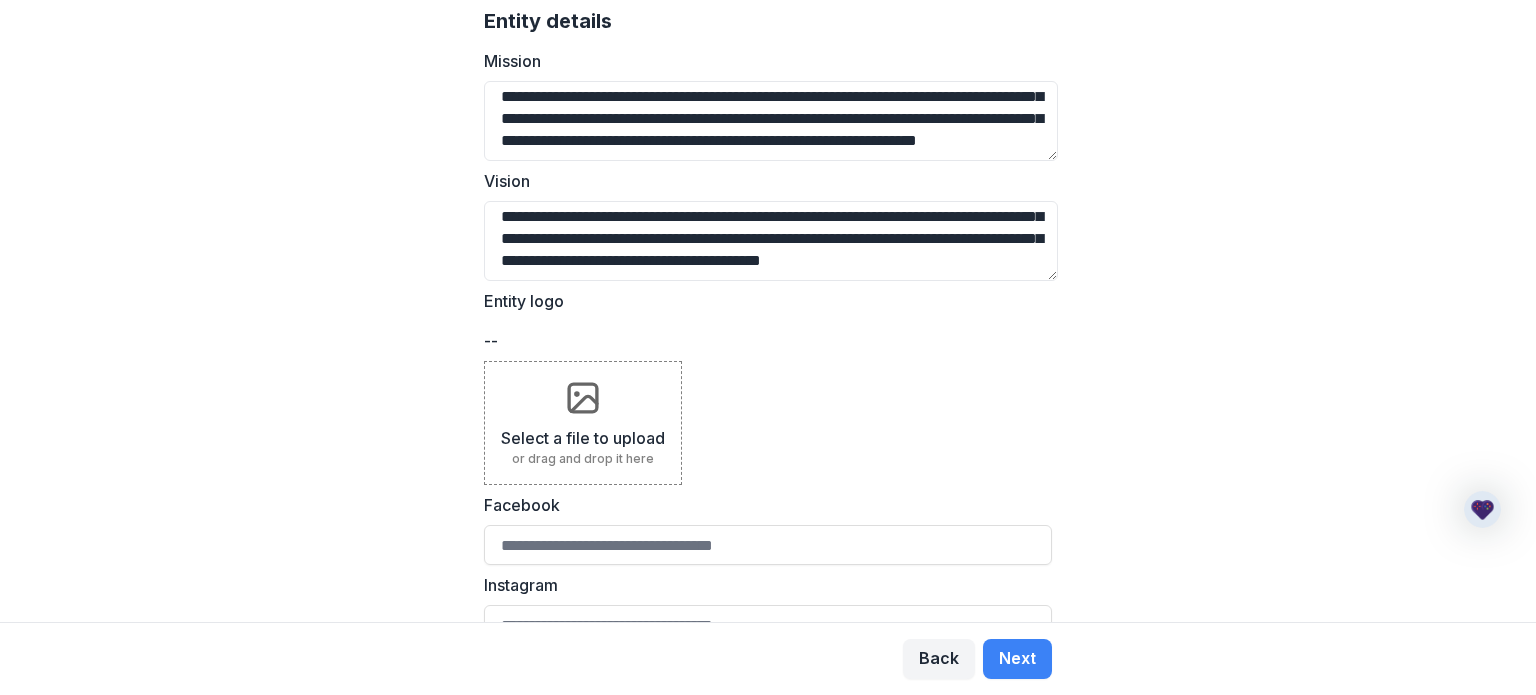 type on "**********" 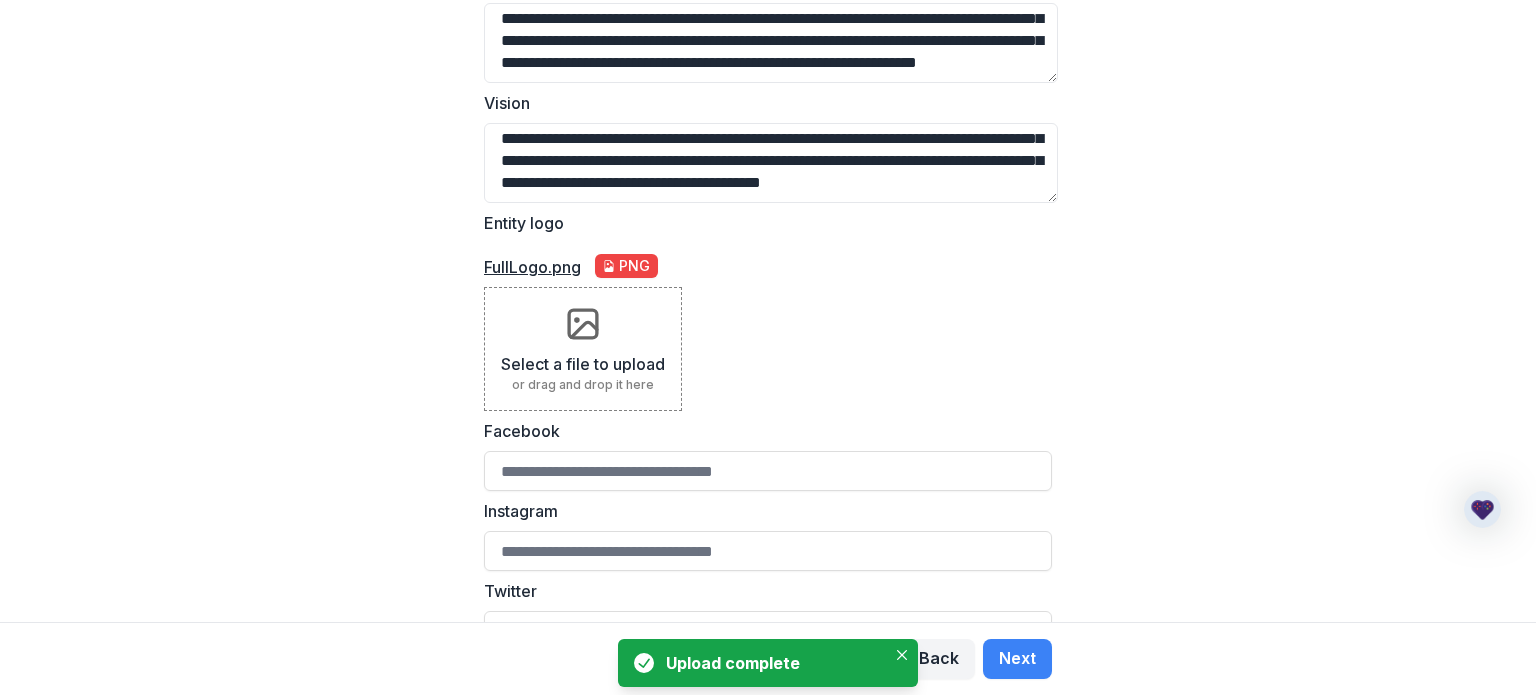 scroll, scrollTop: 387, scrollLeft: 0, axis: vertical 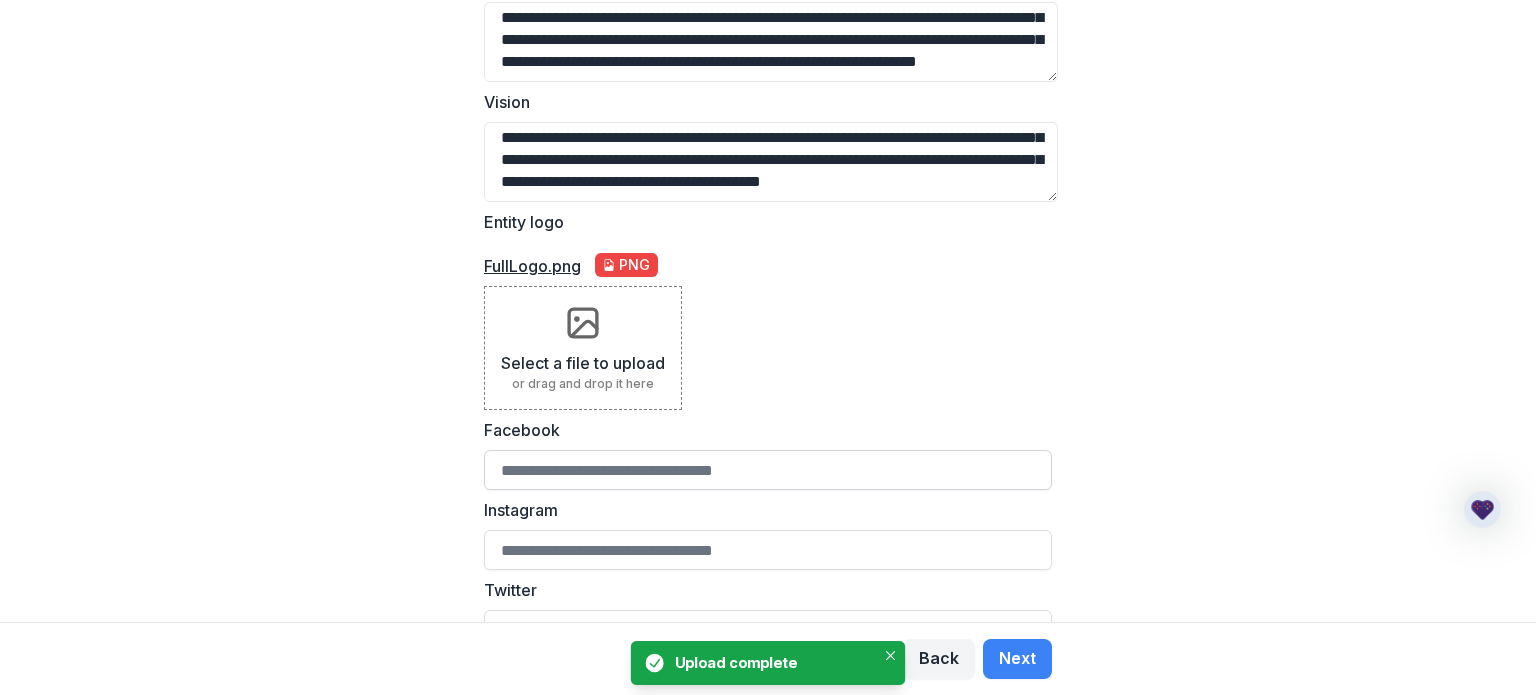 click on "Facebook" at bounding box center [768, 470] 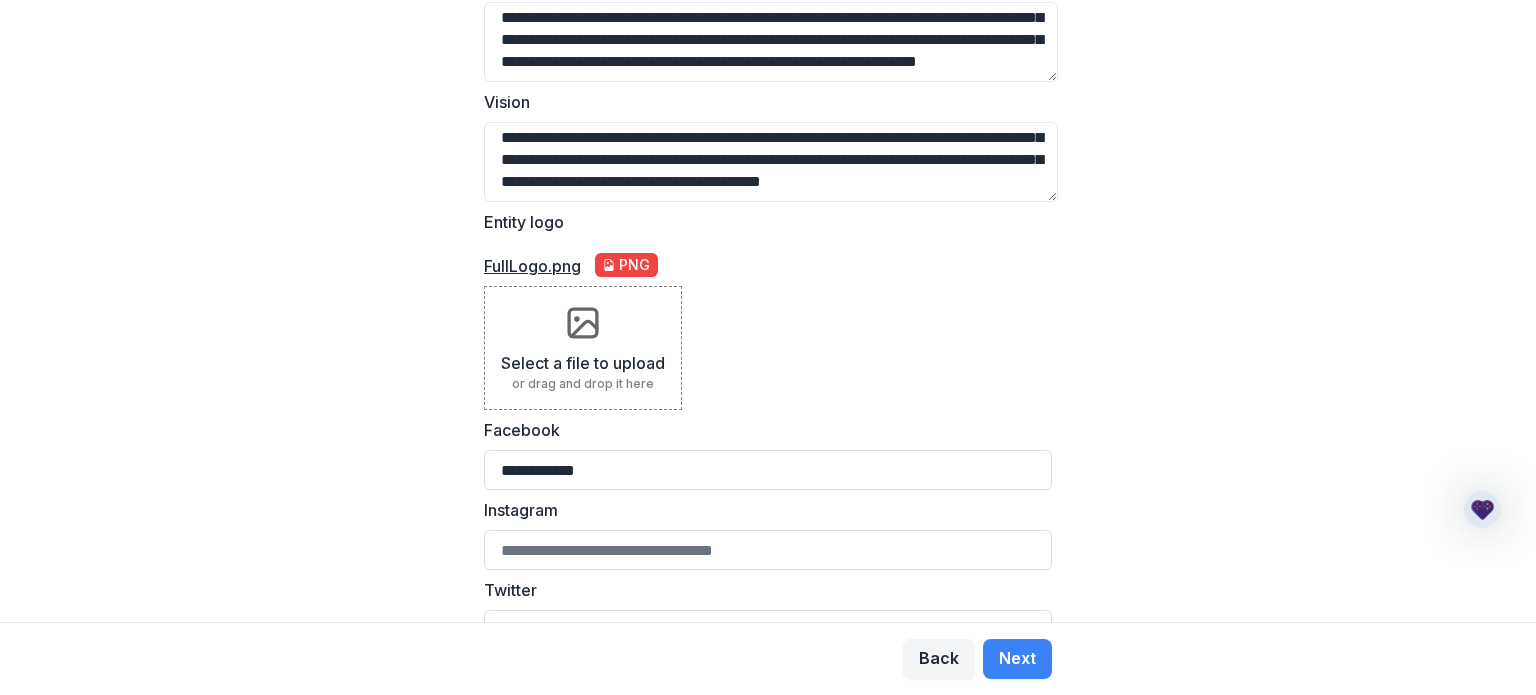 click on "**********" at bounding box center [768, 311] 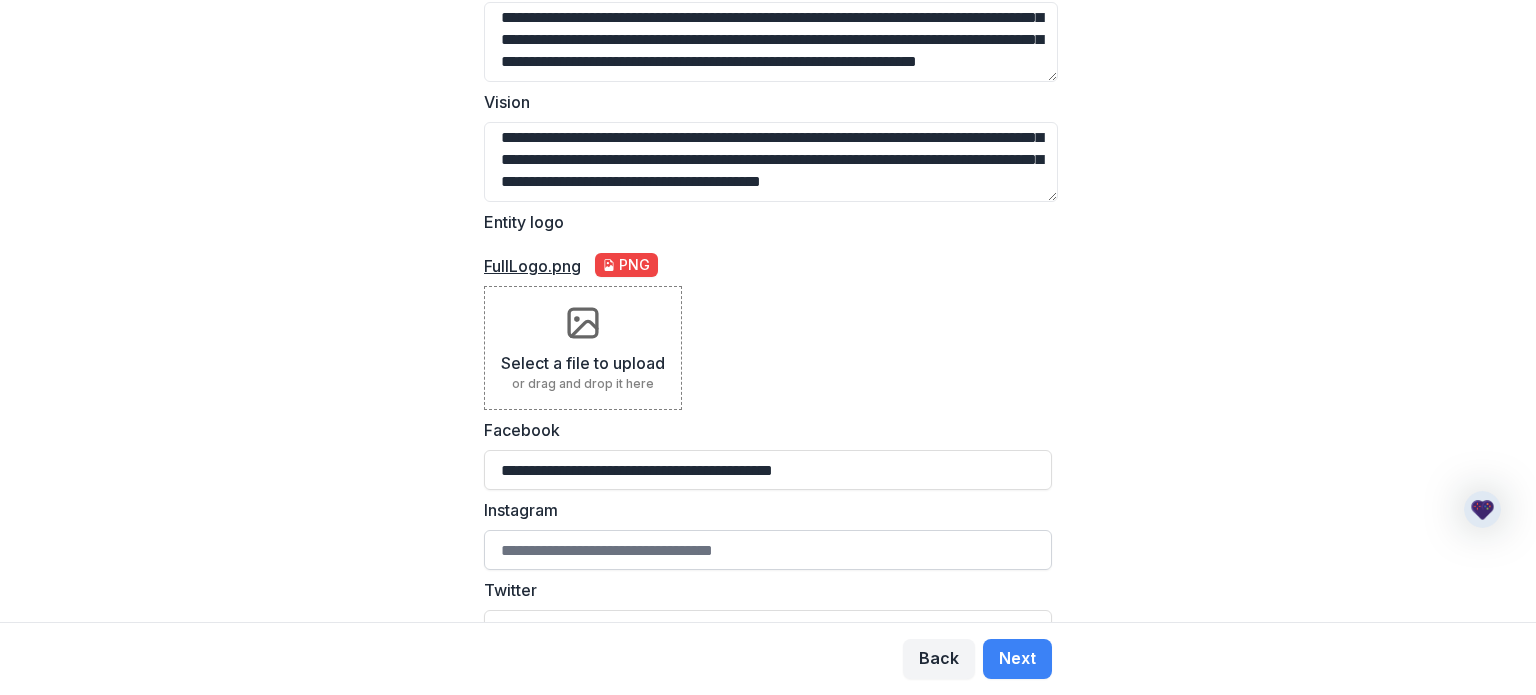 type on "**********" 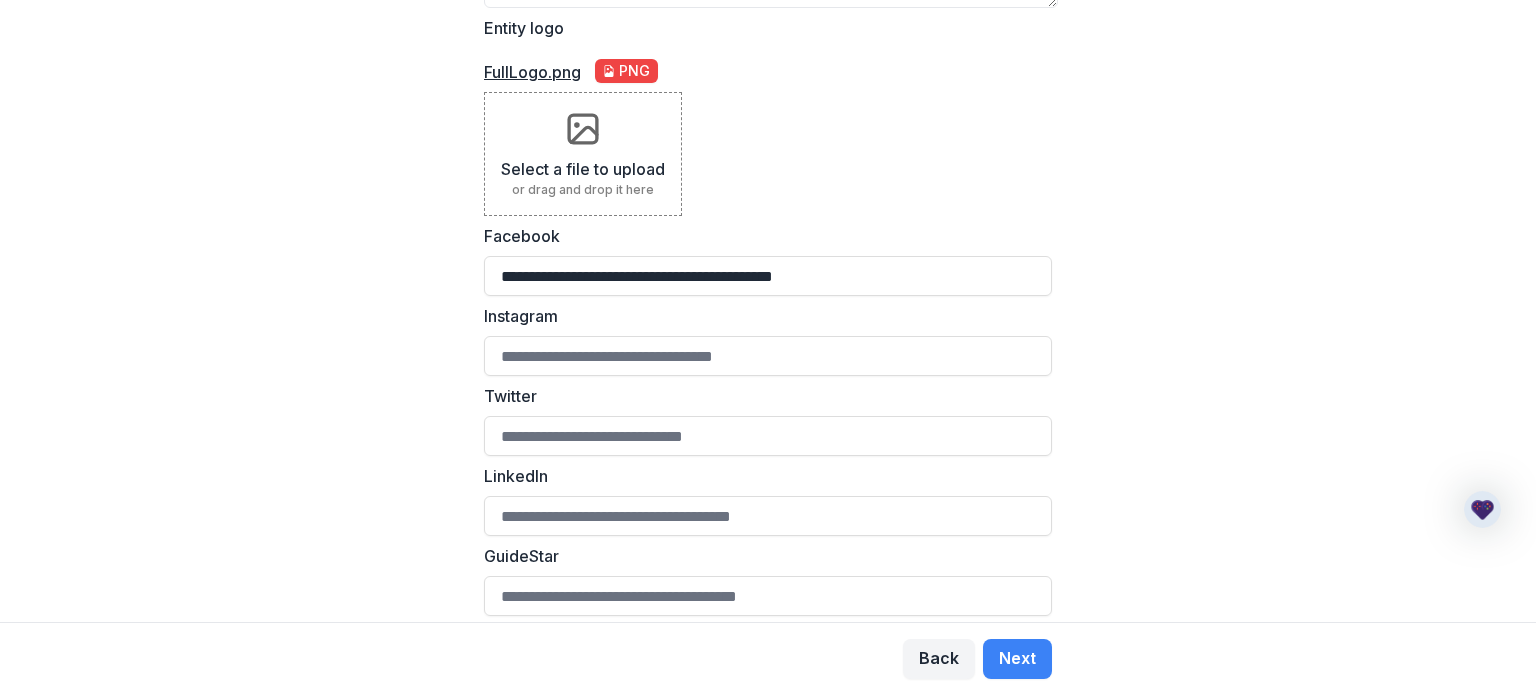 scroll, scrollTop: 598, scrollLeft: 0, axis: vertical 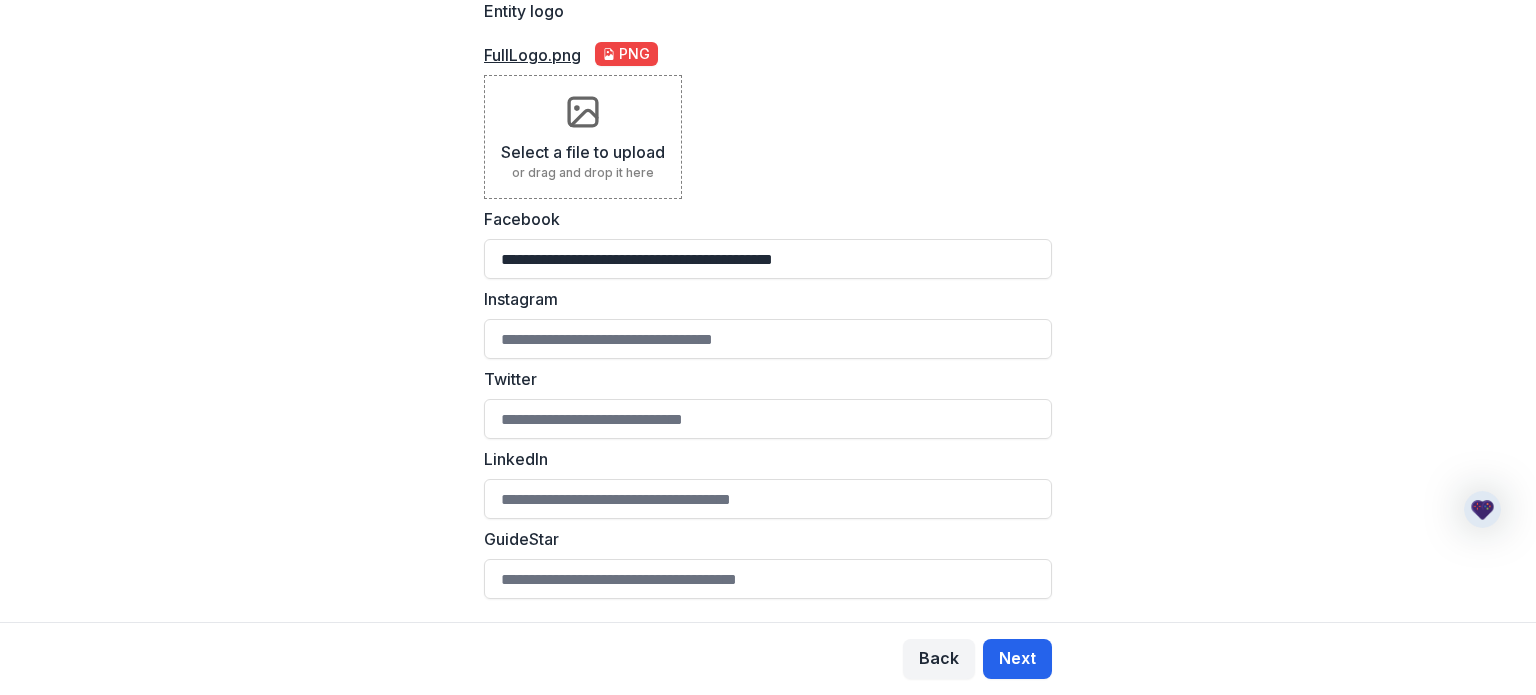 click on "Next" at bounding box center [1017, 659] 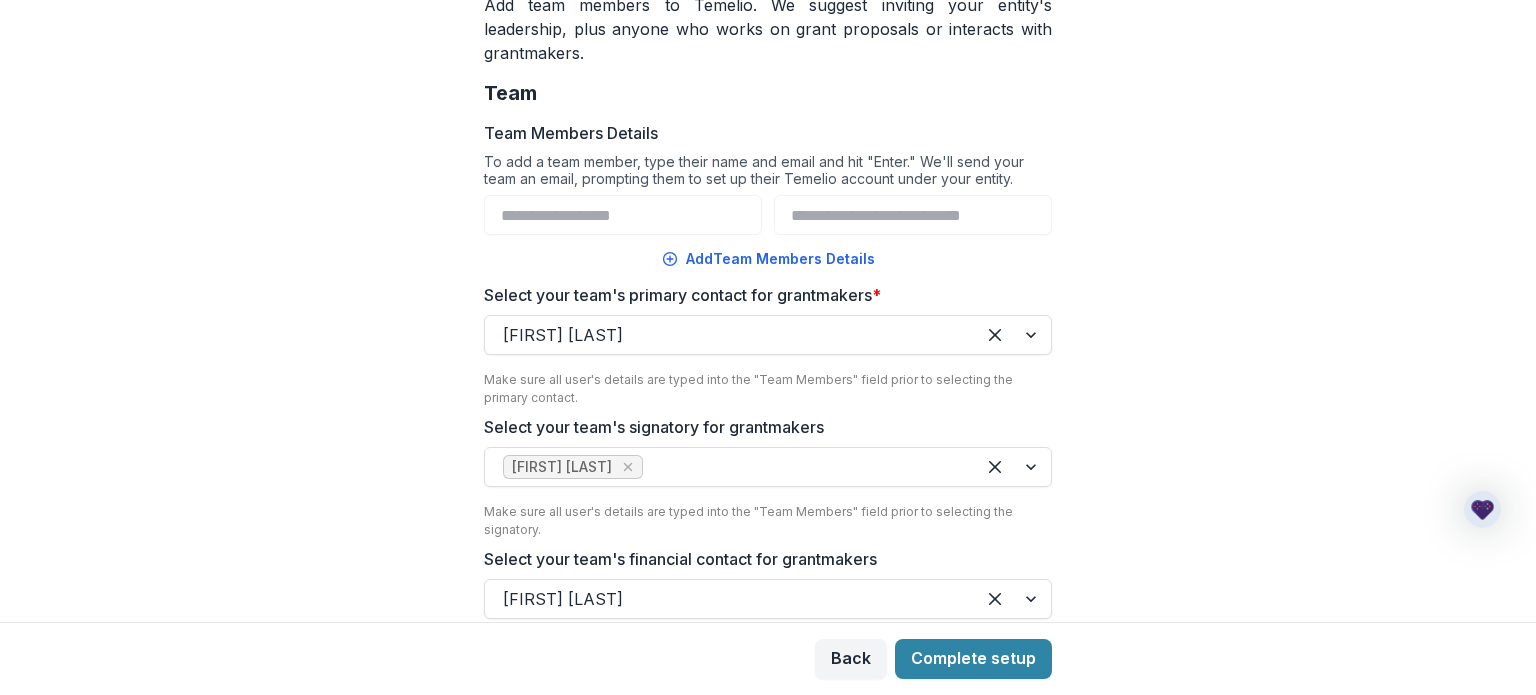 scroll, scrollTop: 262, scrollLeft: 0, axis: vertical 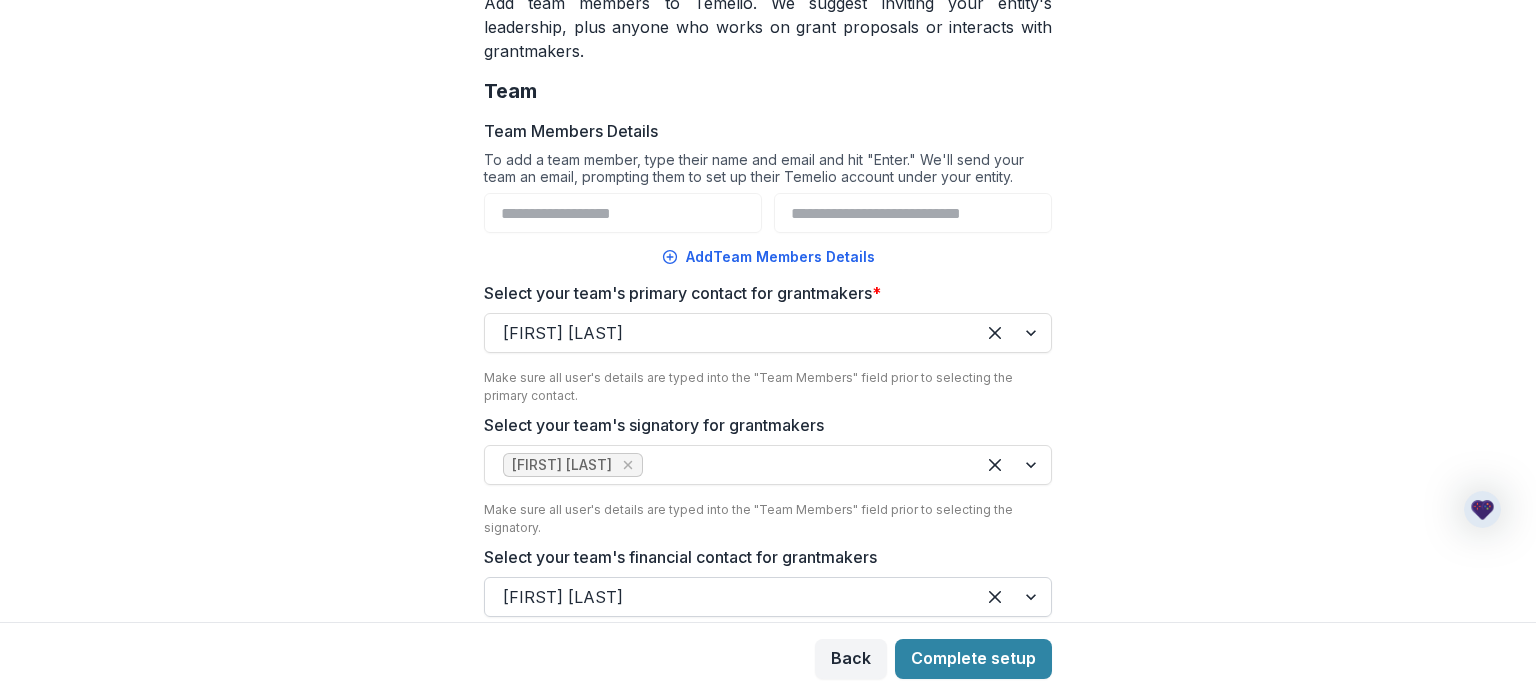 click at bounding box center (730, 597) 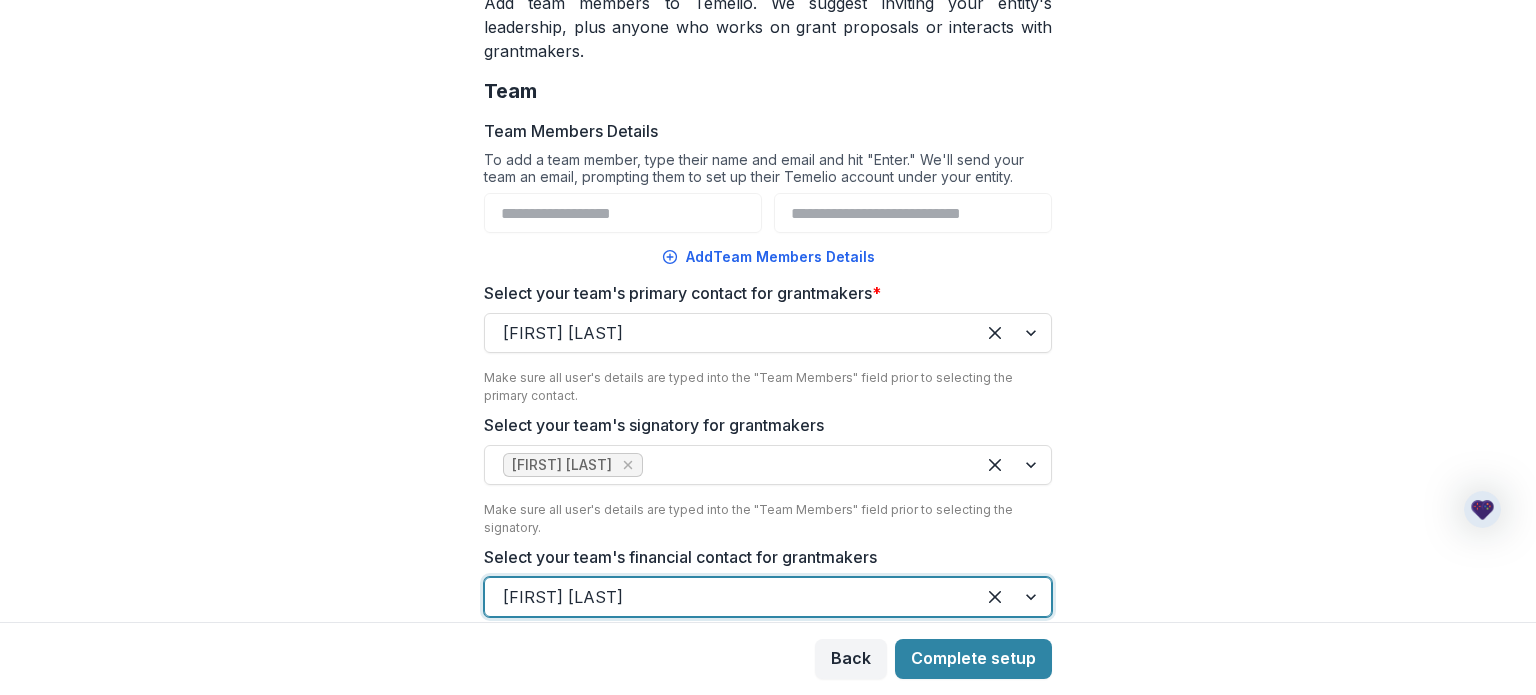 click at bounding box center [730, 597] 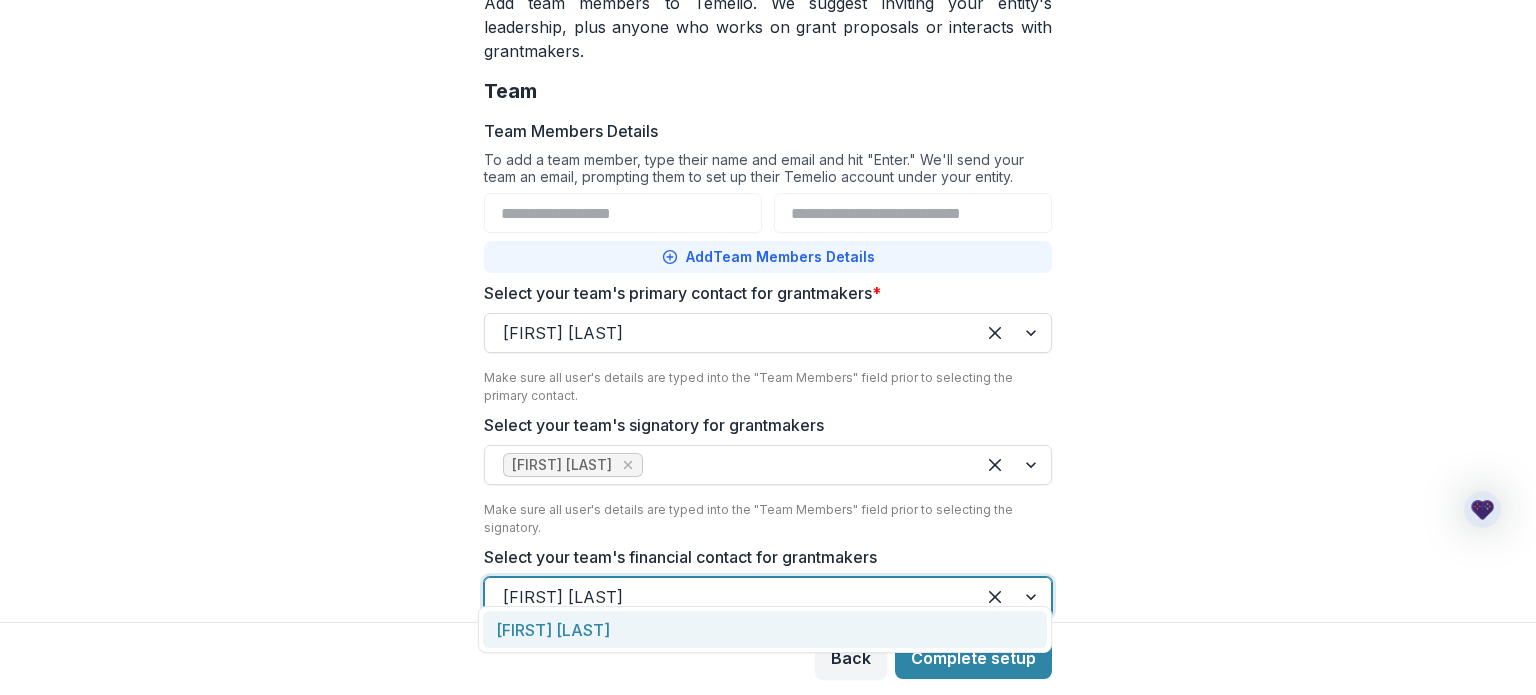 click 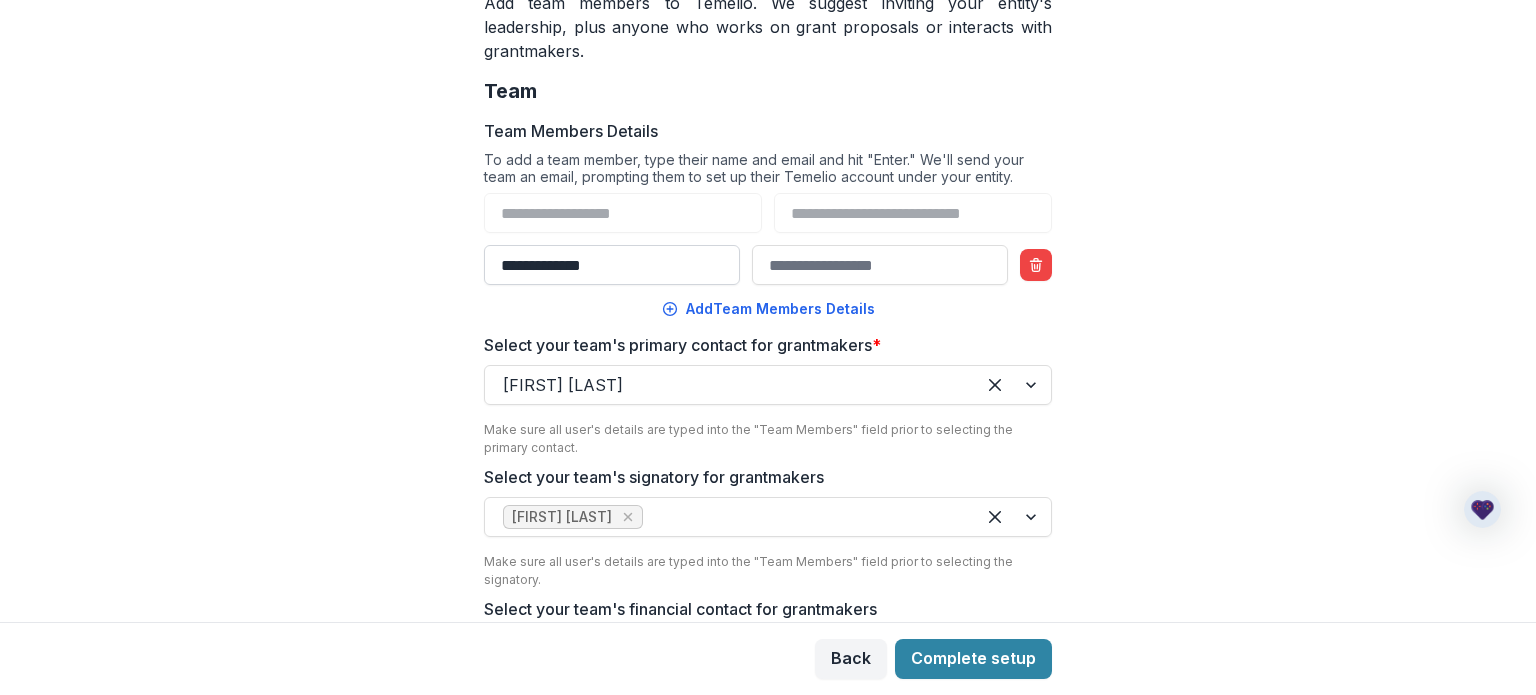 type on "**********" 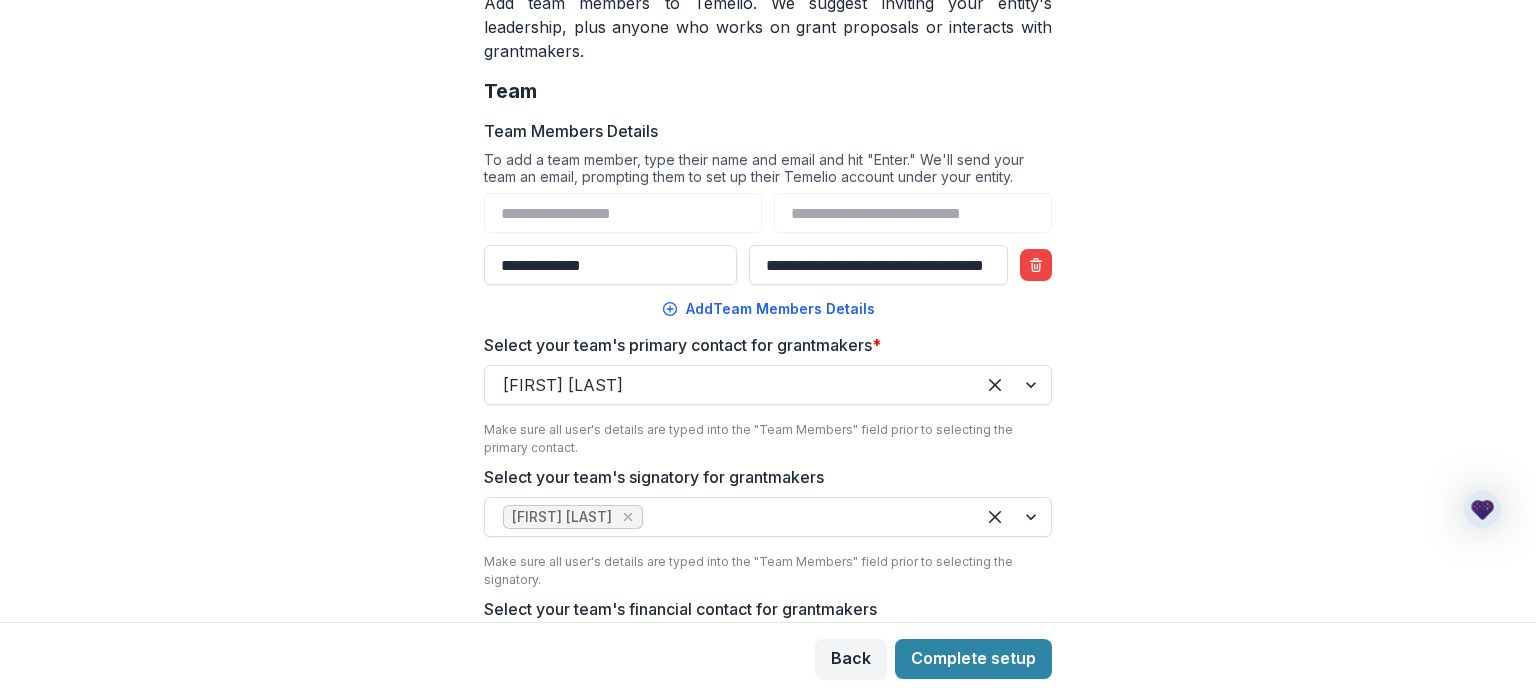 scroll, scrollTop: 0, scrollLeft: 68, axis: horizontal 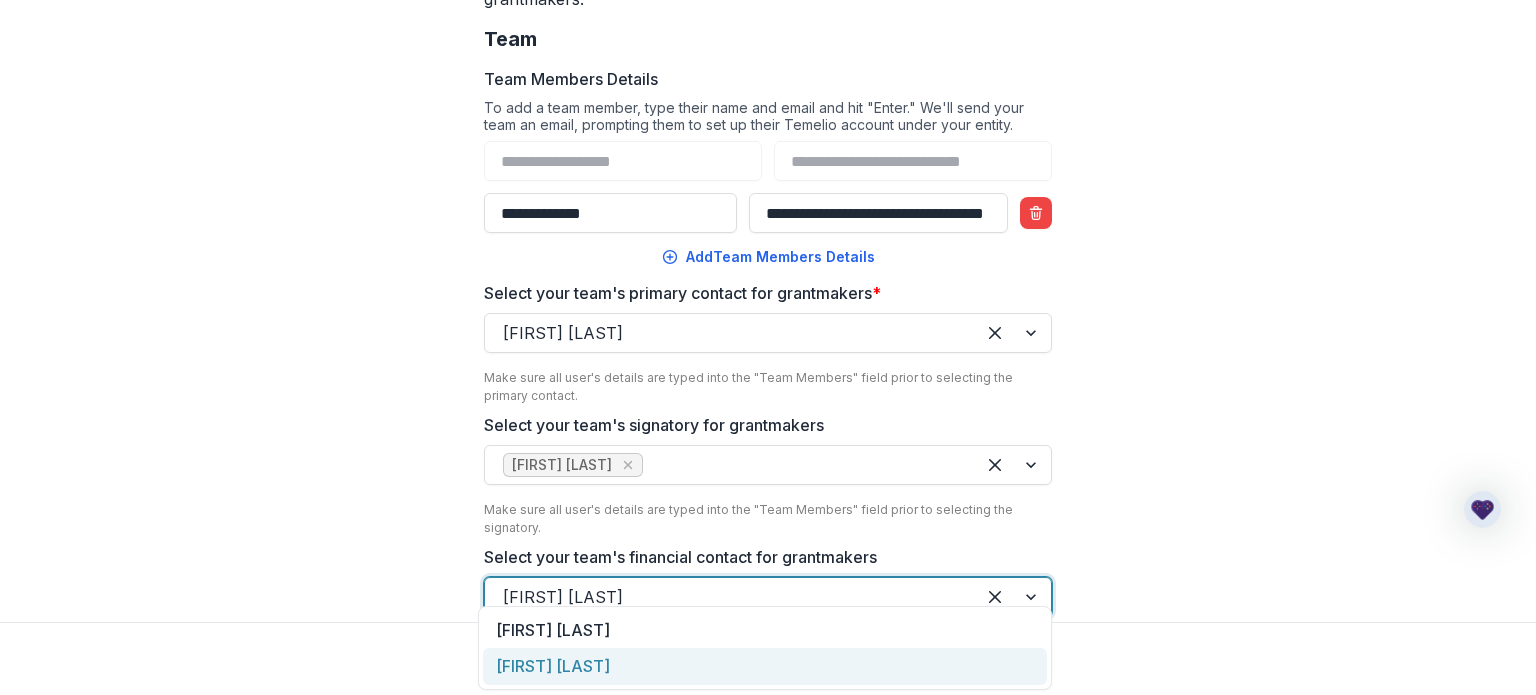 click at bounding box center [1013, 597] 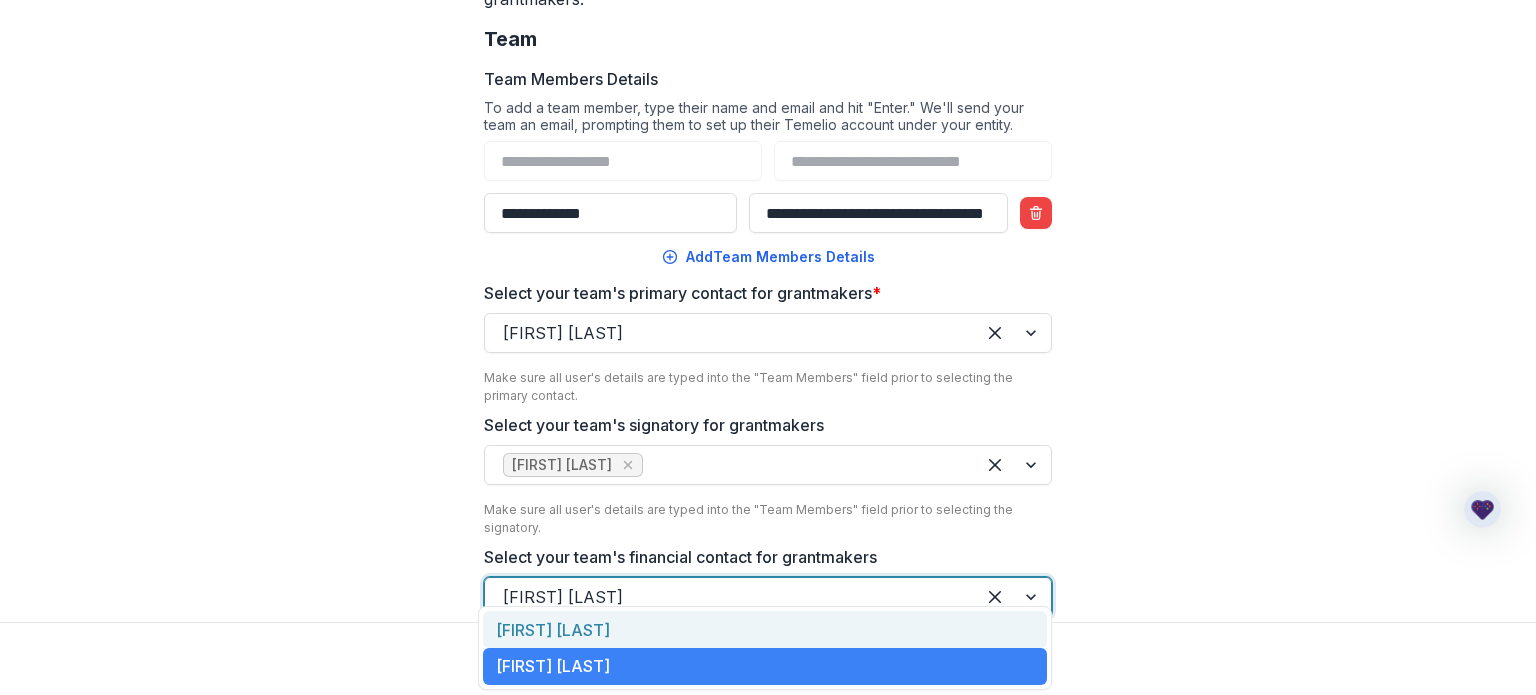 click on "Kristy Loghry" at bounding box center [765, 629] 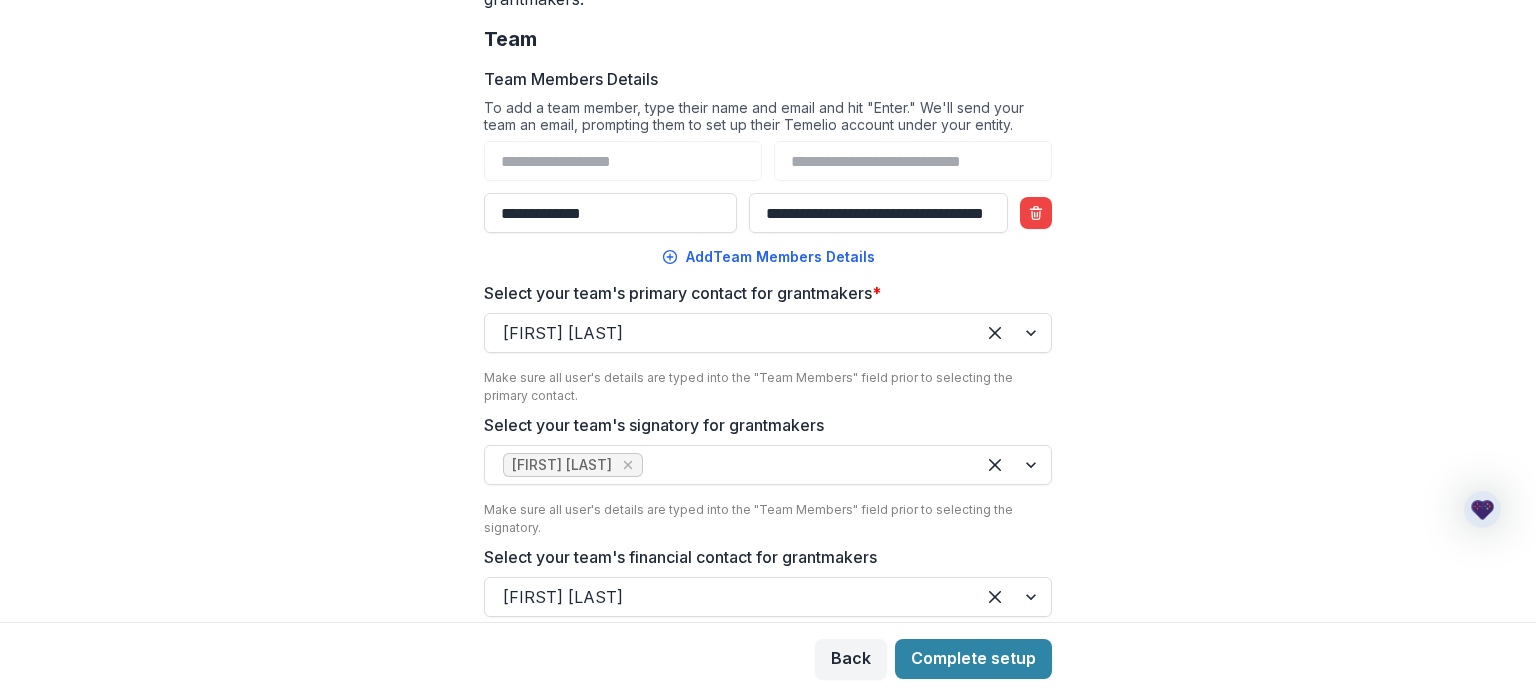 click on "**********" at bounding box center (768, 311) 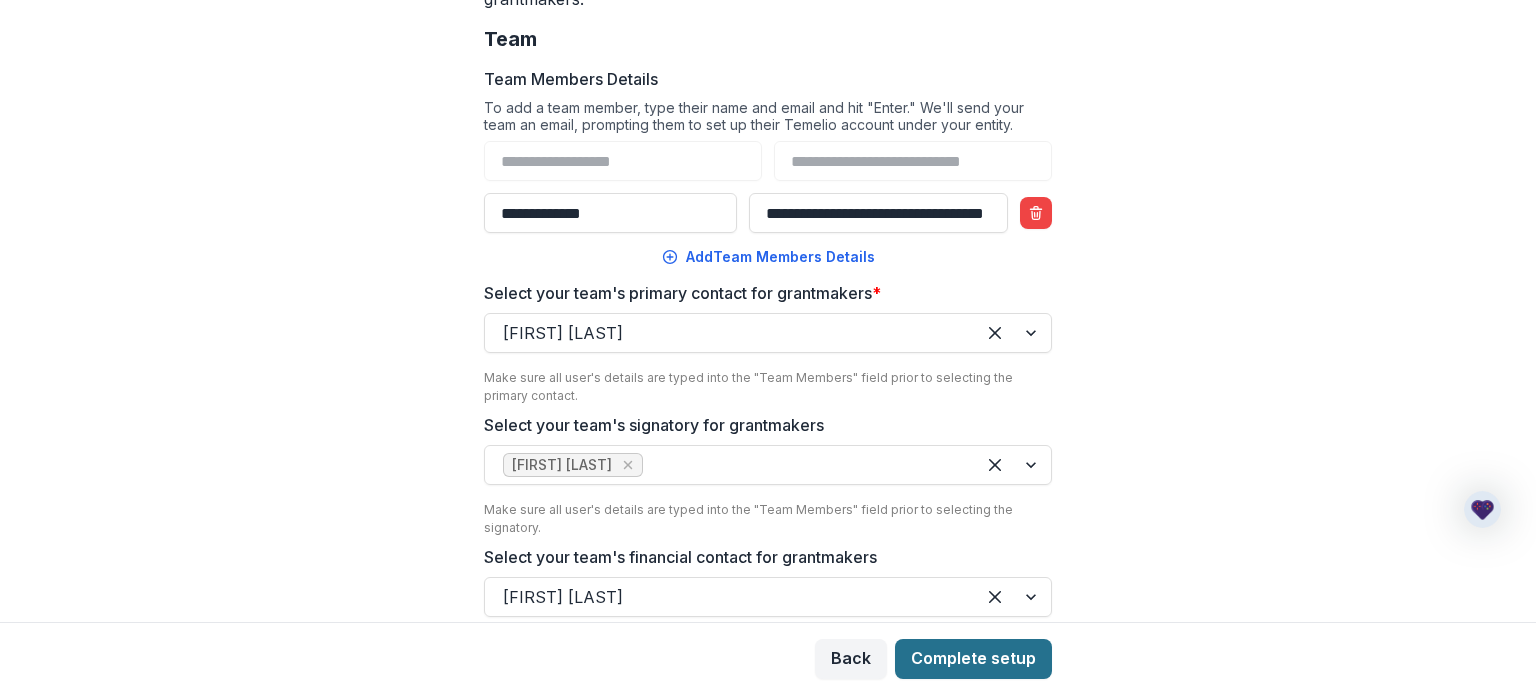 click on "Complete setup" at bounding box center [973, 659] 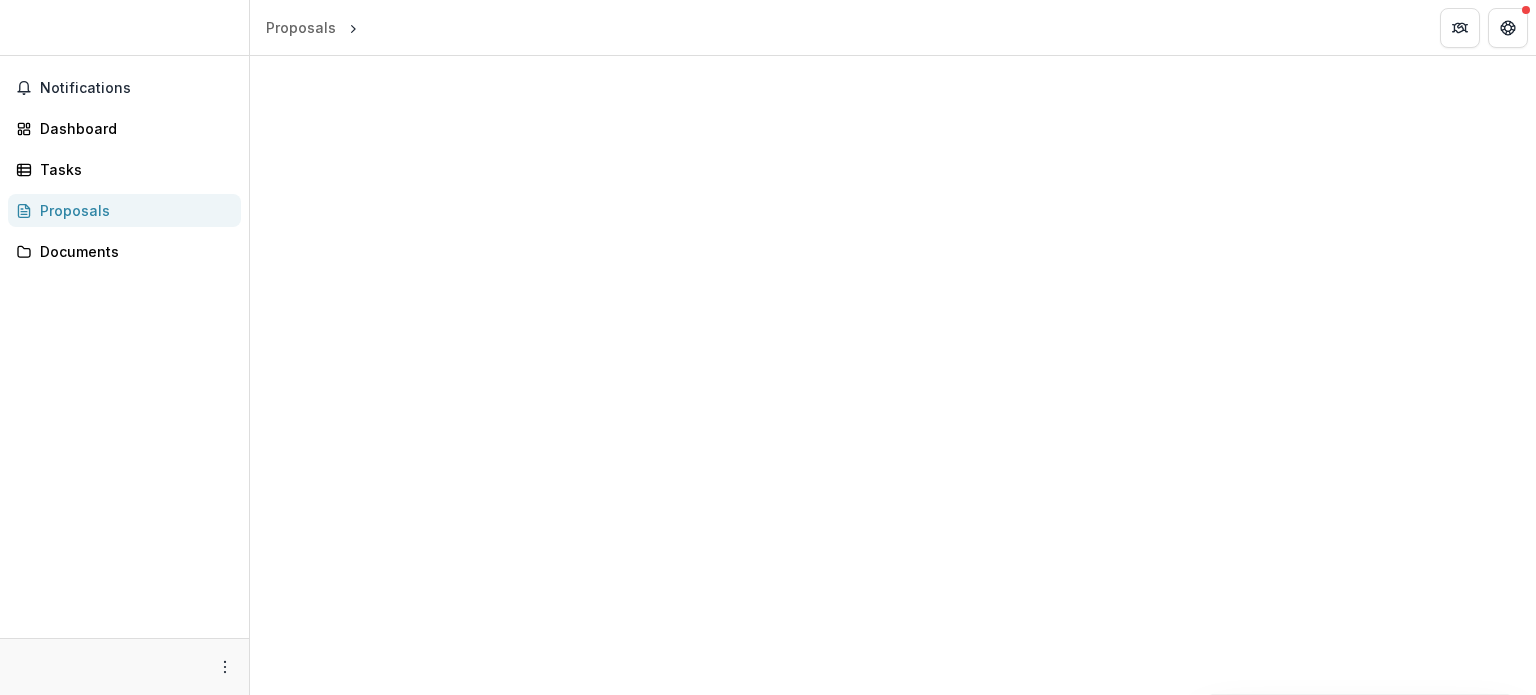 scroll, scrollTop: 0, scrollLeft: 0, axis: both 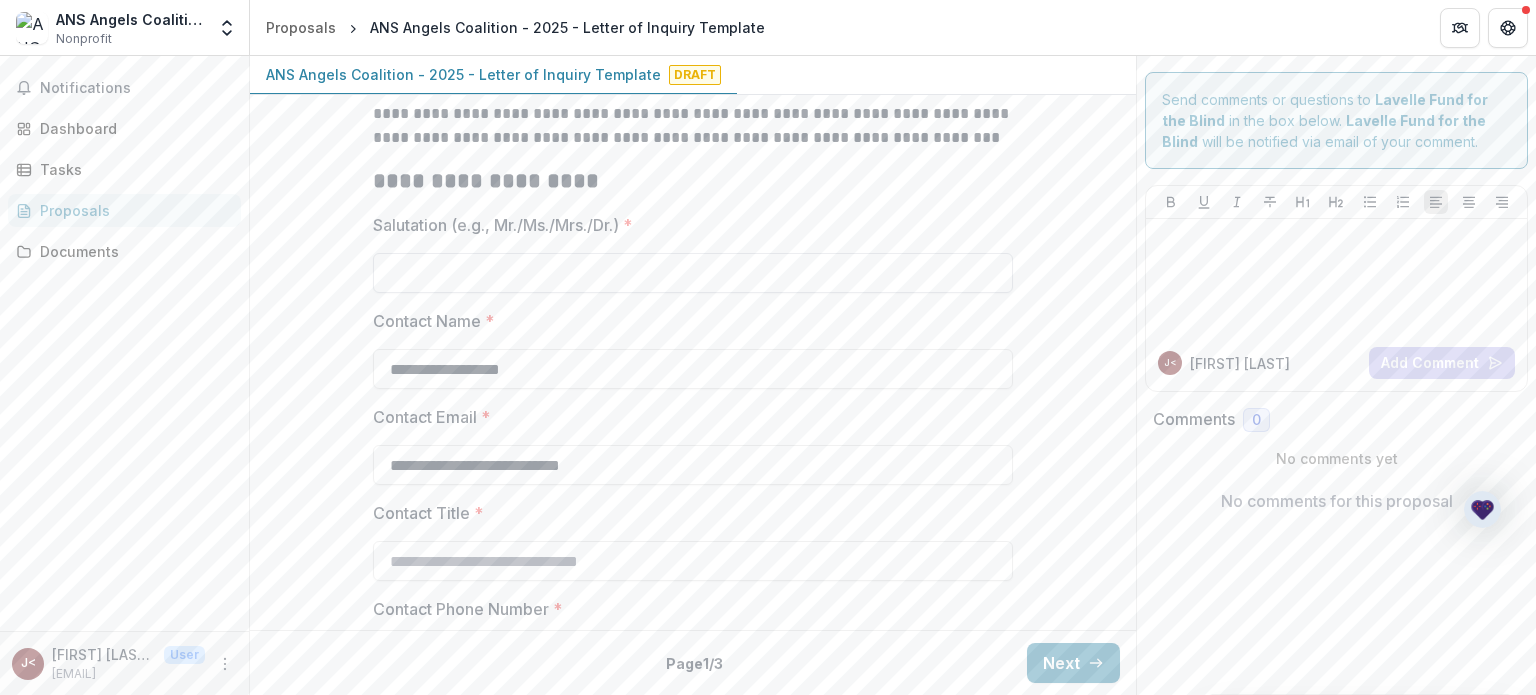 click on "Salutation (e.g., Mr./Ms./Mrs./Dr.) *" at bounding box center (693, 273) 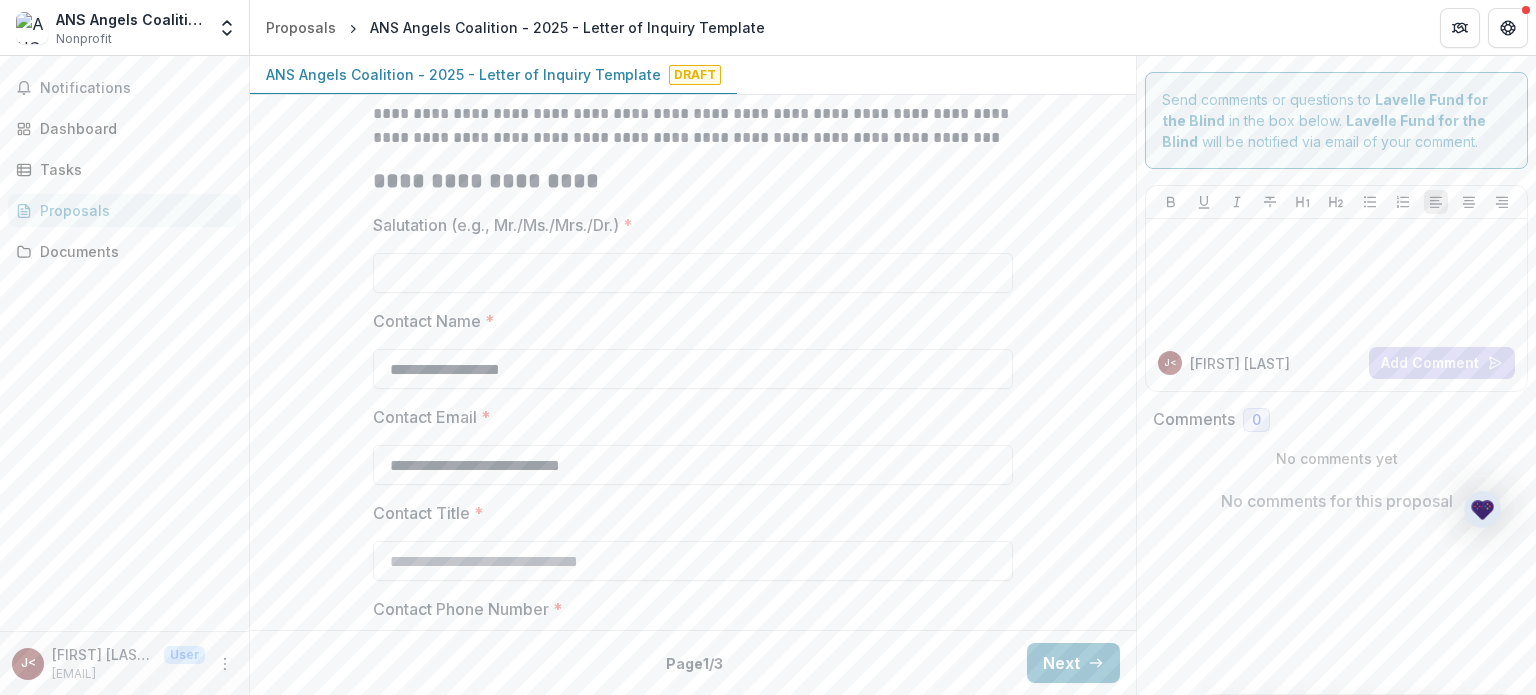 scroll, scrollTop: 0, scrollLeft: 0, axis: both 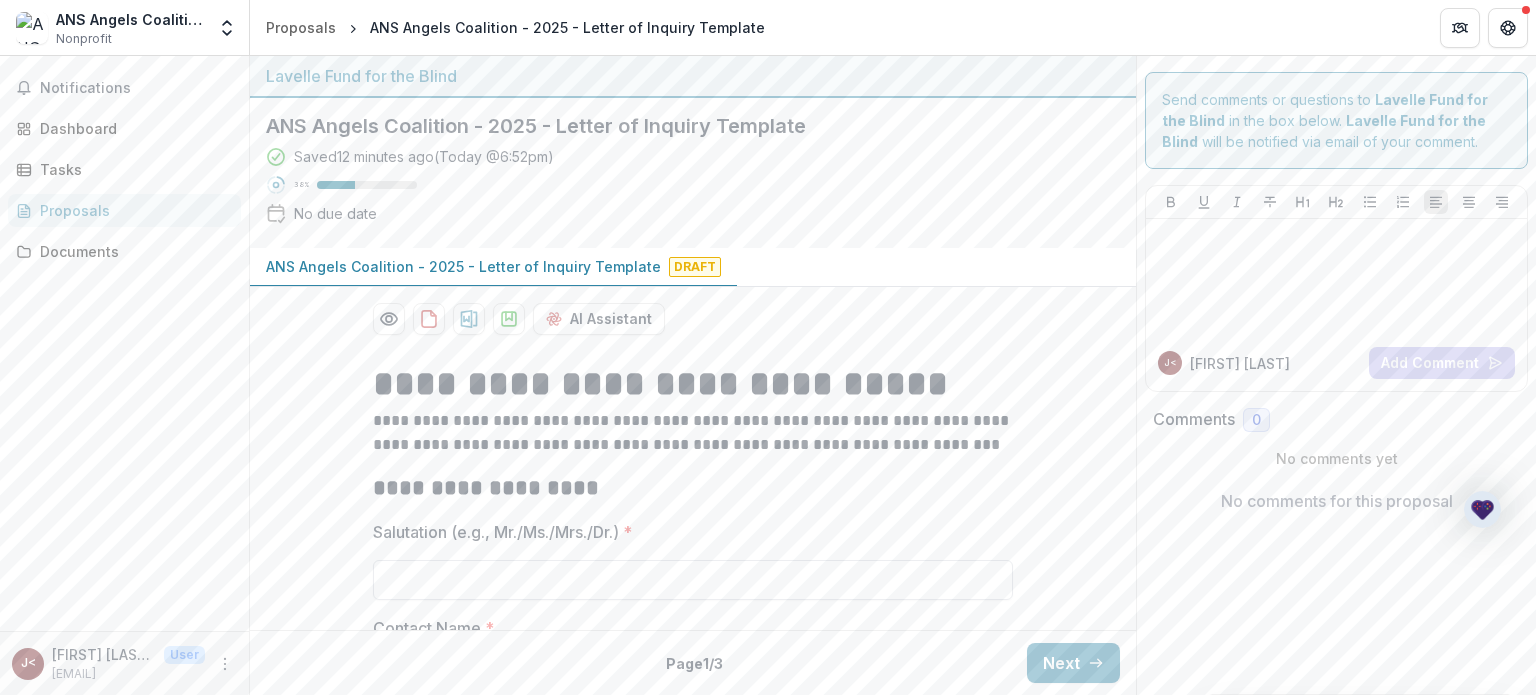 click on "Salutation (e.g., Mr./Ms./Mrs./Dr.) *" at bounding box center [693, 580] 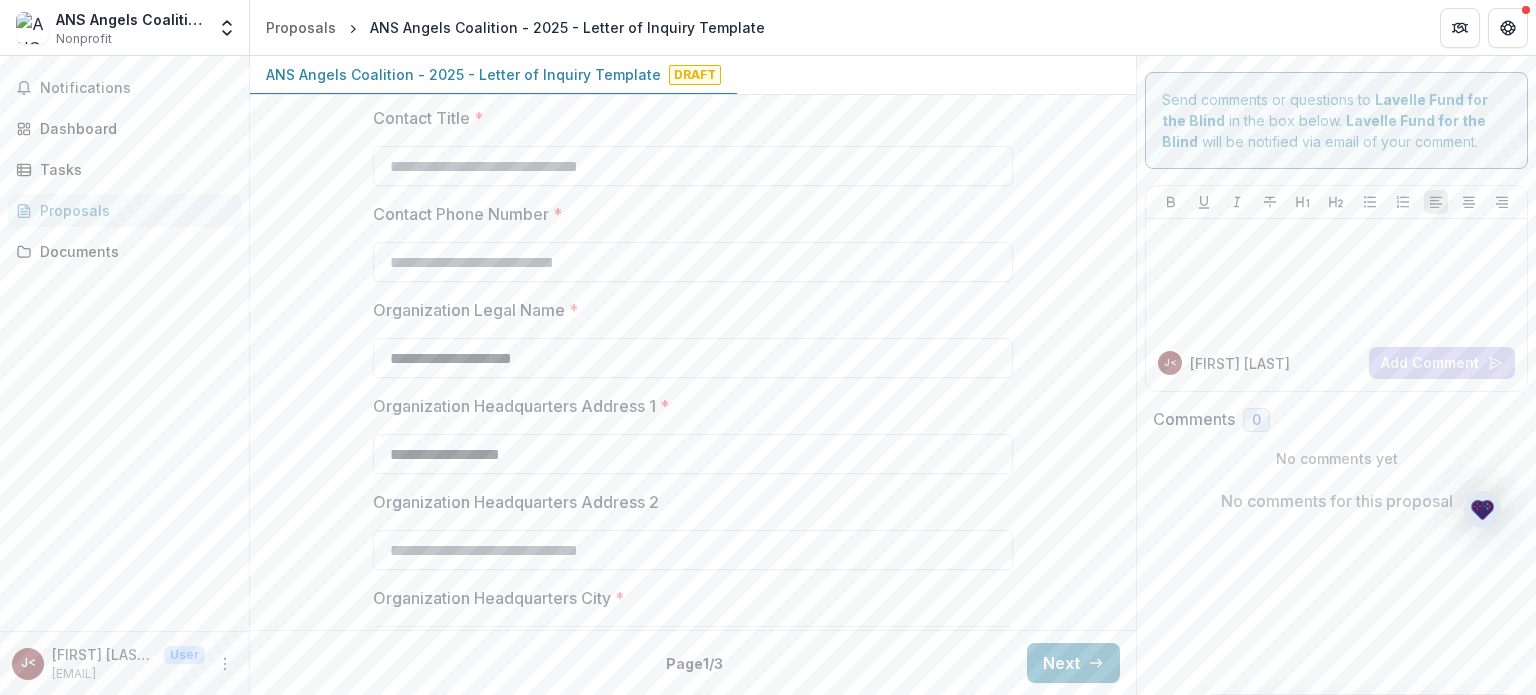 scroll, scrollTop: 706, scrollLeft: 0, axis: vertical 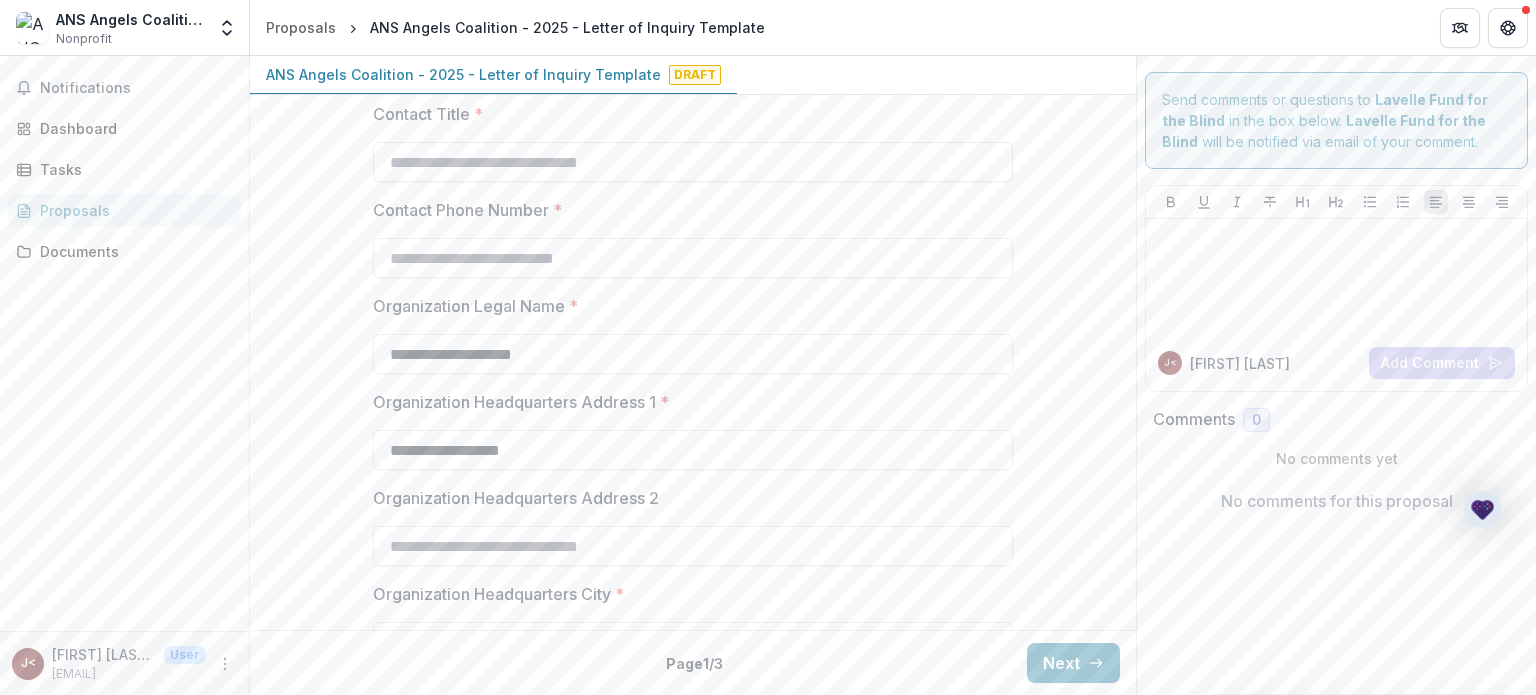 type on "***" 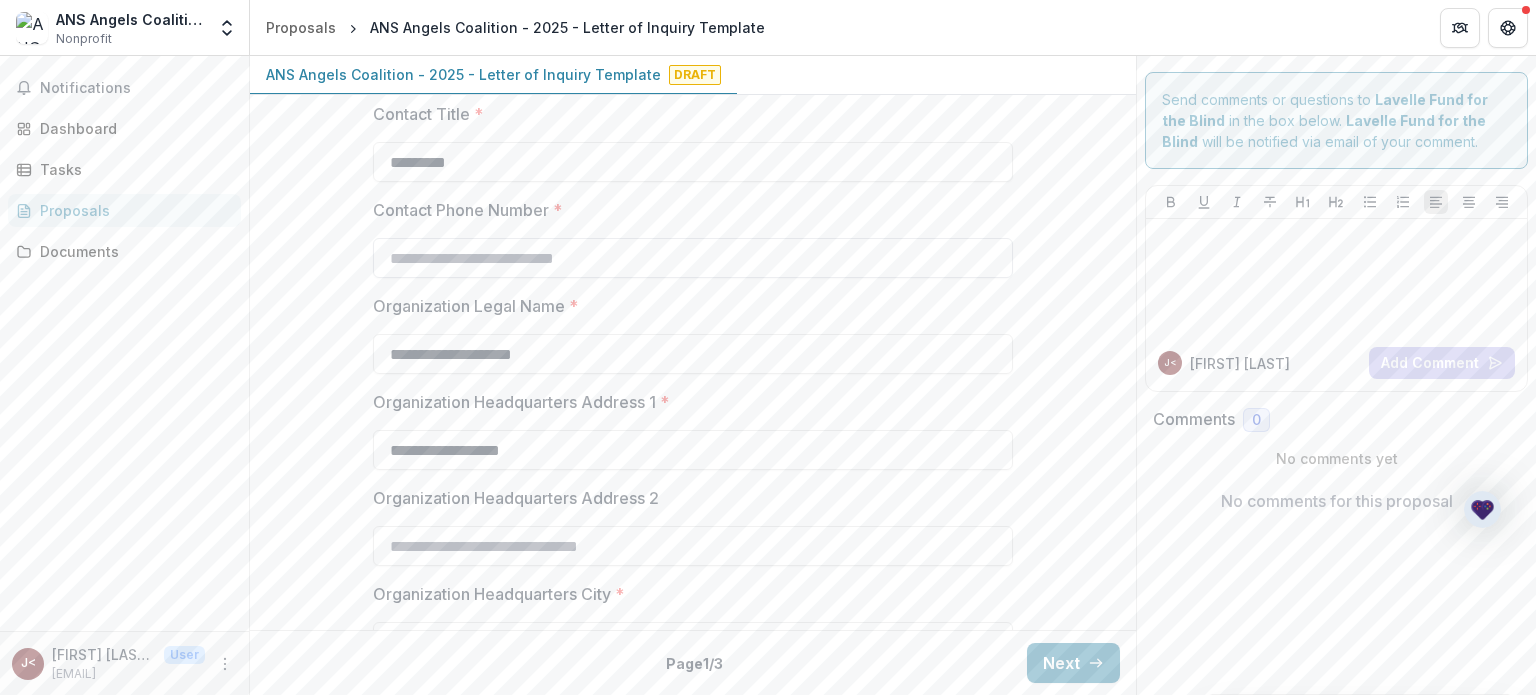 type on "*********" 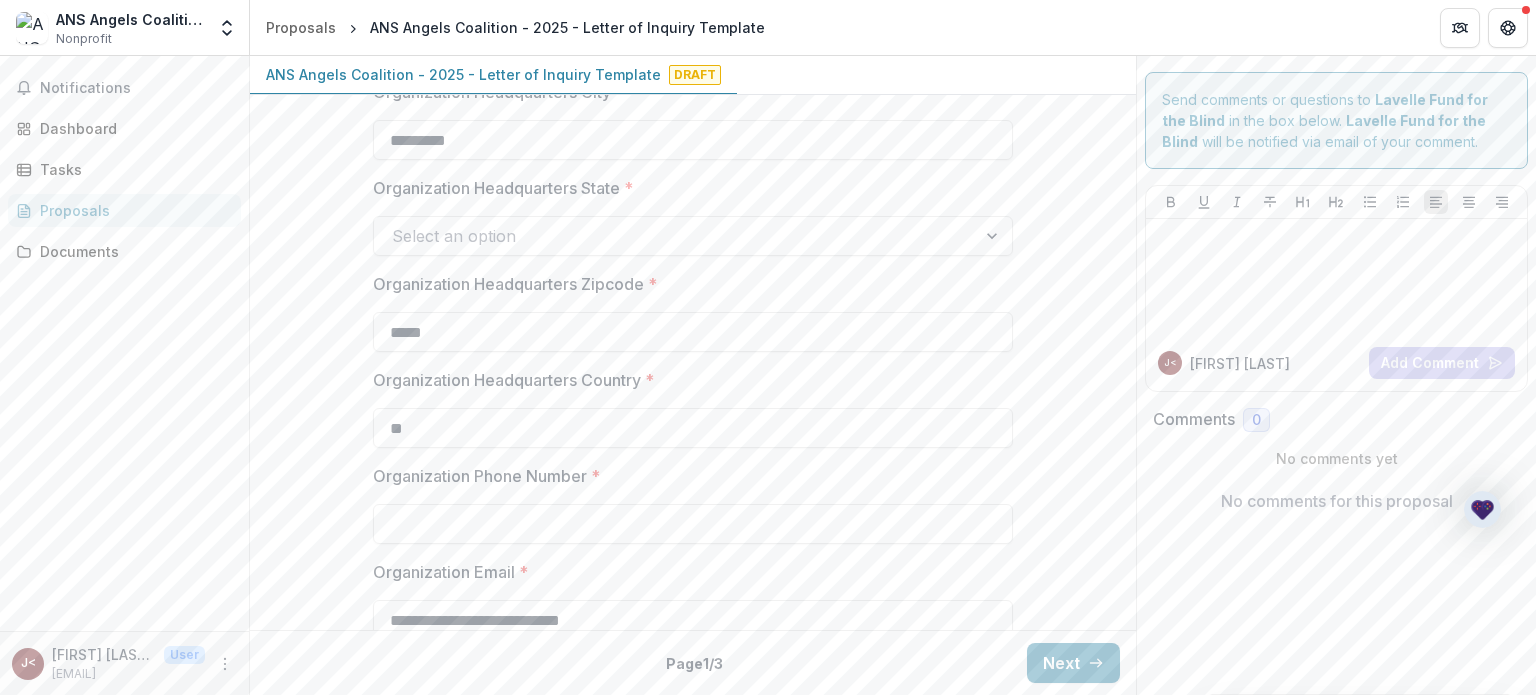 scroll, scrollTop: 1212, scrollLeft: 0, axis: vertical 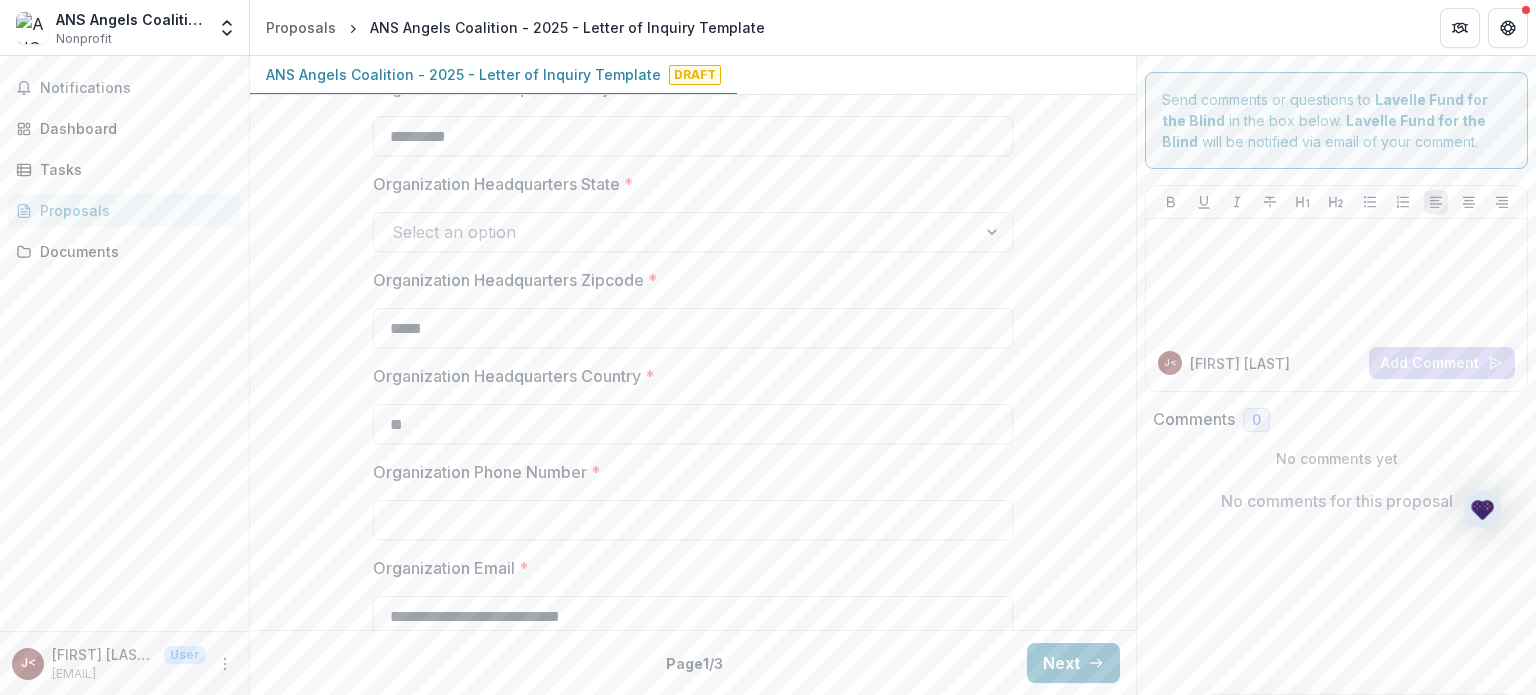 type on "**********" 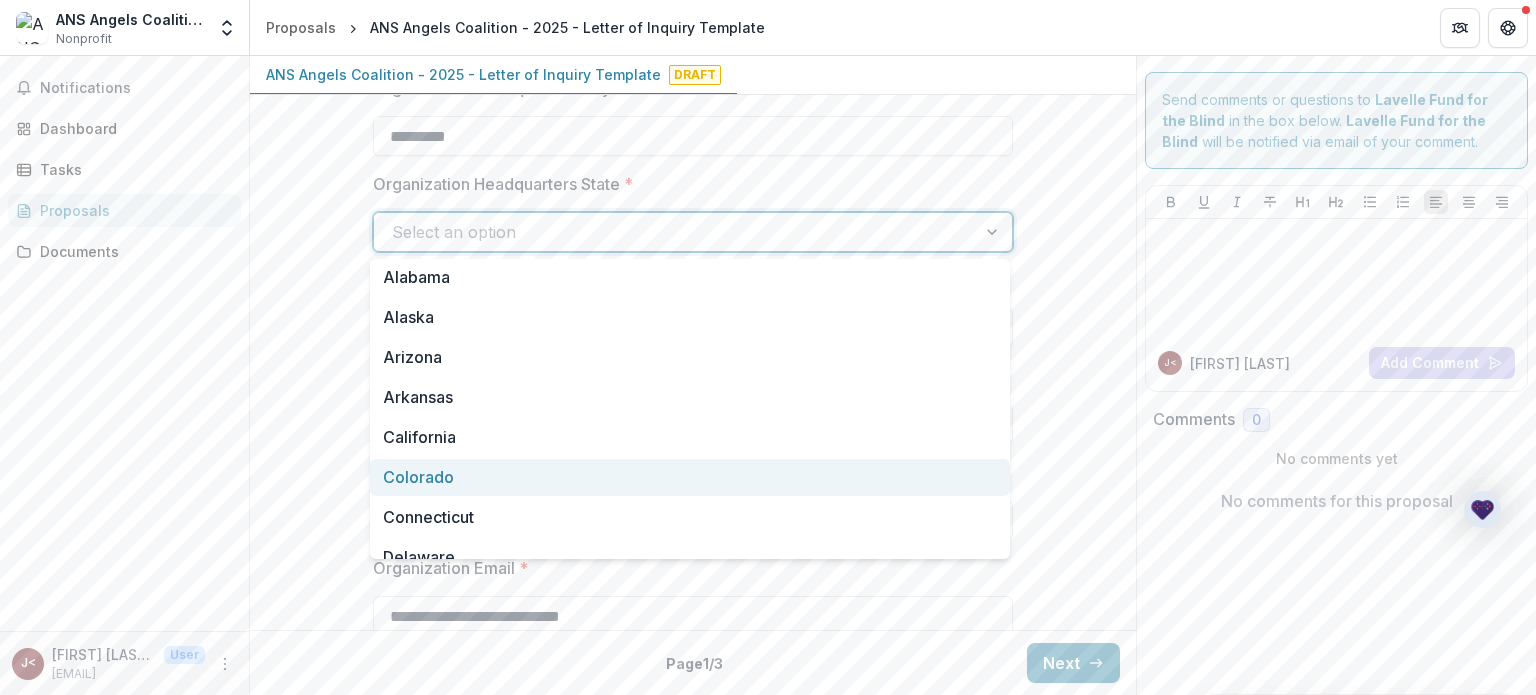 click on "Colorado" at bounding box center (690, 477) 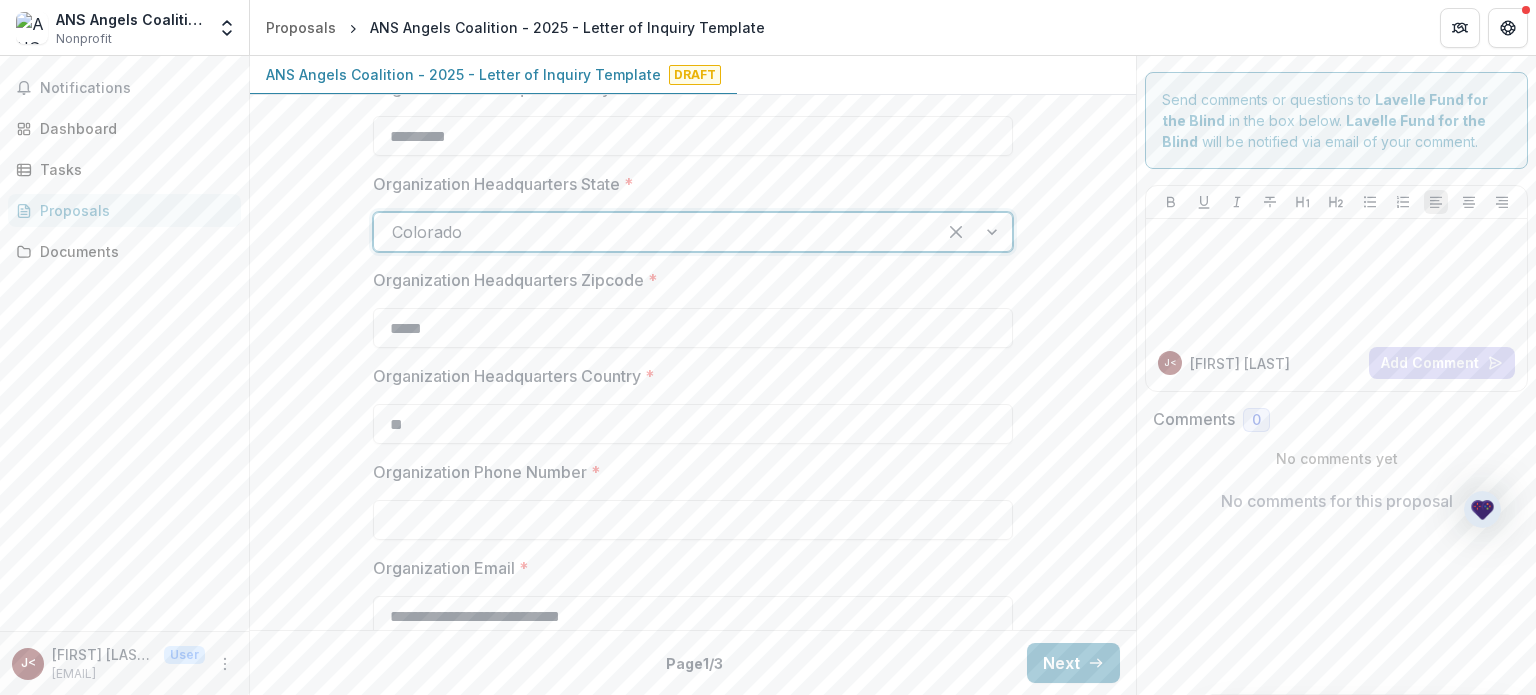 click on "**********" at bounding box center [693, 164] 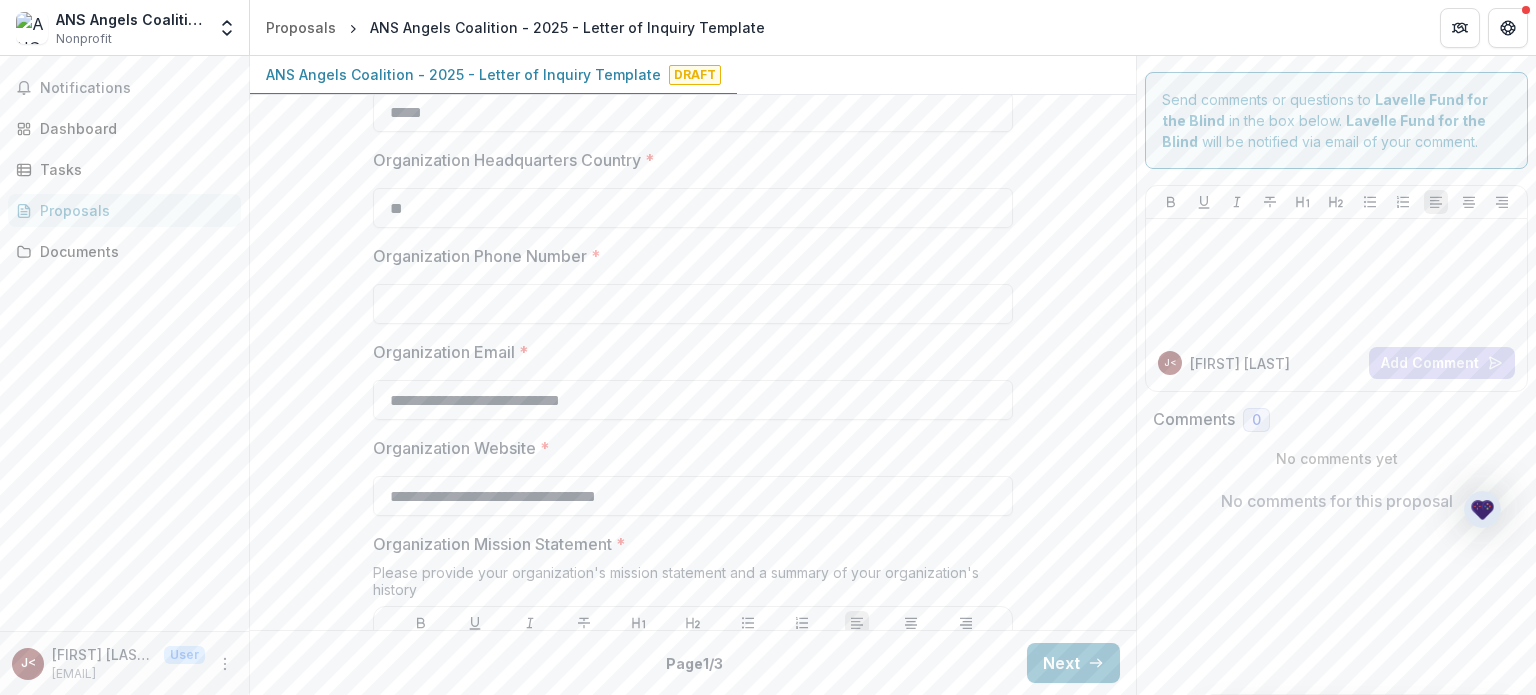 scroll, scrollTop: 1442, scrollLeft: 0, axis: vertical 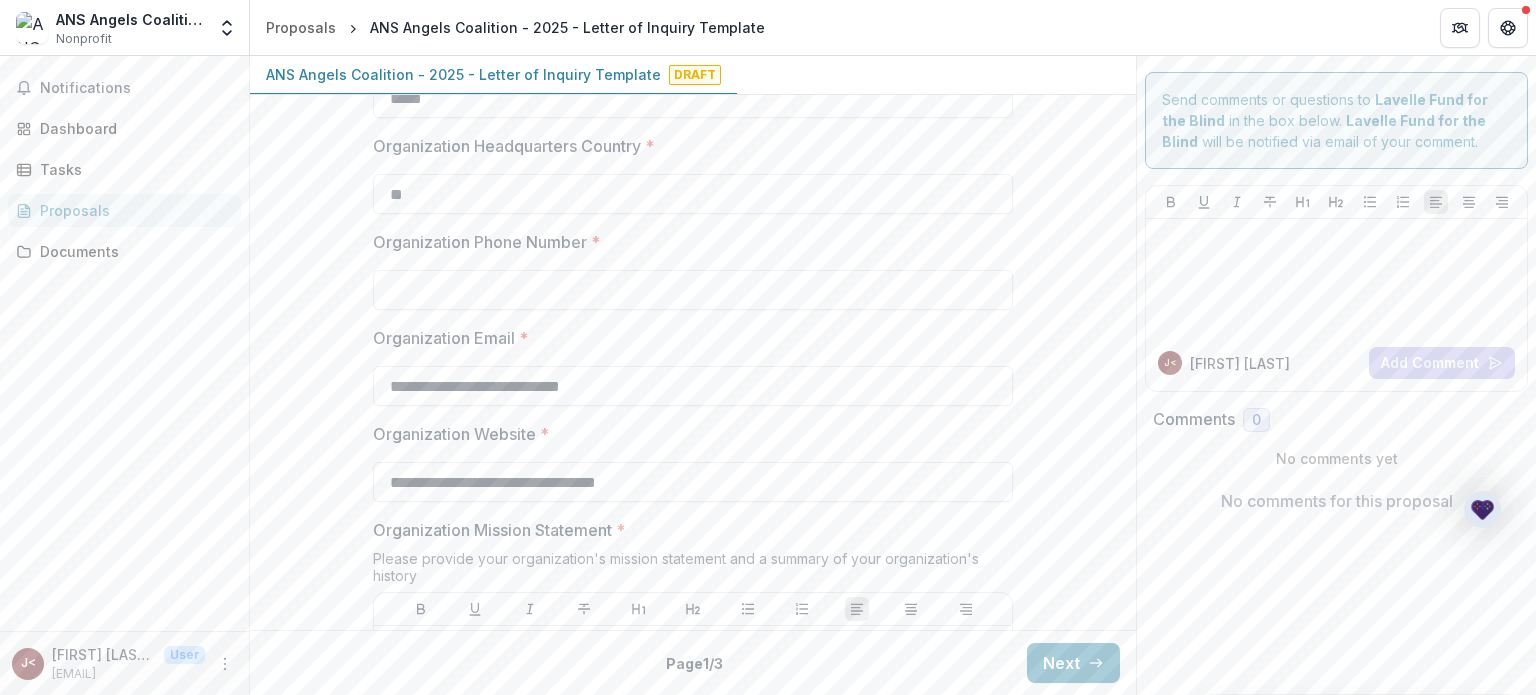 click on "Organization Phone Number *" at bounding box center [693, 290] 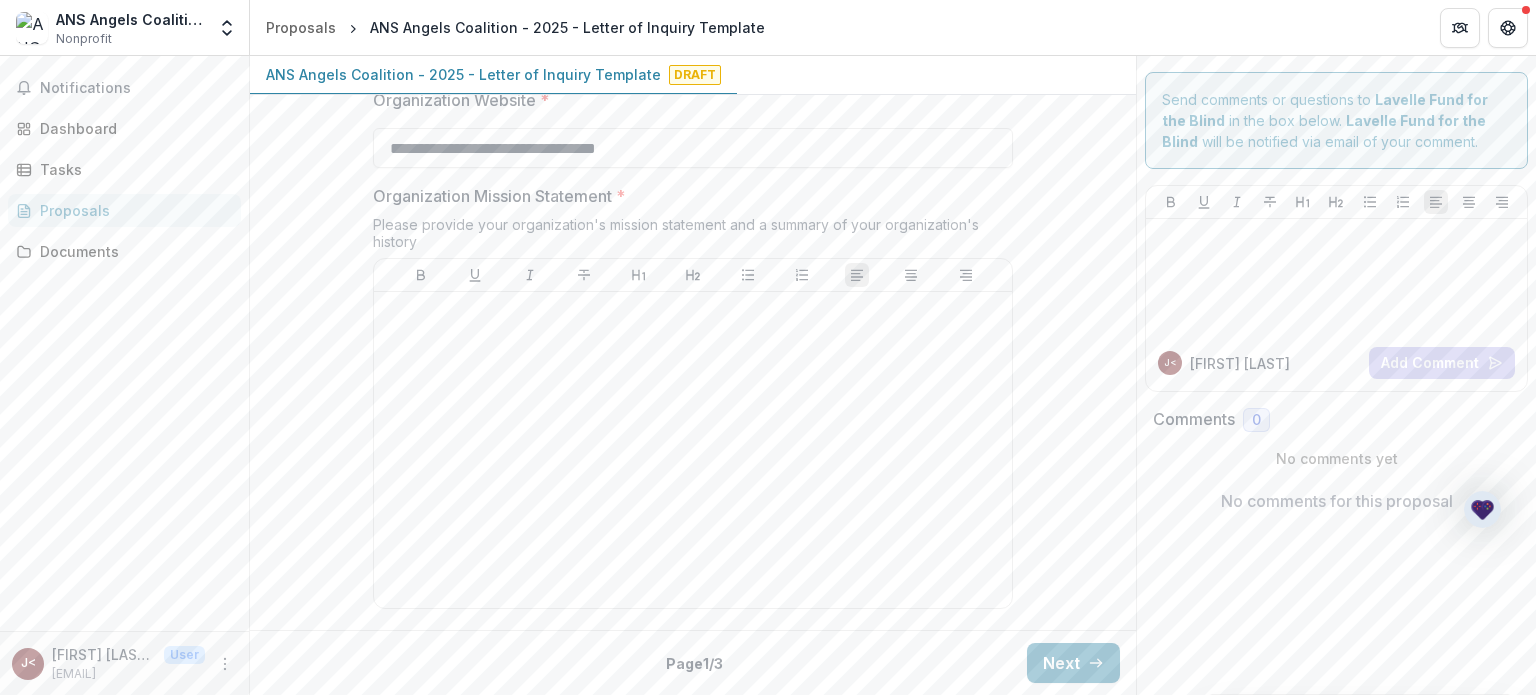 scroll, scrollTop: 1784, scrollLeft: 0, axis: vertical 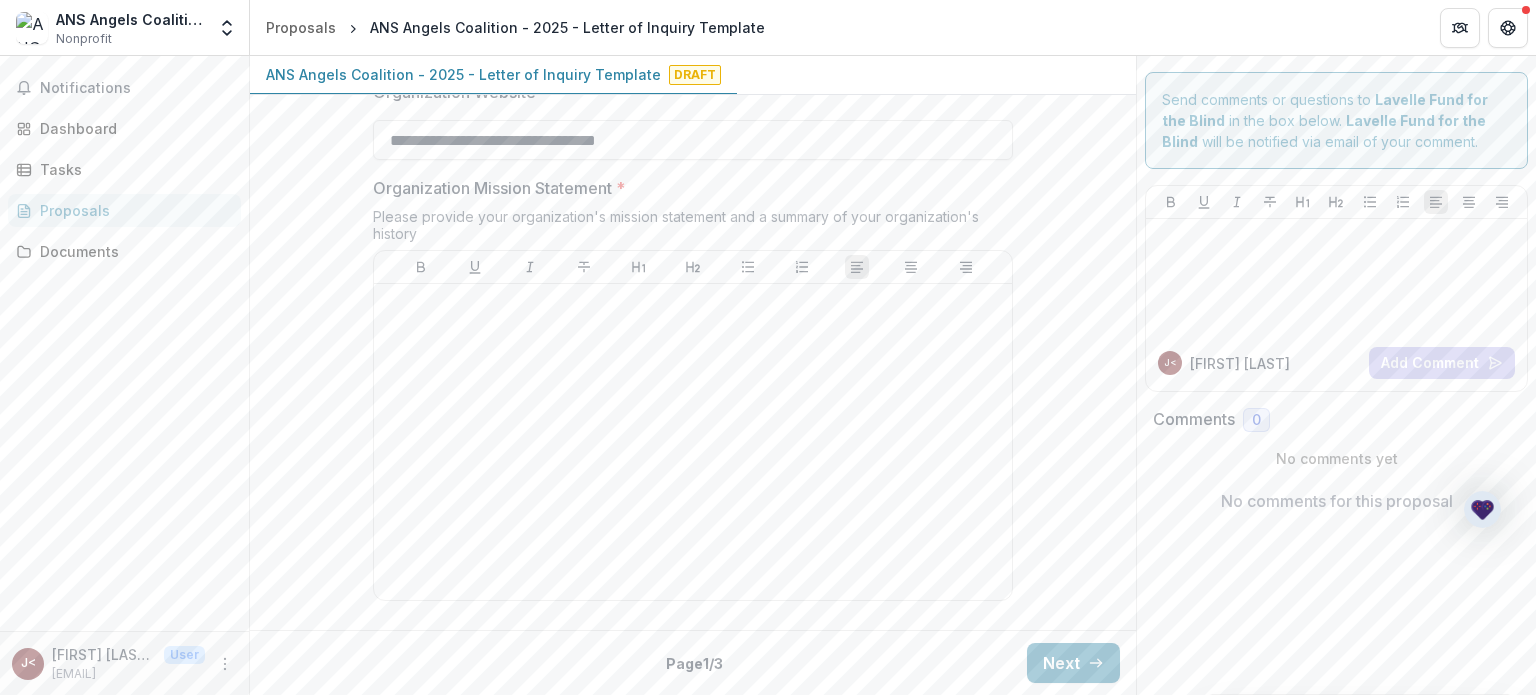 type on "**********" 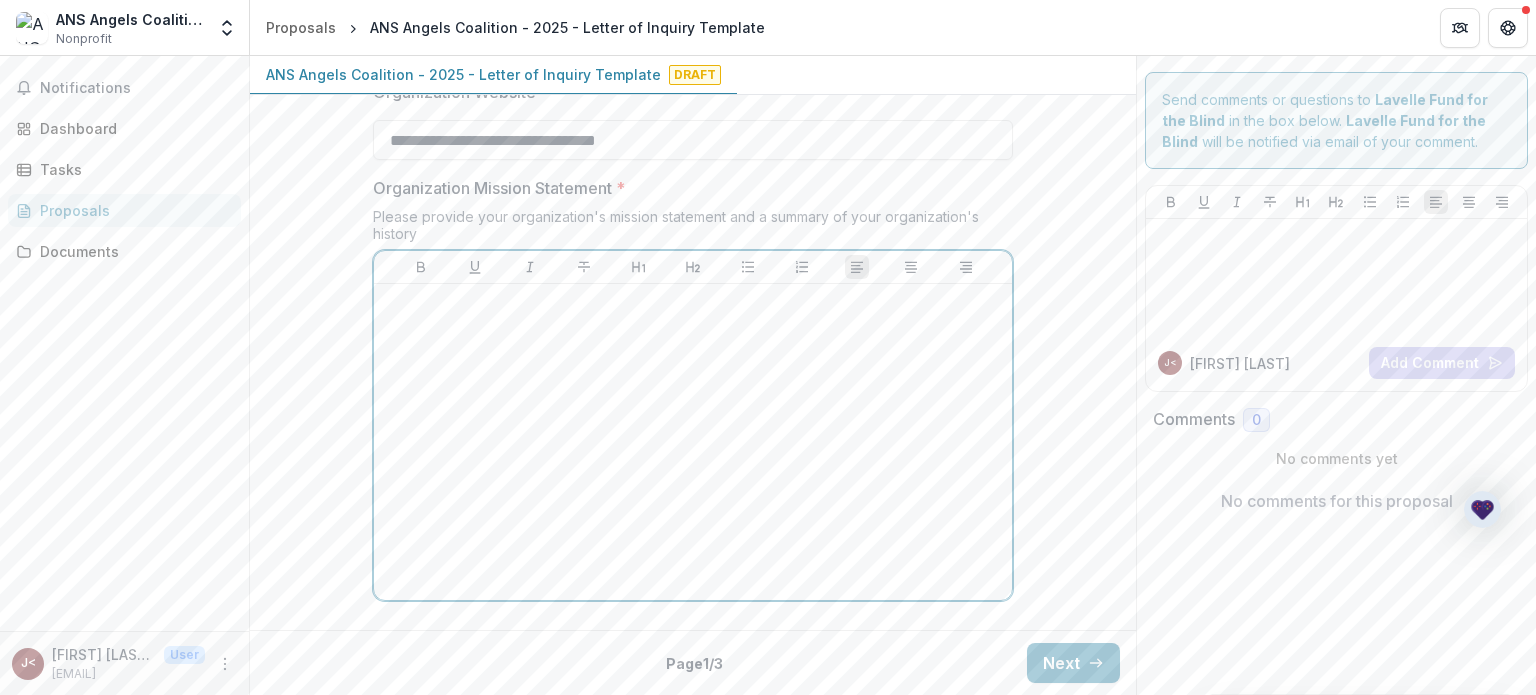 click at bounding box center [693, 442] 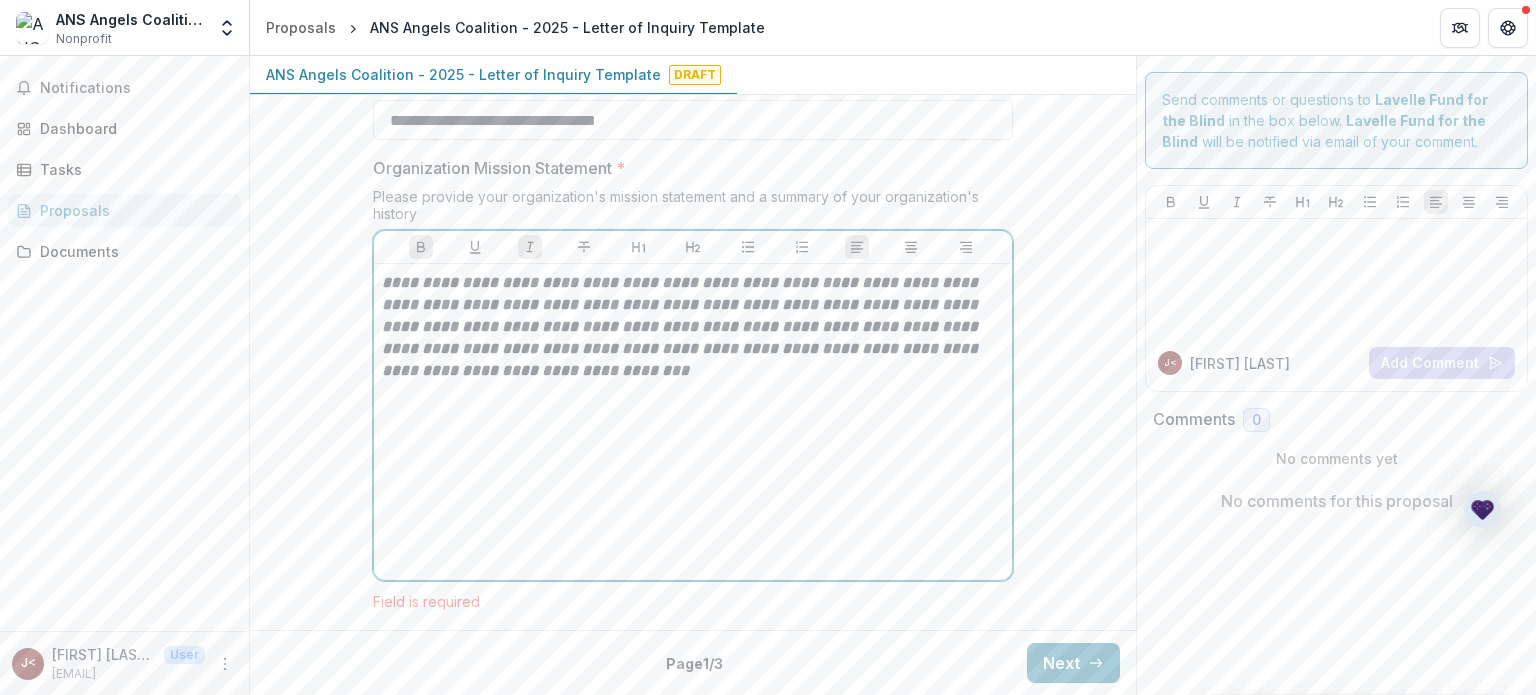 scroll, scrollTop: 1805, scrollLeft: 0, axis: vertical 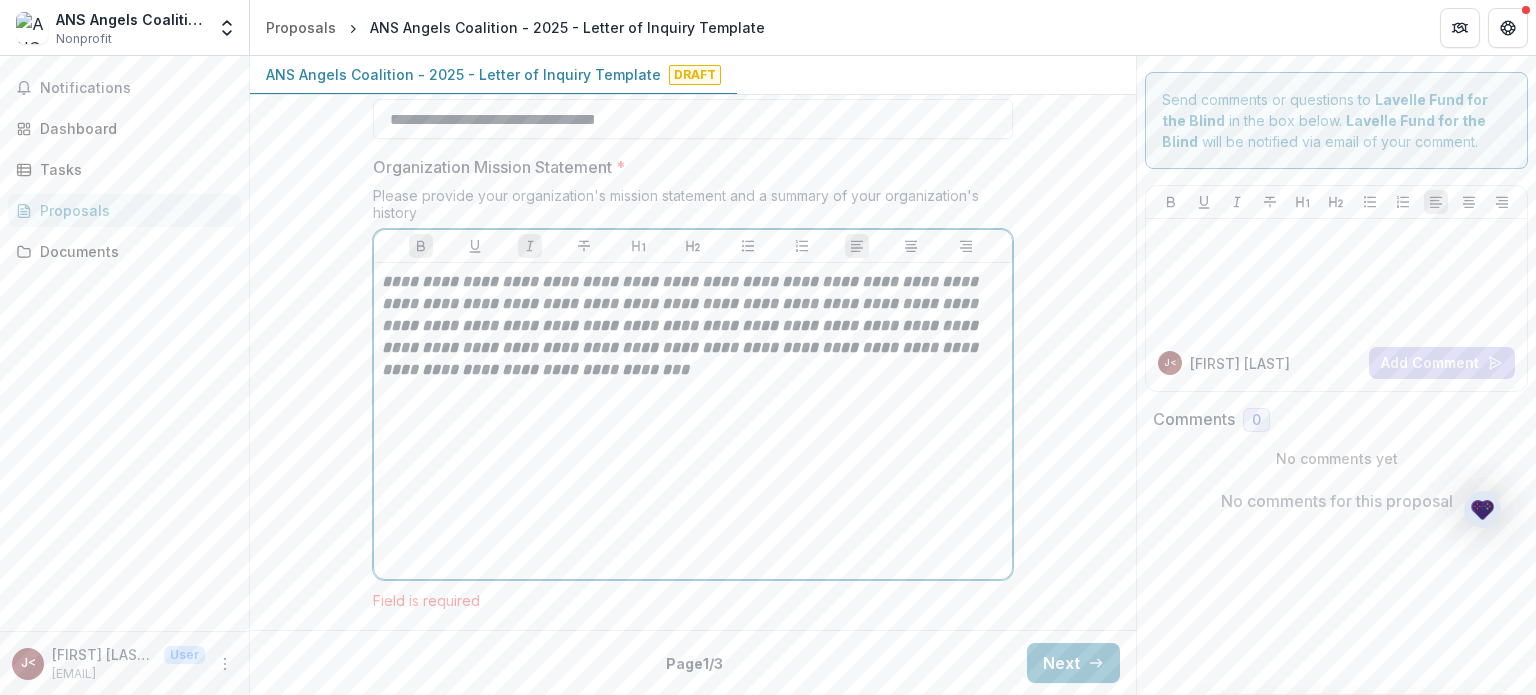 type 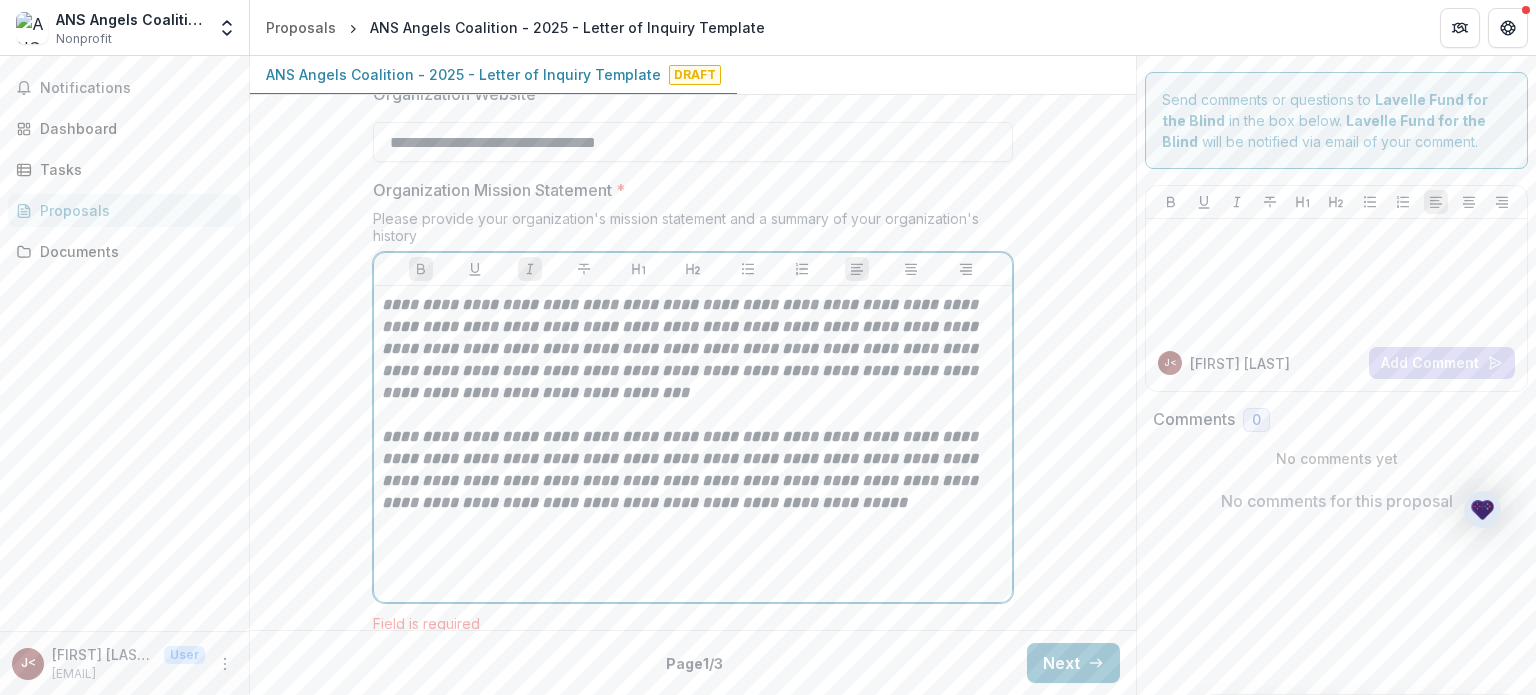 scroll, scrollTop: 1805, scrollLeft: 0, axis: vertical 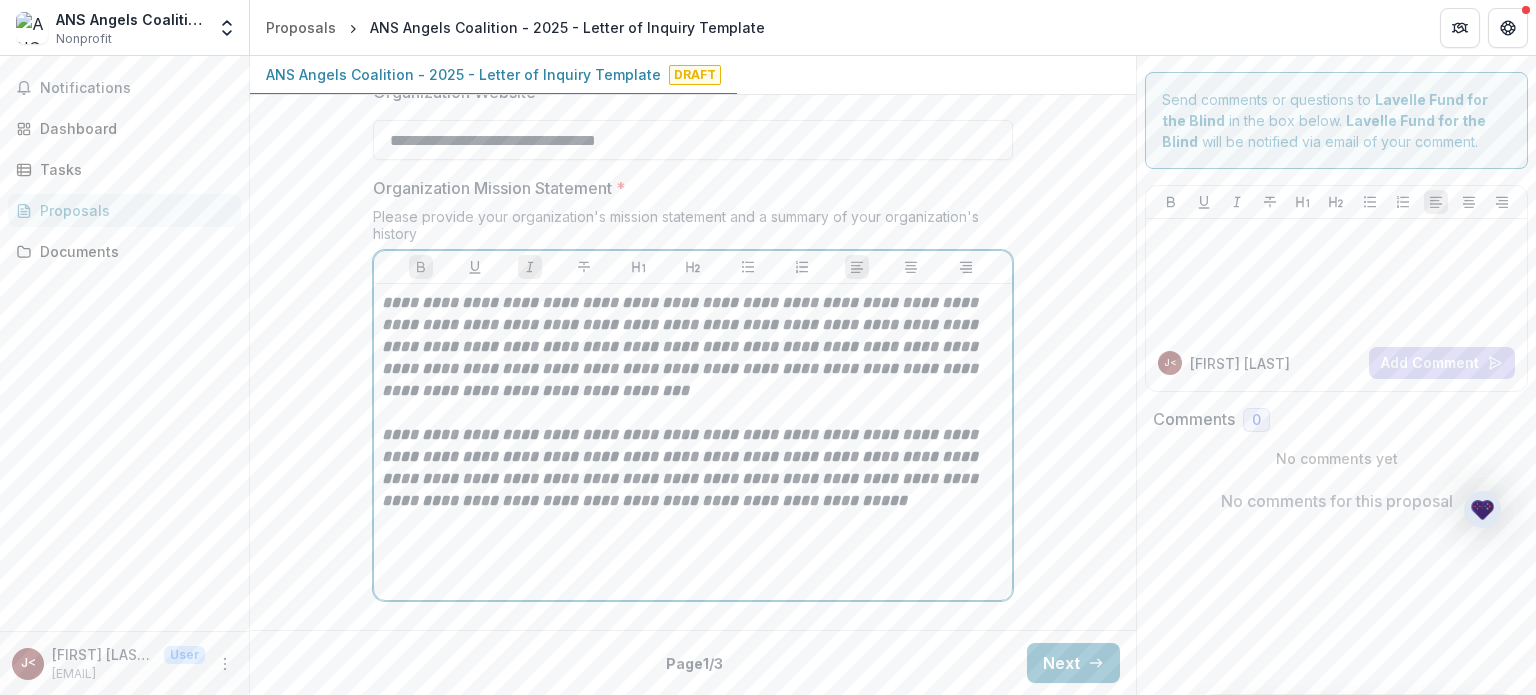 click on "**********" at bounding box center [693, 468] 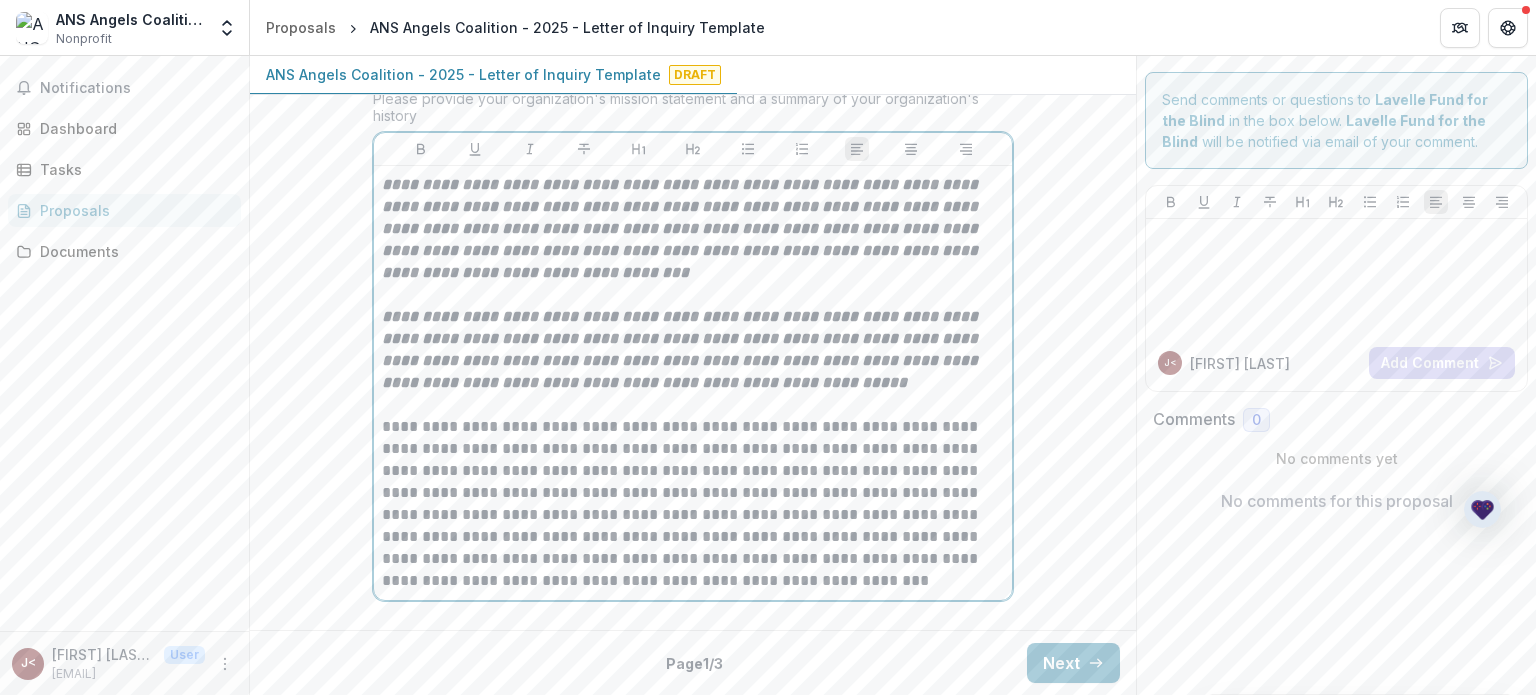 scroll, scrollTop: 1901, scrollLeft: 0, axis: vertical 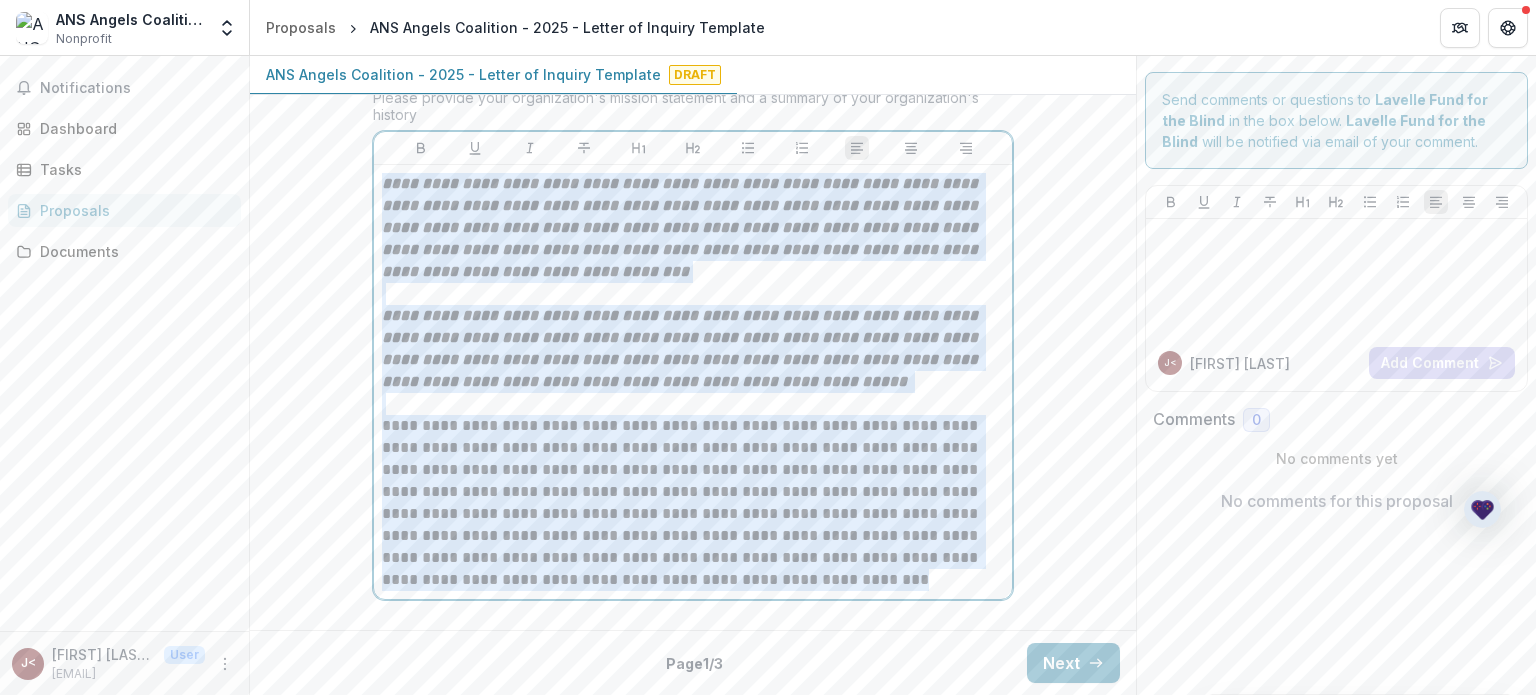 drag, startPoint x: 381, startPoint y: 222, endPoint x: 1008, endPoint y: 706, distance: 792.07635 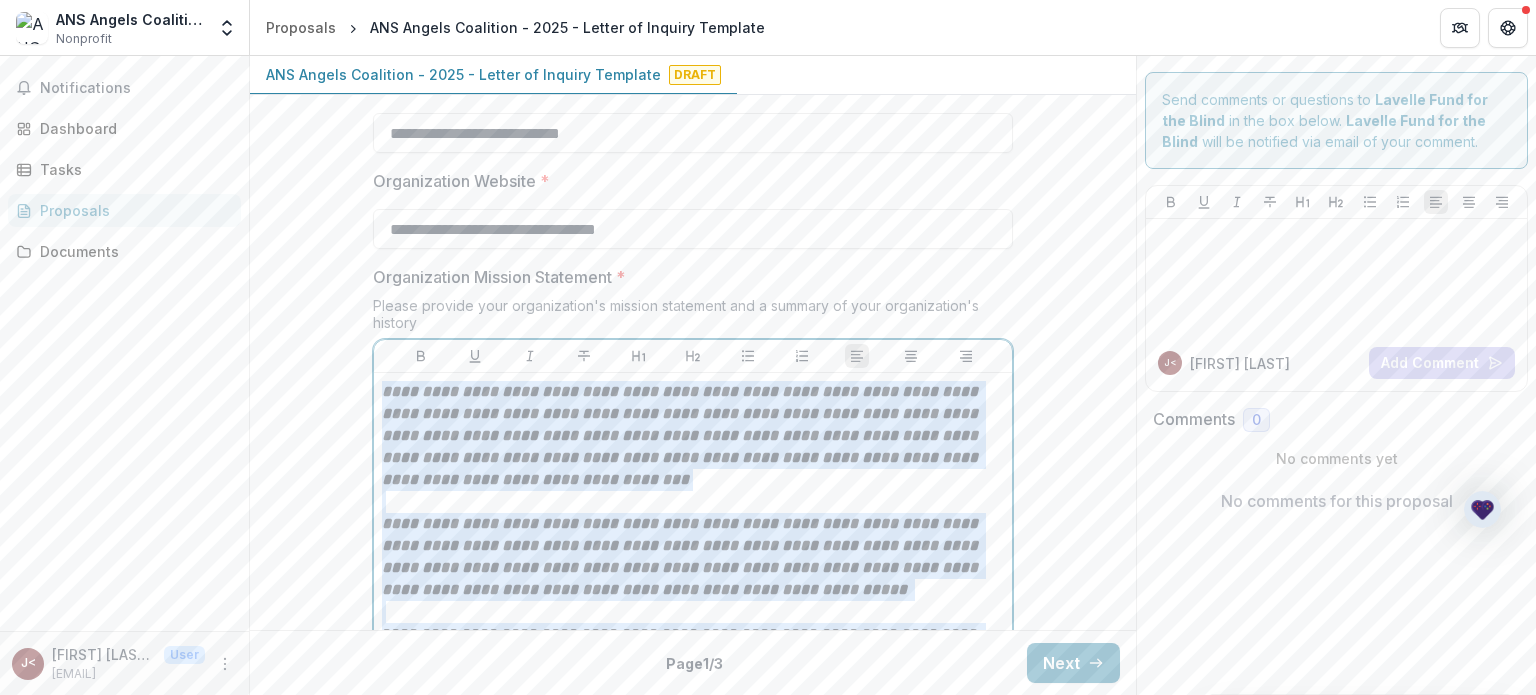 scroll, scrollTop: 1689, scrollLeft: 0, axis: vertical 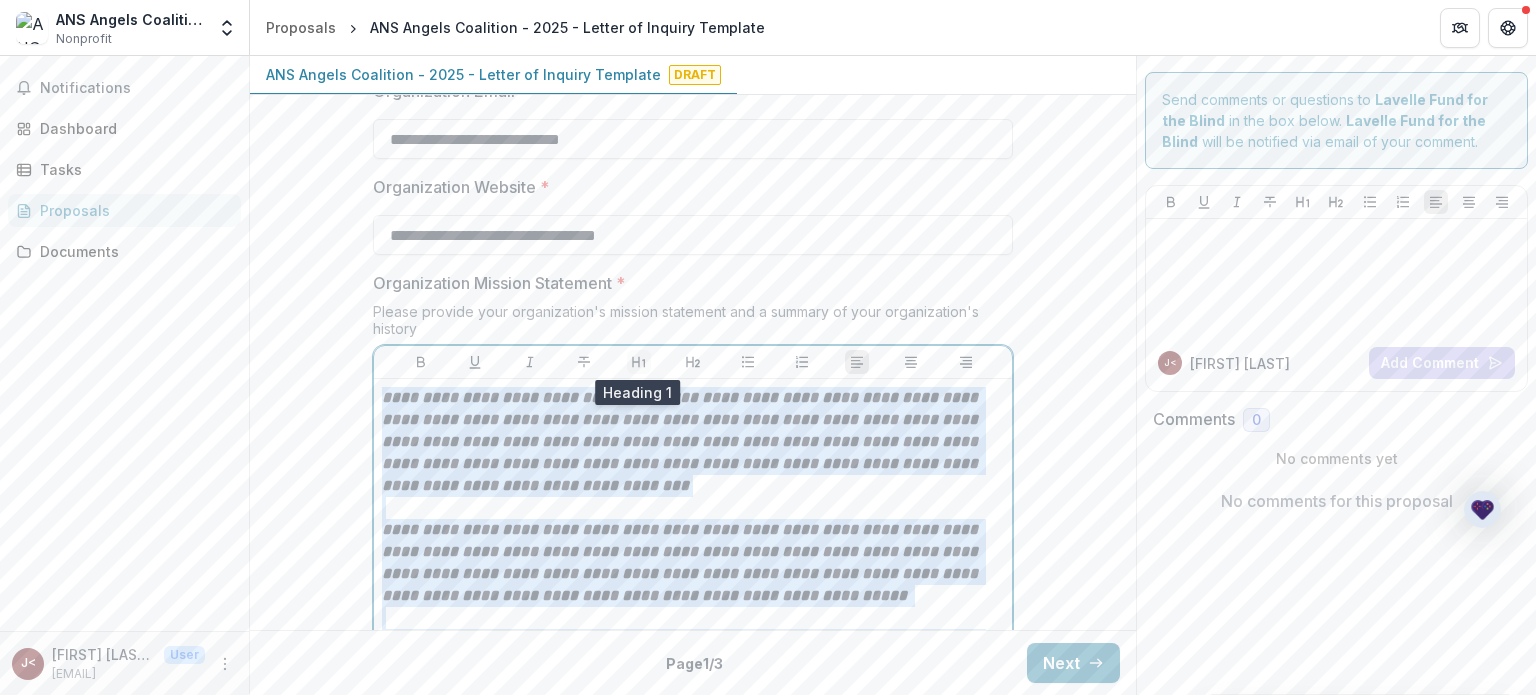 click 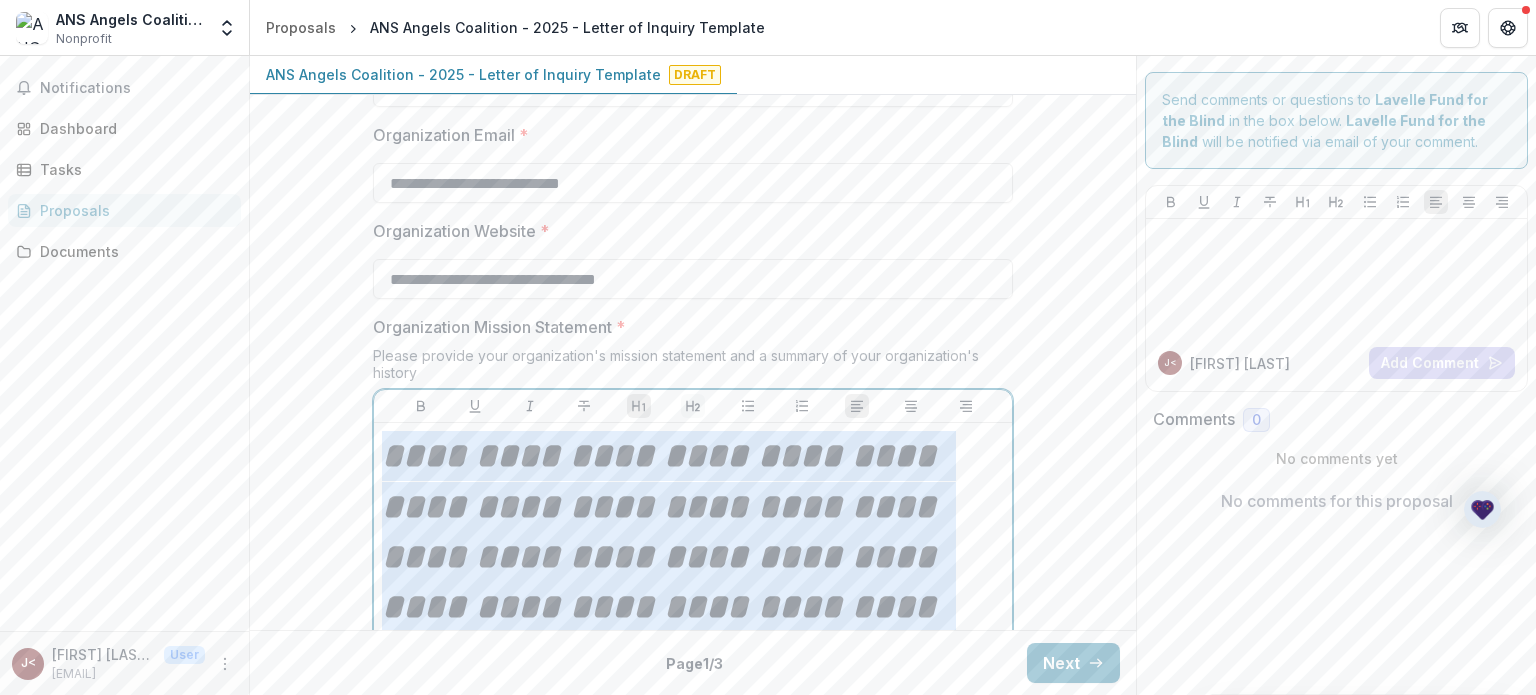 scroll, scrollTop: 1666, scrollLeft: 0, axis: vertical 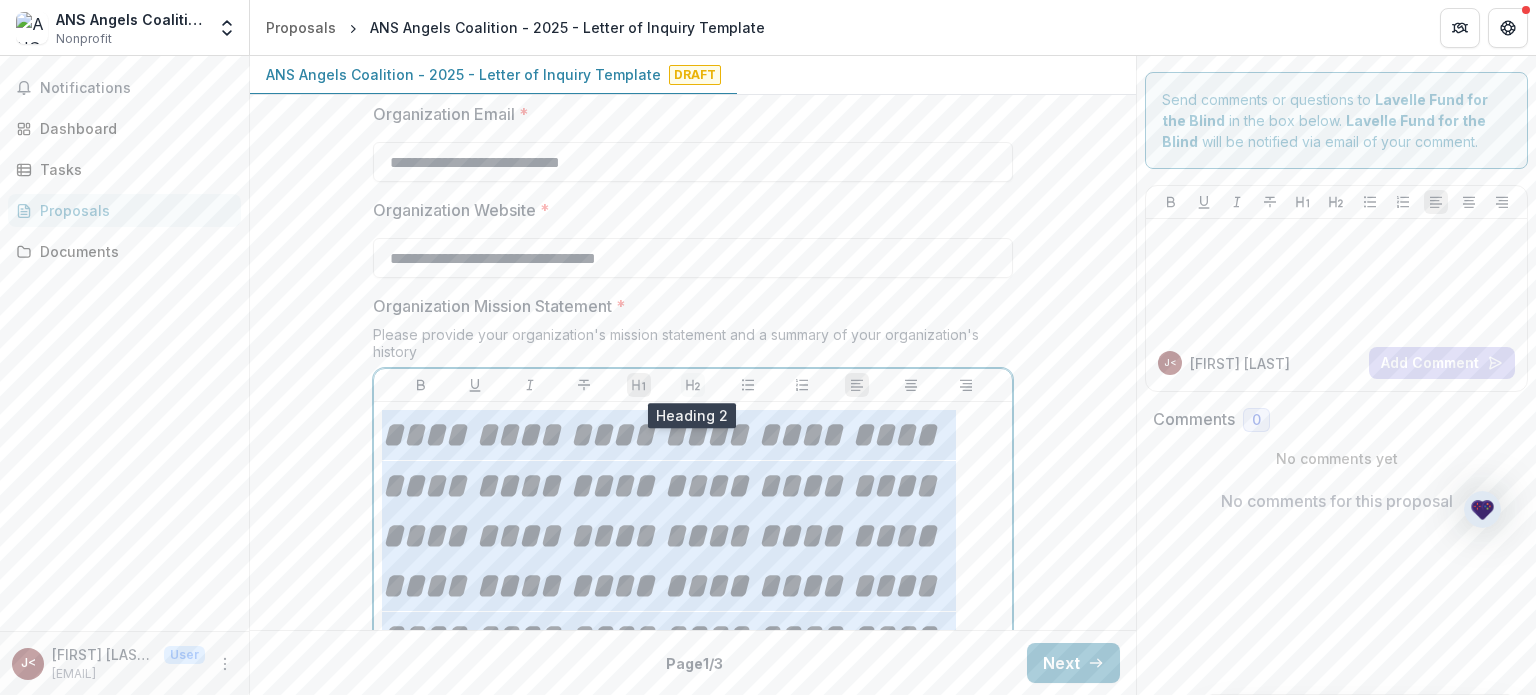 click 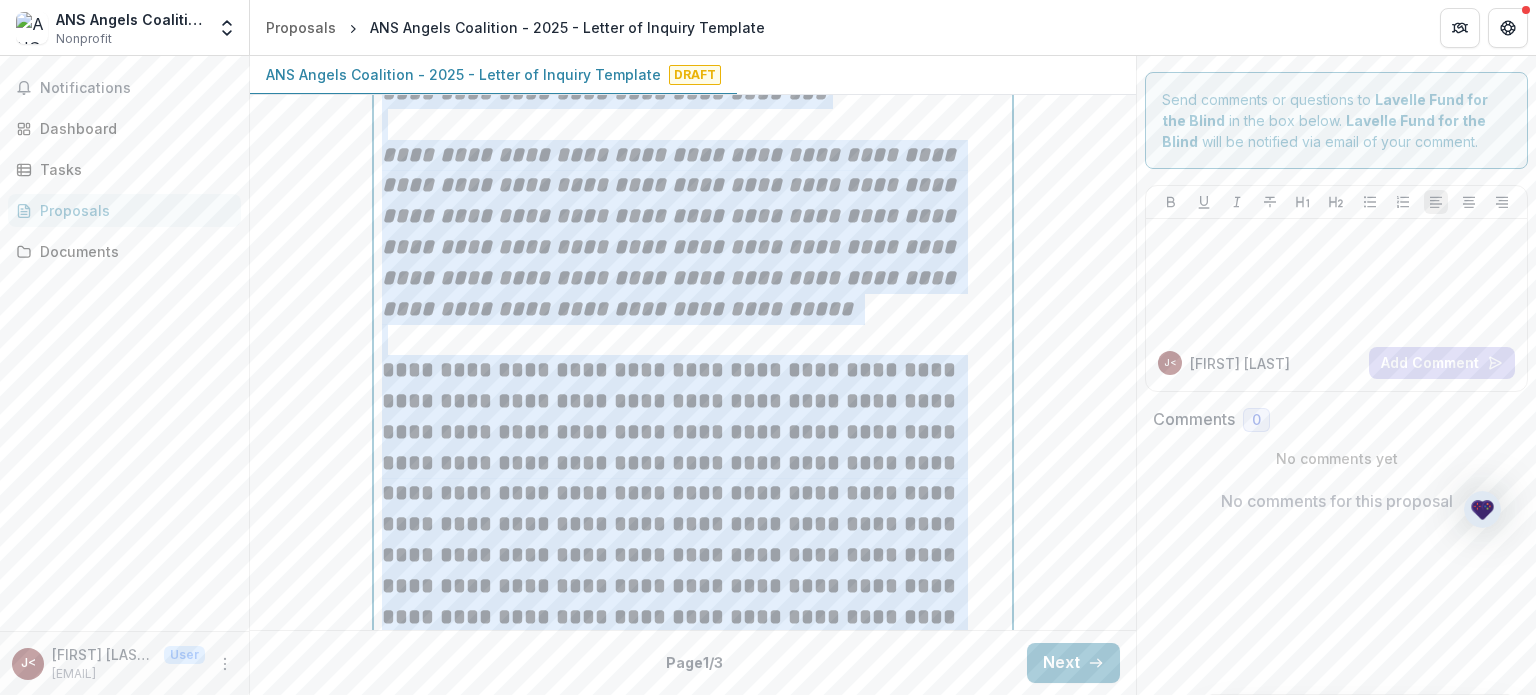 scroll, scrollTop: 2285, scrollLeft: 0, axis: vertical 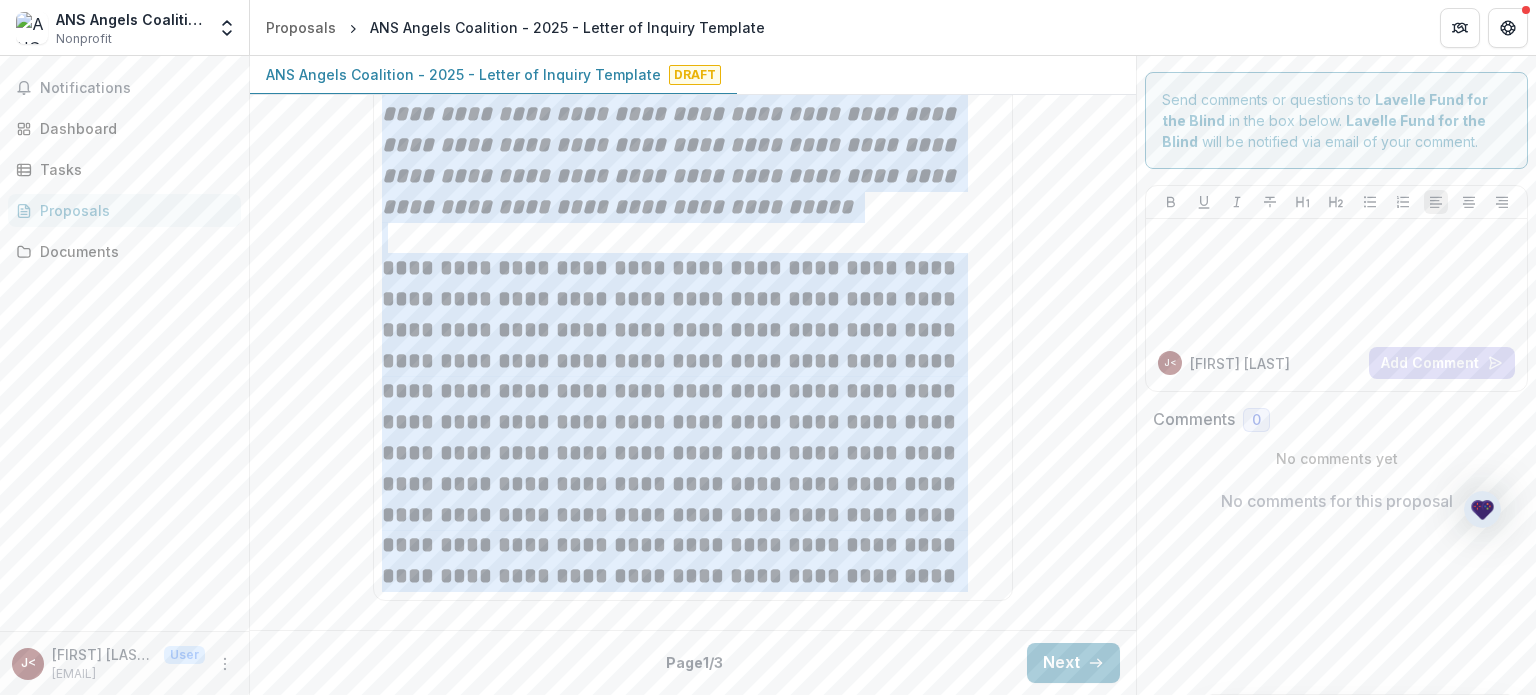 click on "**********" at bounding box center [693, -659] 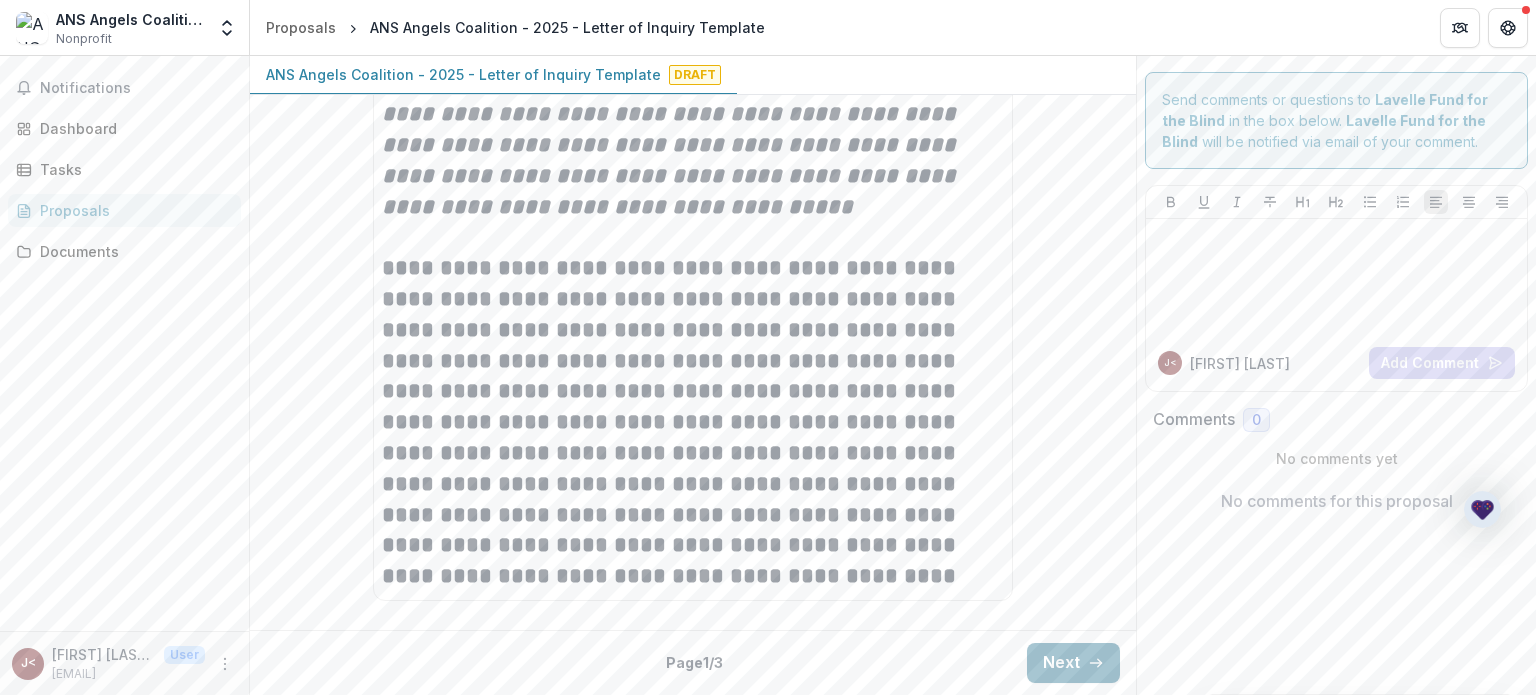 click on "Next" at bounding box center (1073, 663) 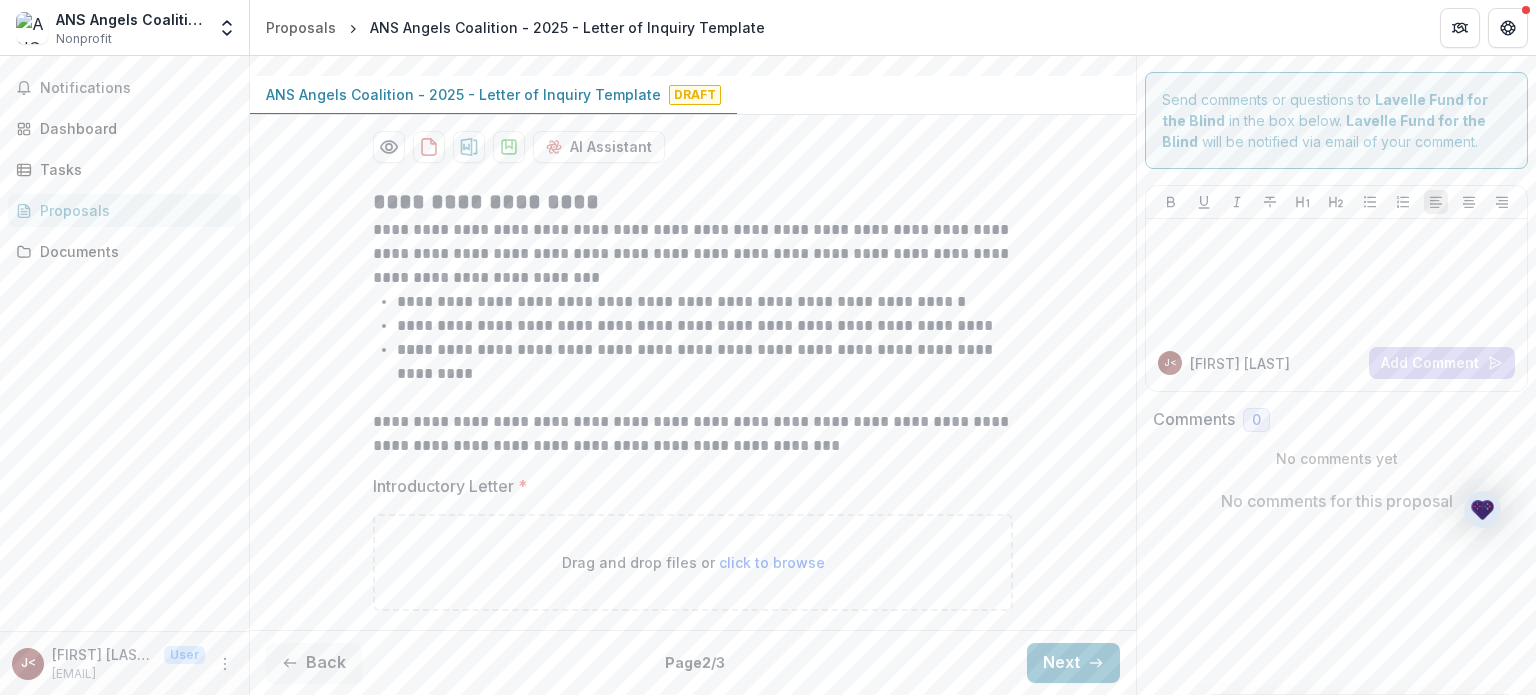 scroll, scrollTop: 174, scrollLeft: 0, axis: vertical 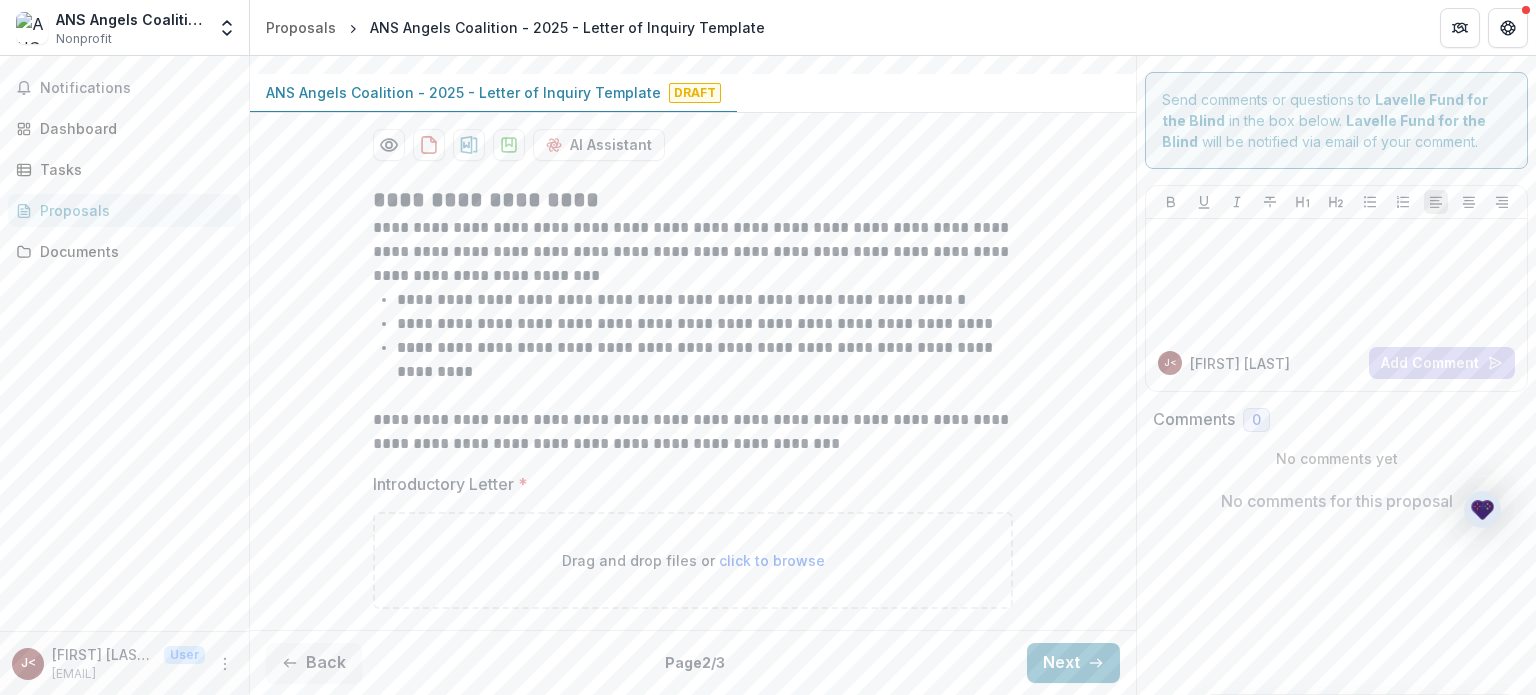 click on "click to browse" at bounding box center [772, 560] 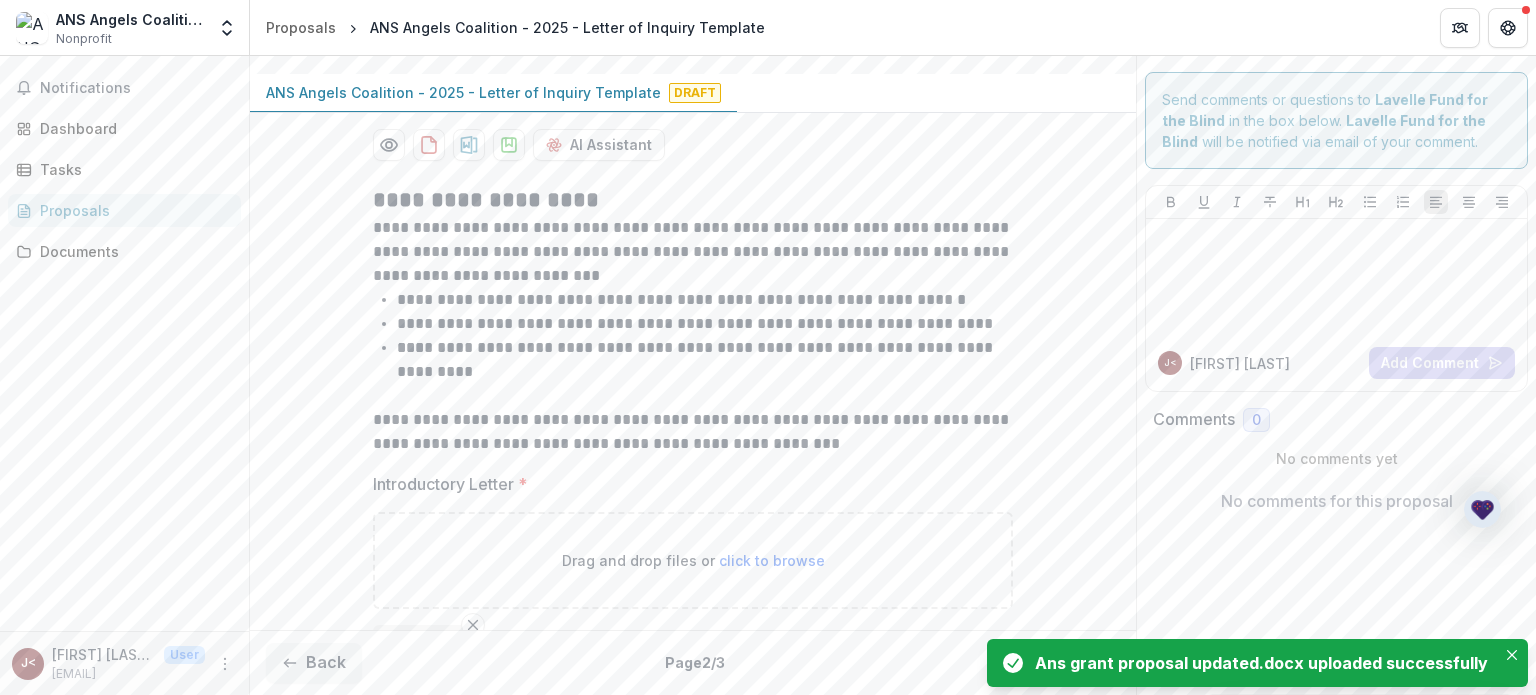 scroll, scrollTop: 338, scrollLeft: 0, axis: vertical 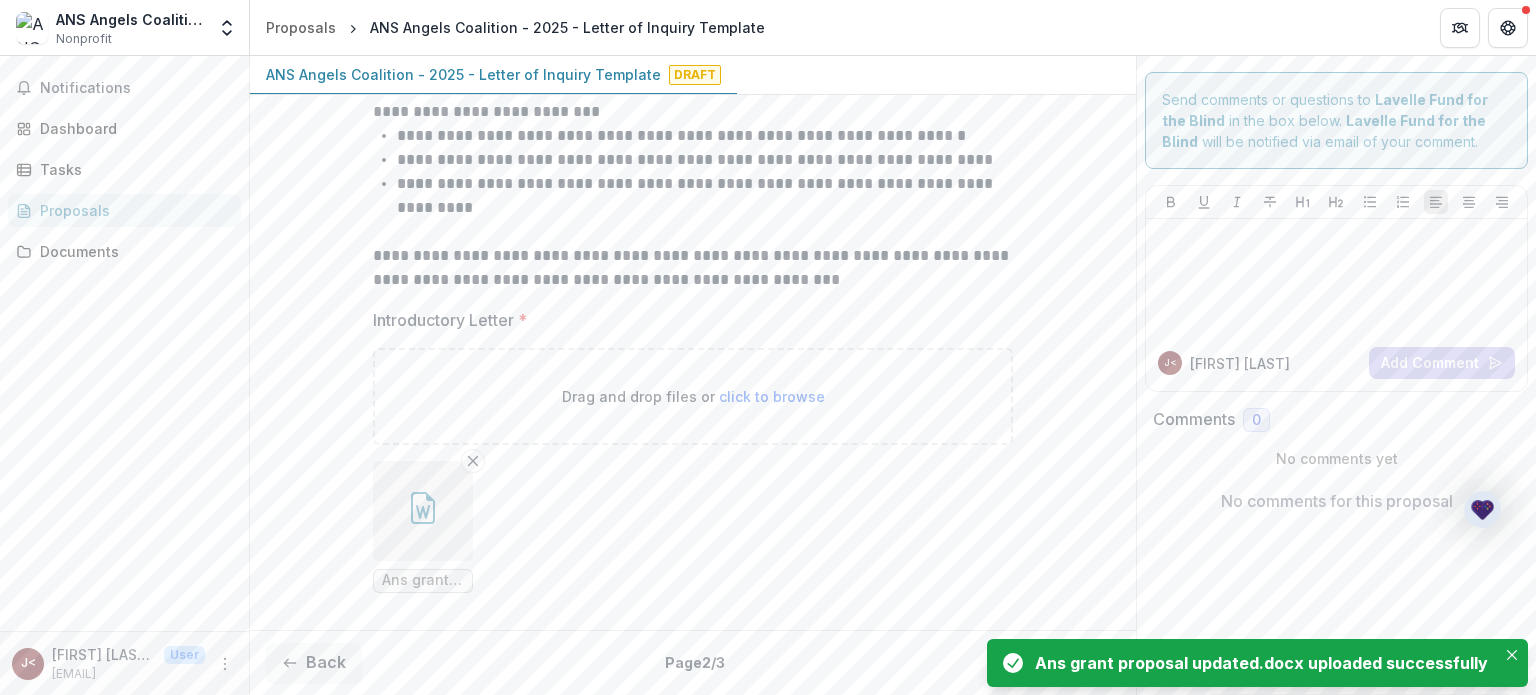 click at bounding box center [423, 511] 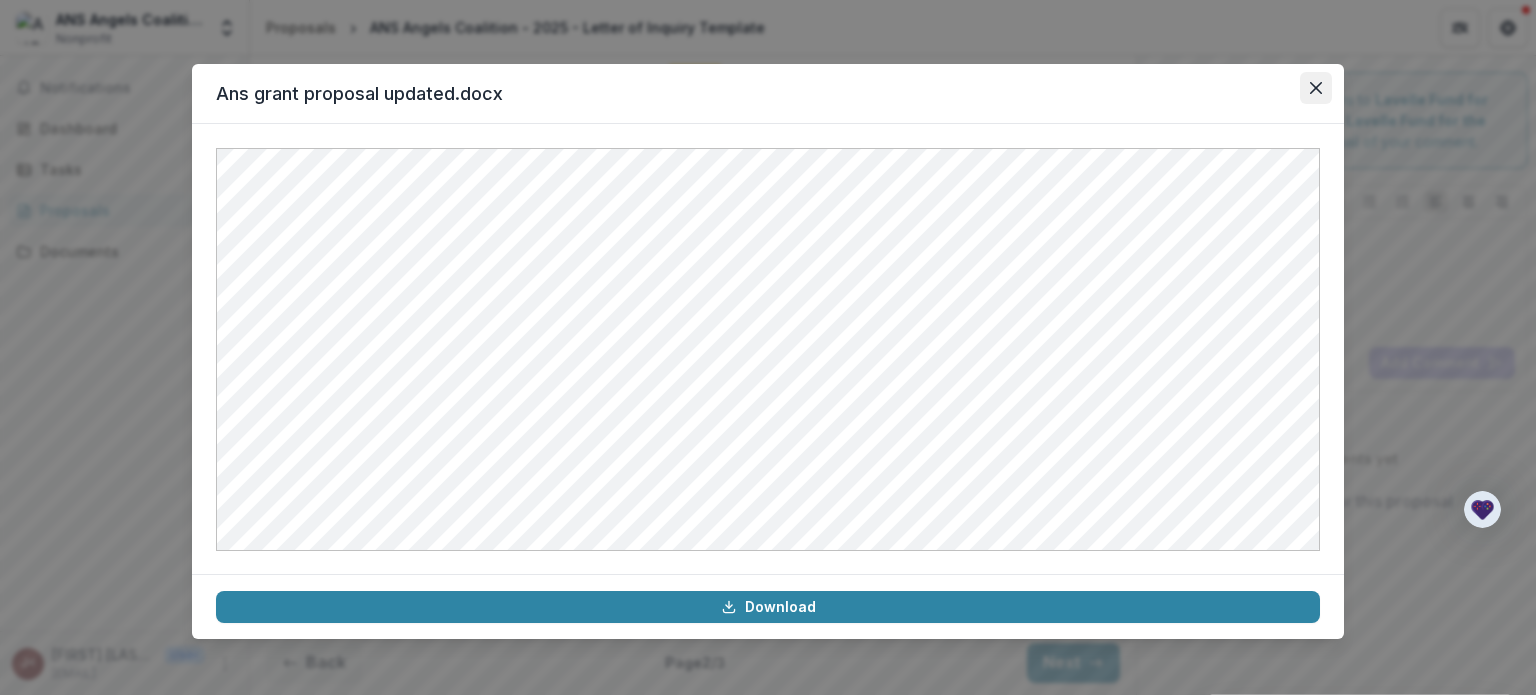 click 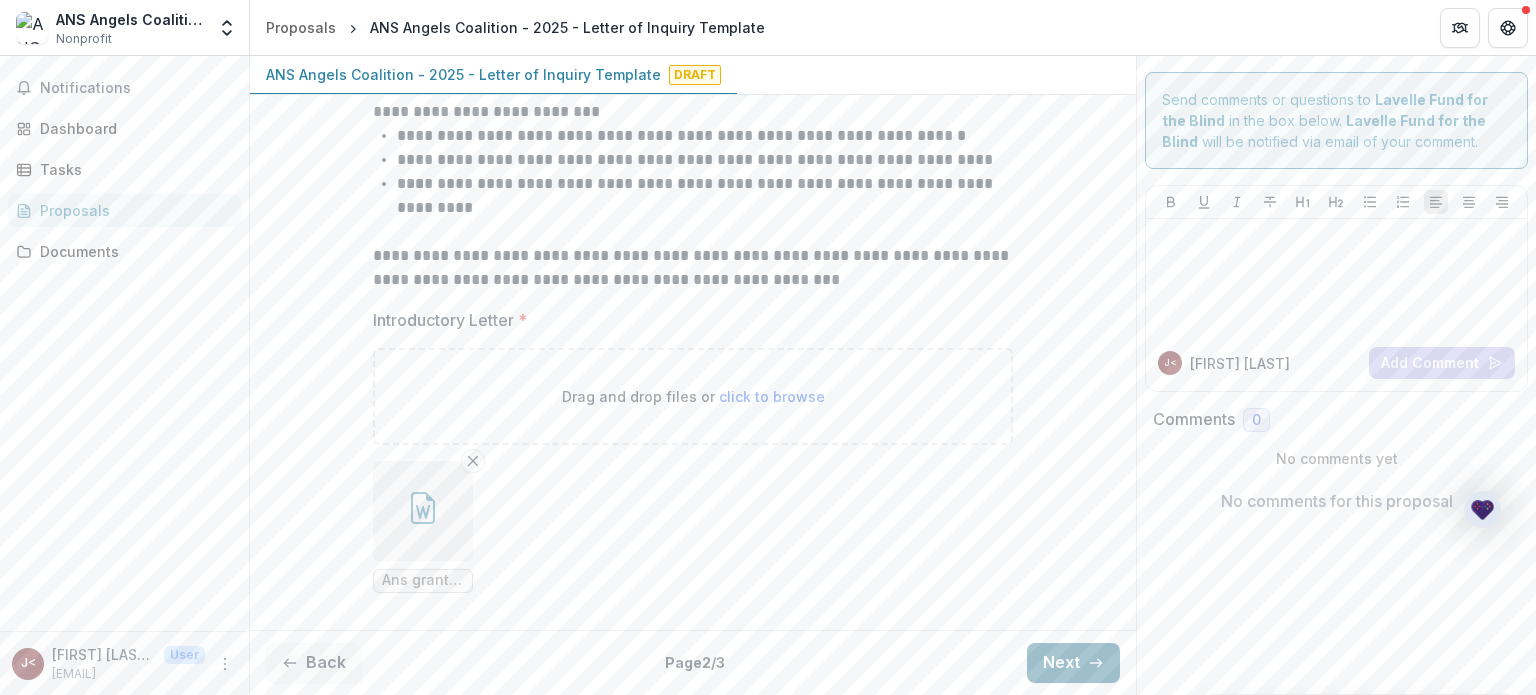 click on "Next" at bounding box center [1073, 663] 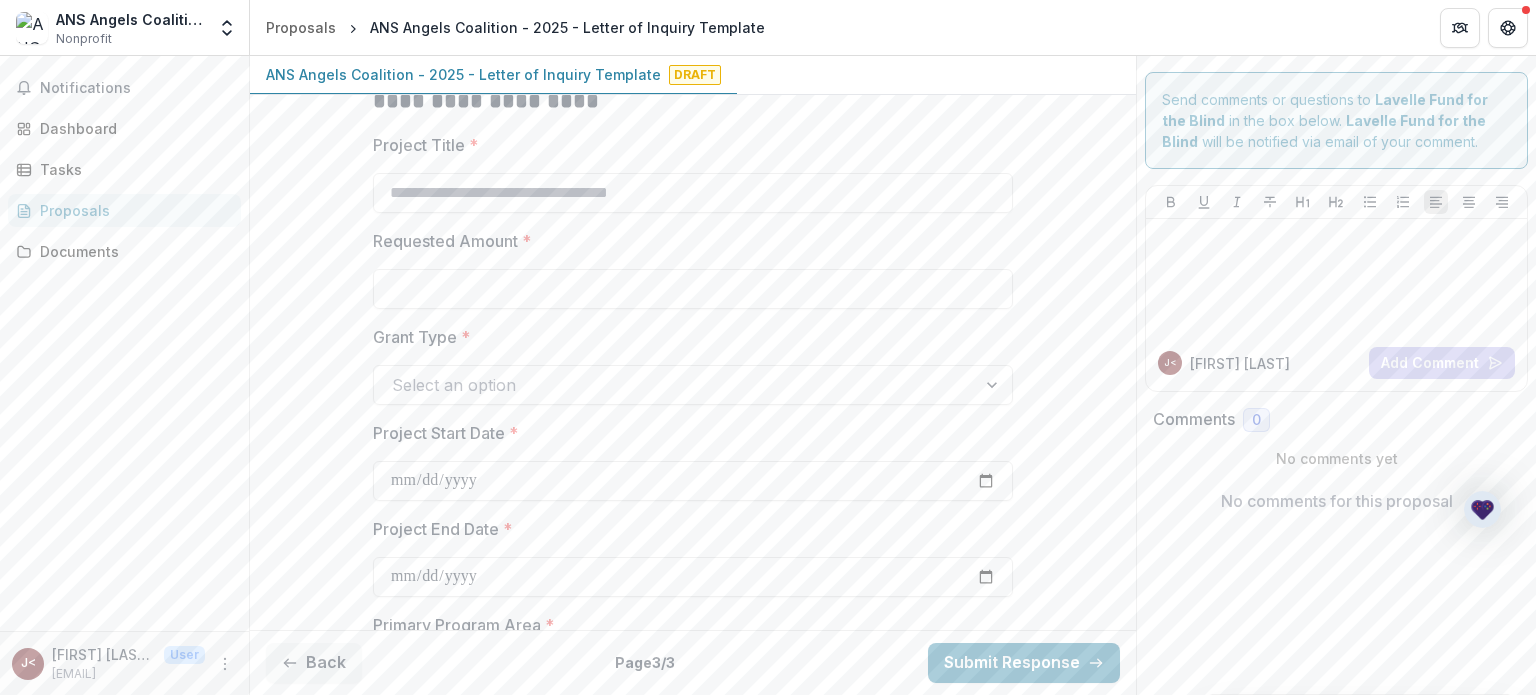 scroll, scrollTop: 281, scrollLeft: 0, axis: vertical 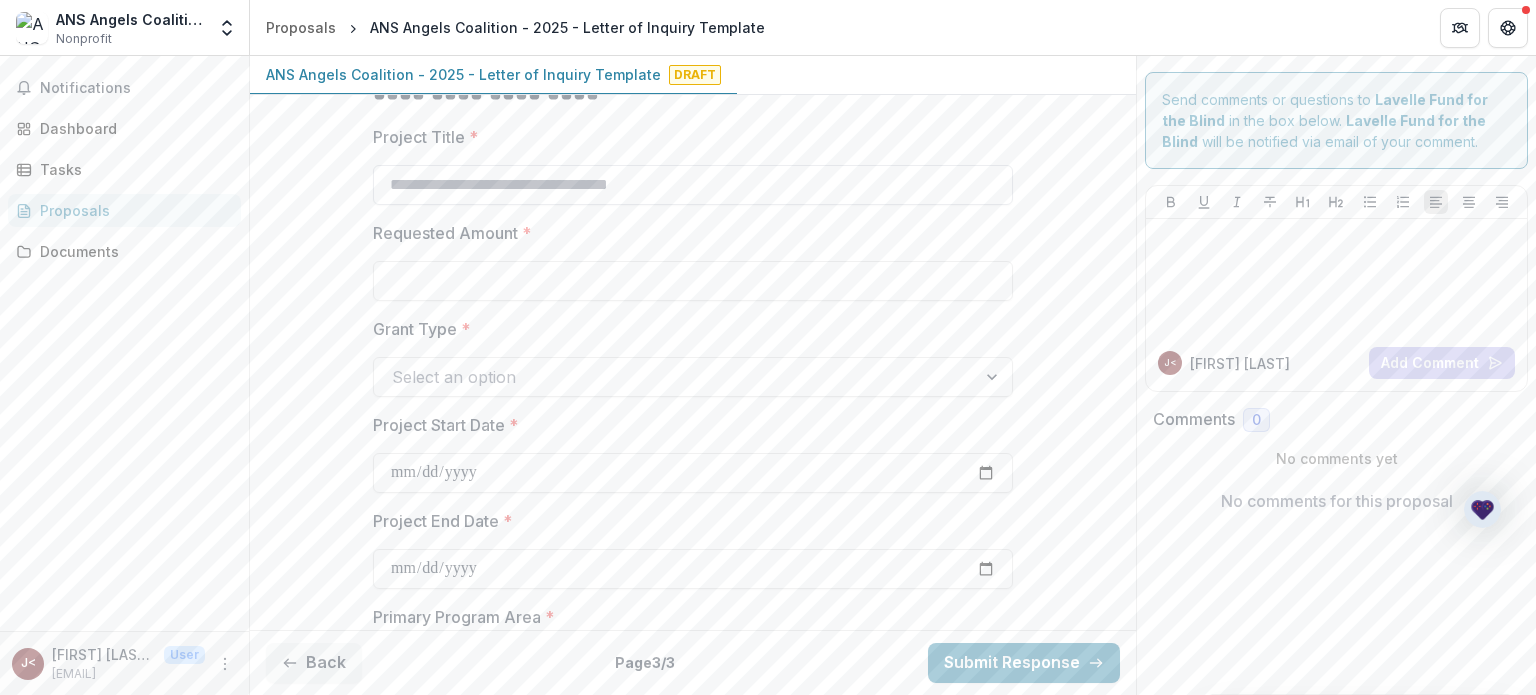 click on "Project Title *" at bounding box center [693, 185] 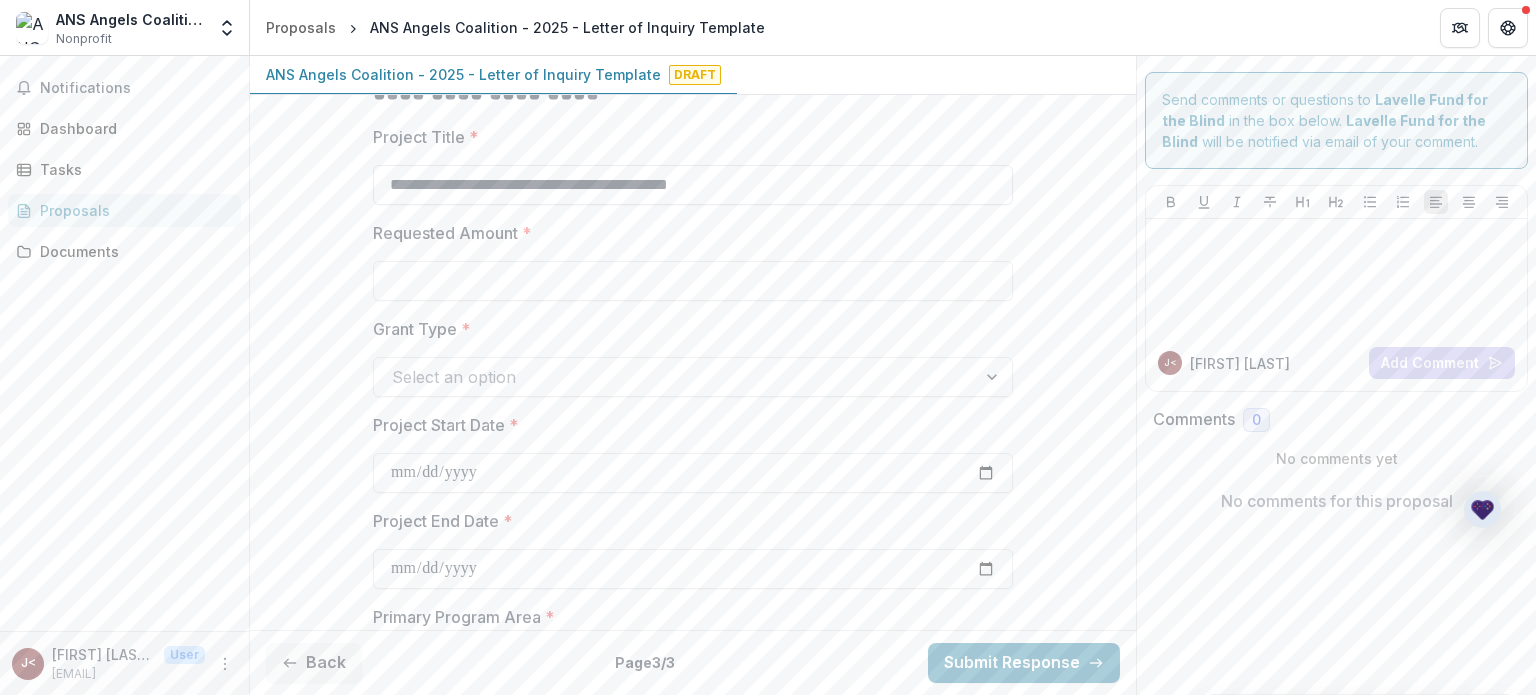 type on "**********" 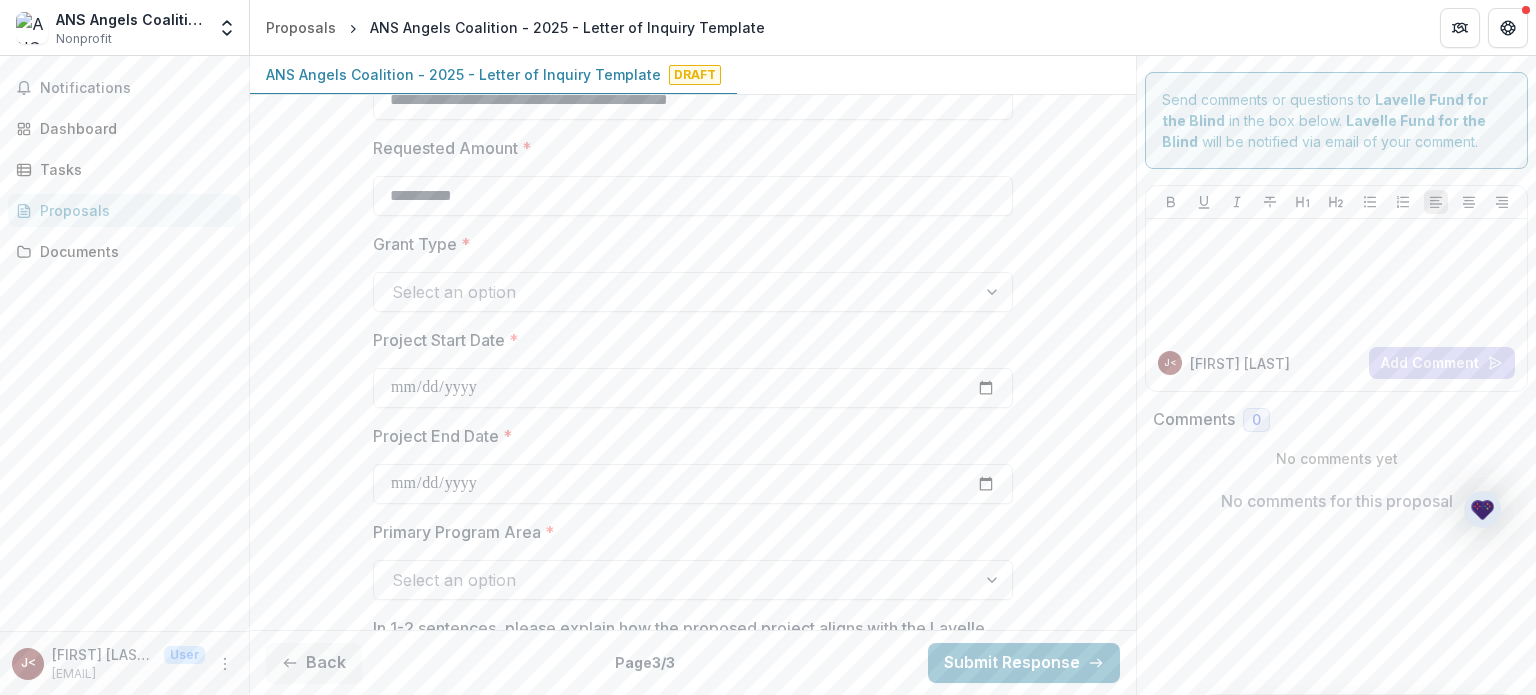 scroll, scrollTop: 378, scrollLeft: 0, axis: vertical 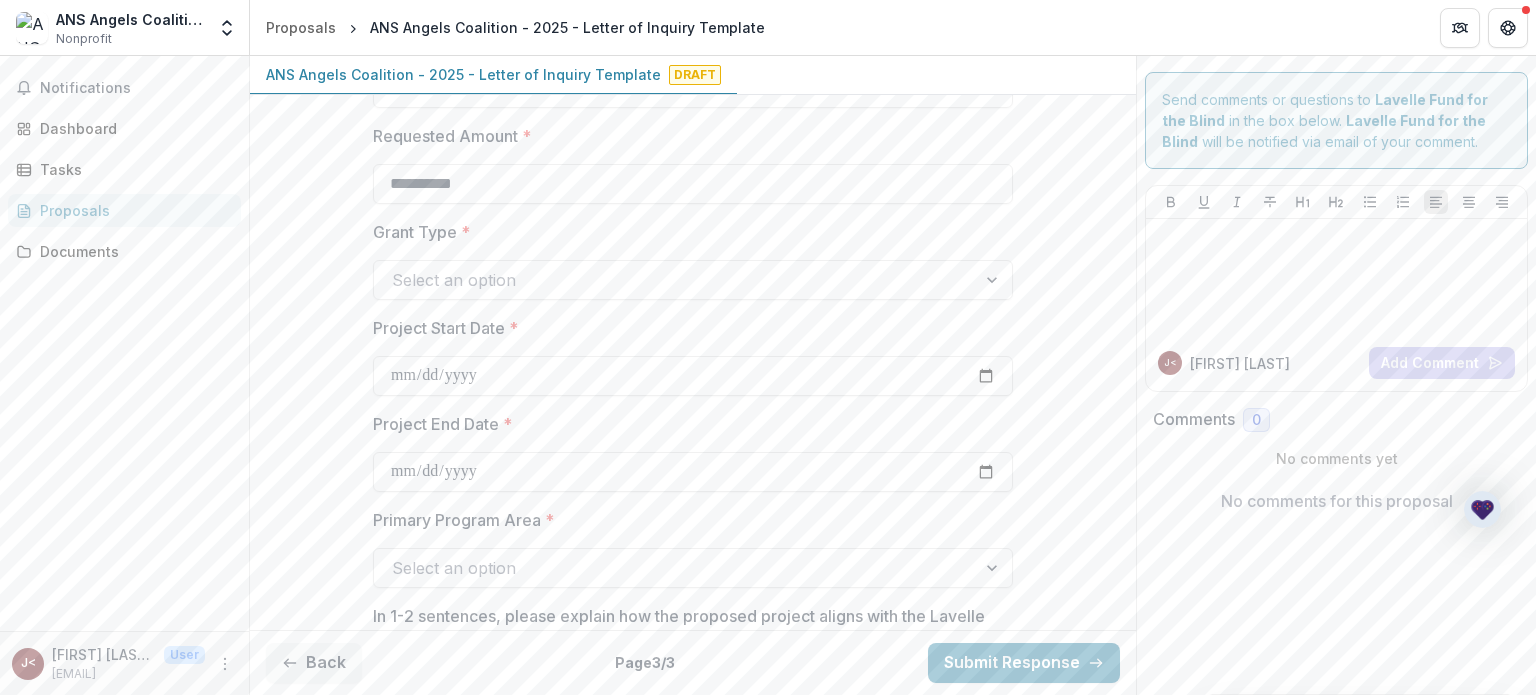 type on "*******" 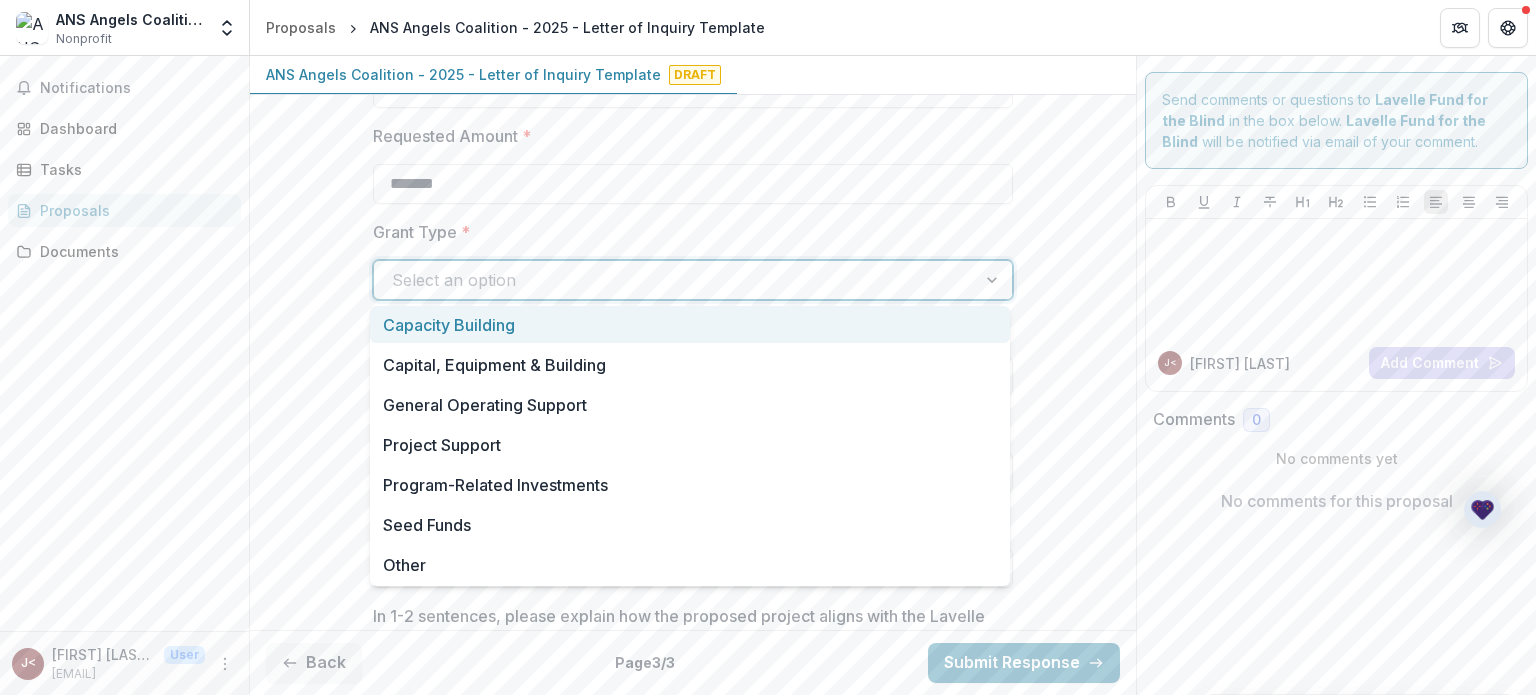 click on "Select an option" at bounding box center [675, 280] 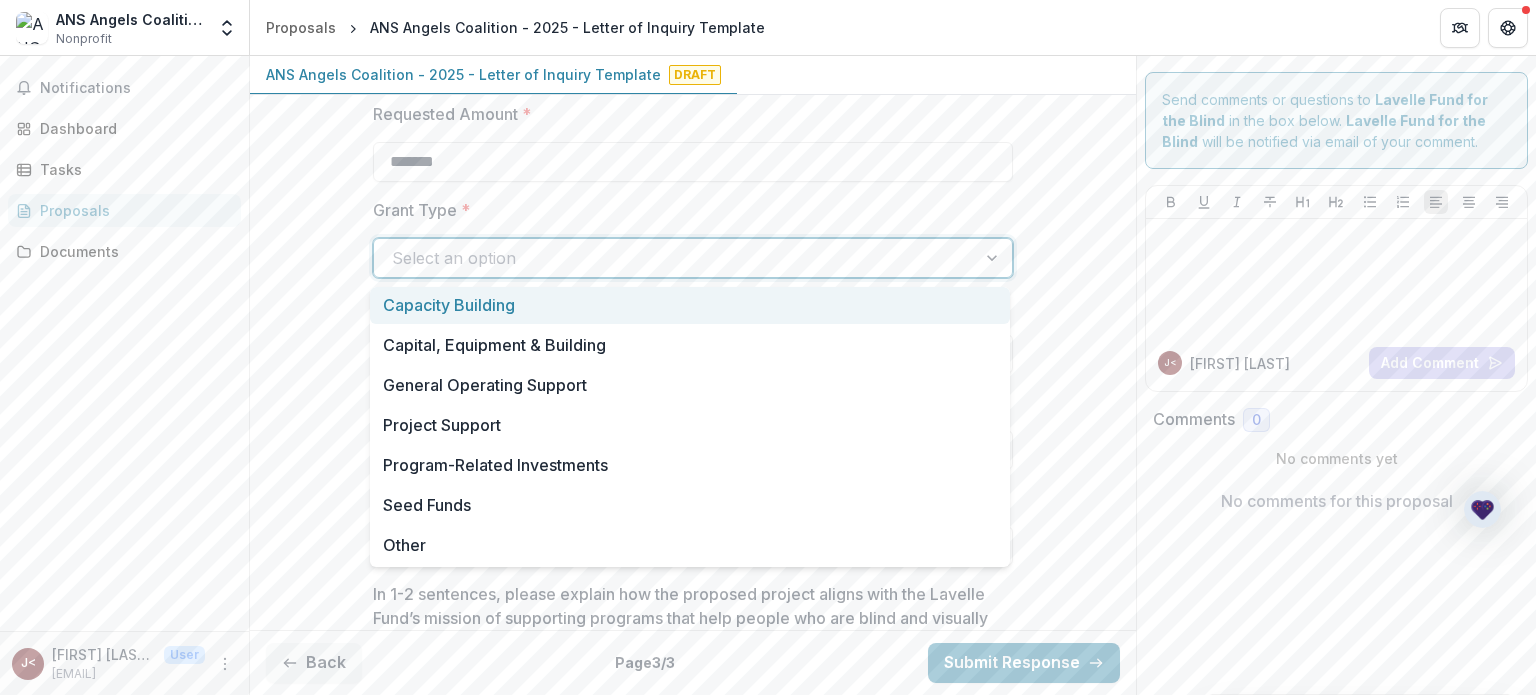 scroll, scrollTop: 402, scrollLeft: 0, axis: vertical 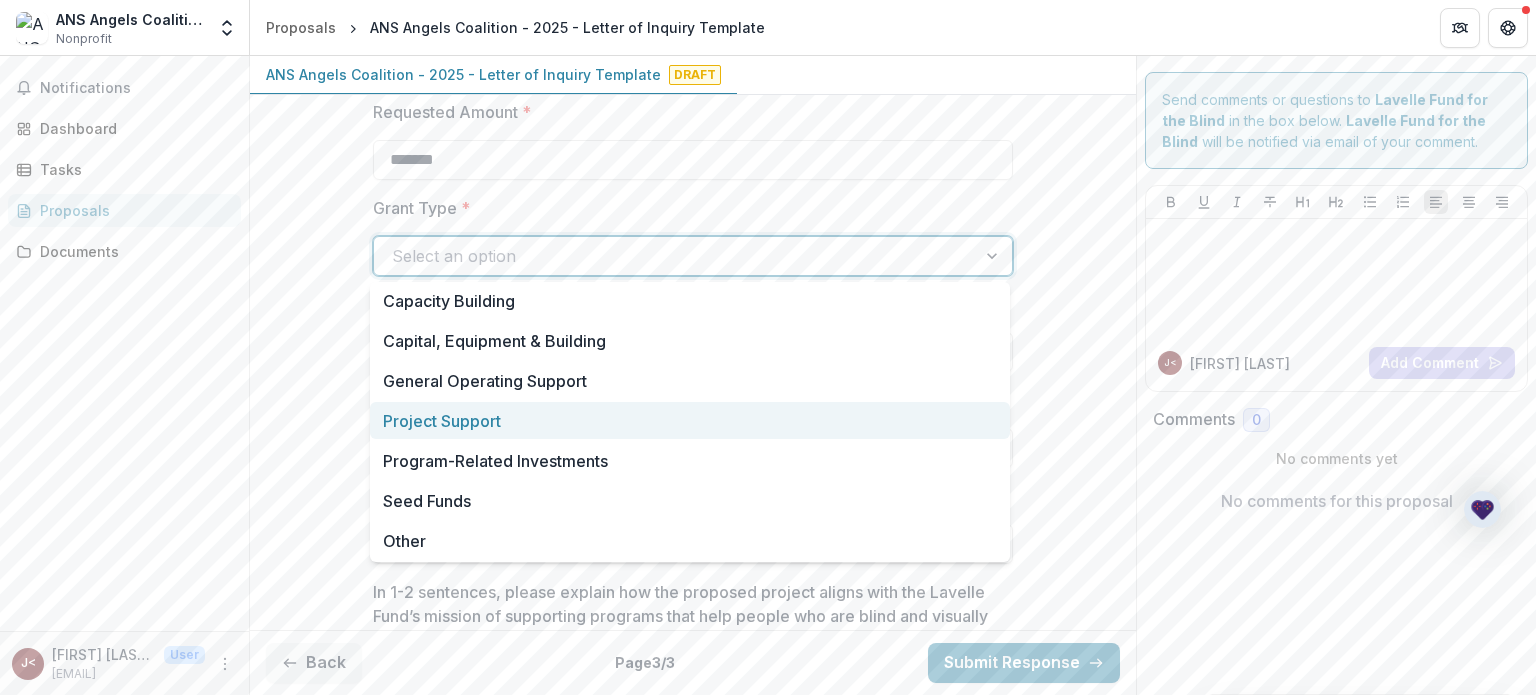 click on "Project Support" at bounding box center [690, 420] 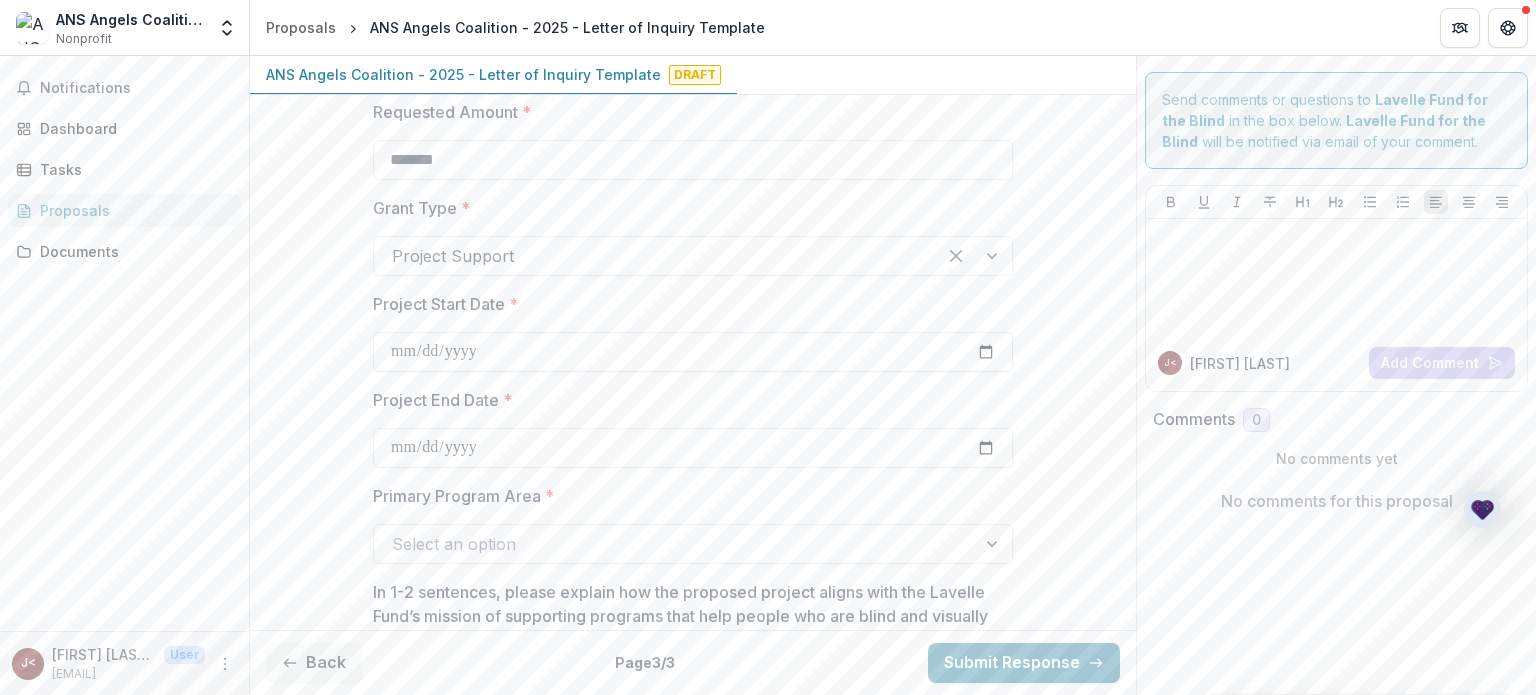 click on "Project Start Date *" at bounding box center (693, 352) 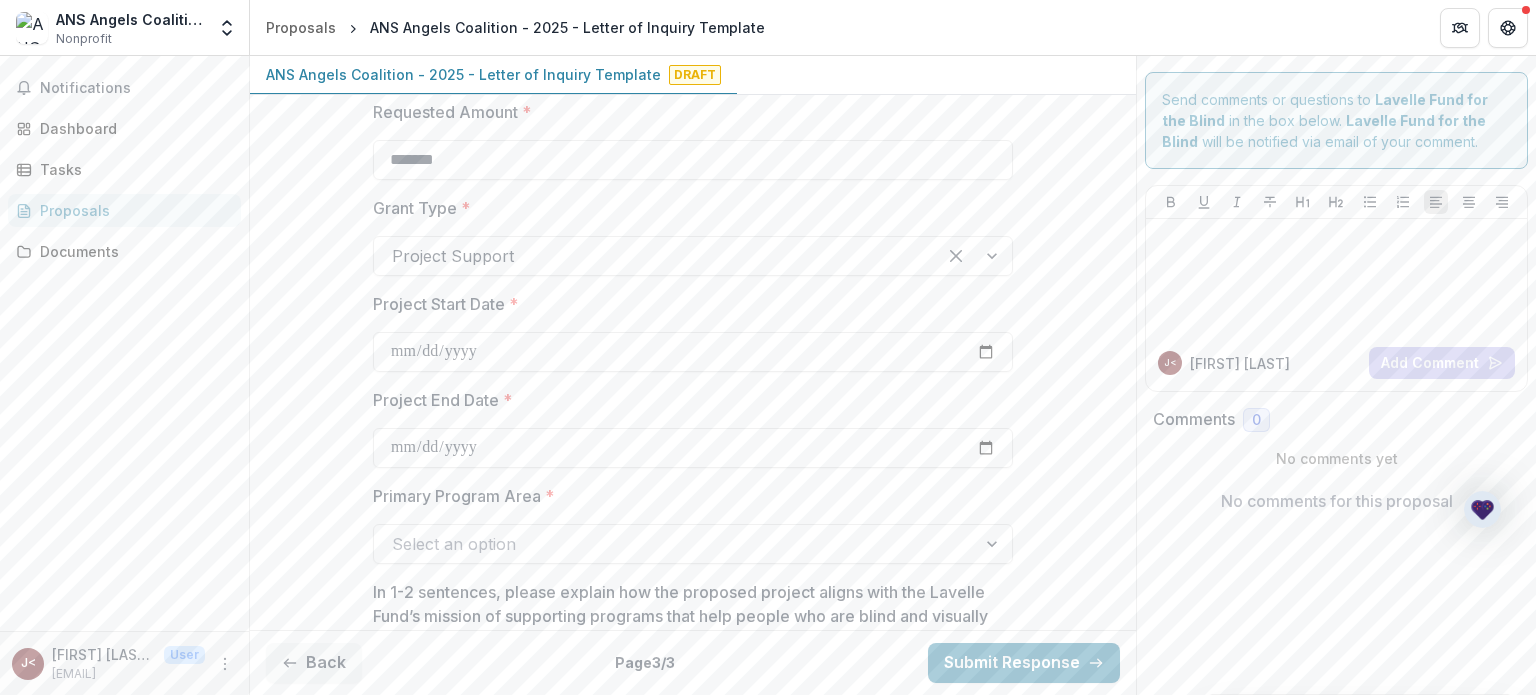 type on "**********" 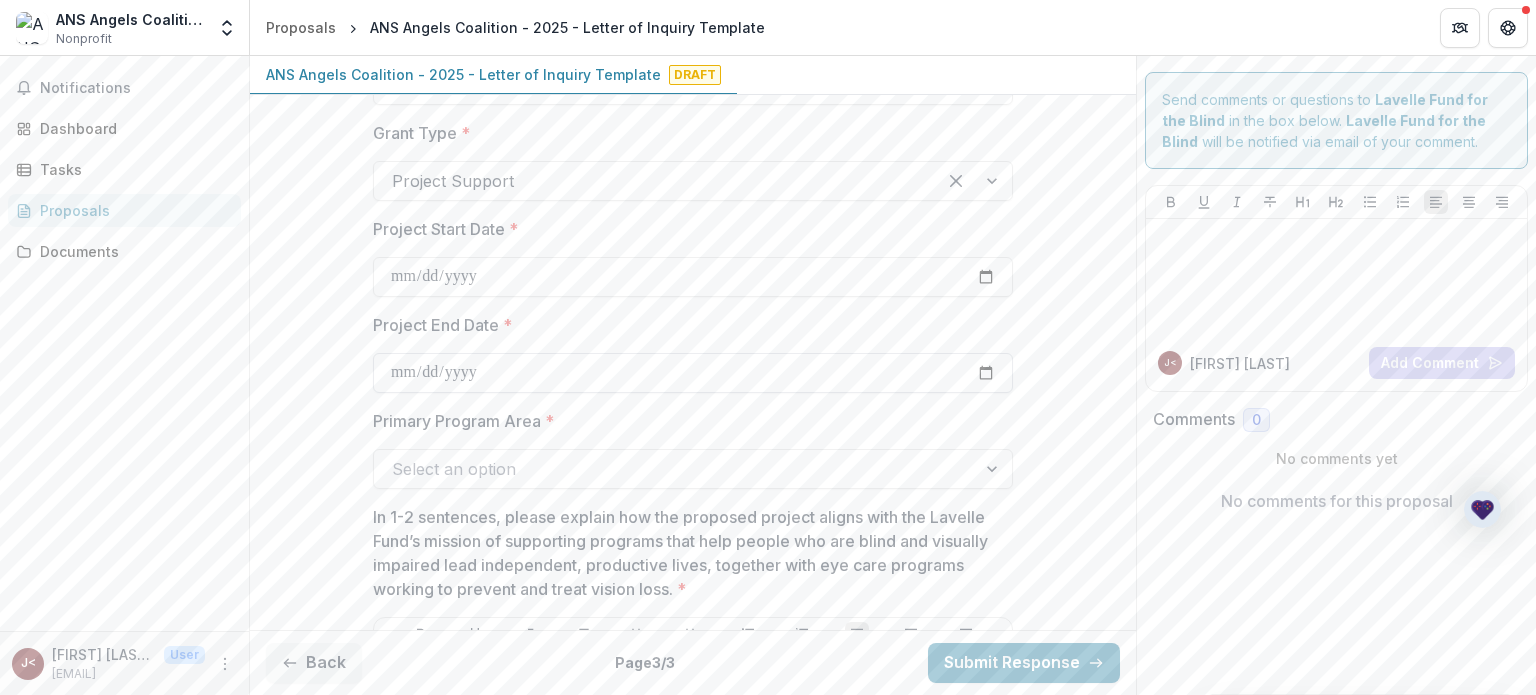 scroll, scrollTop: 509, scrollLeft: 0, axis: vertical 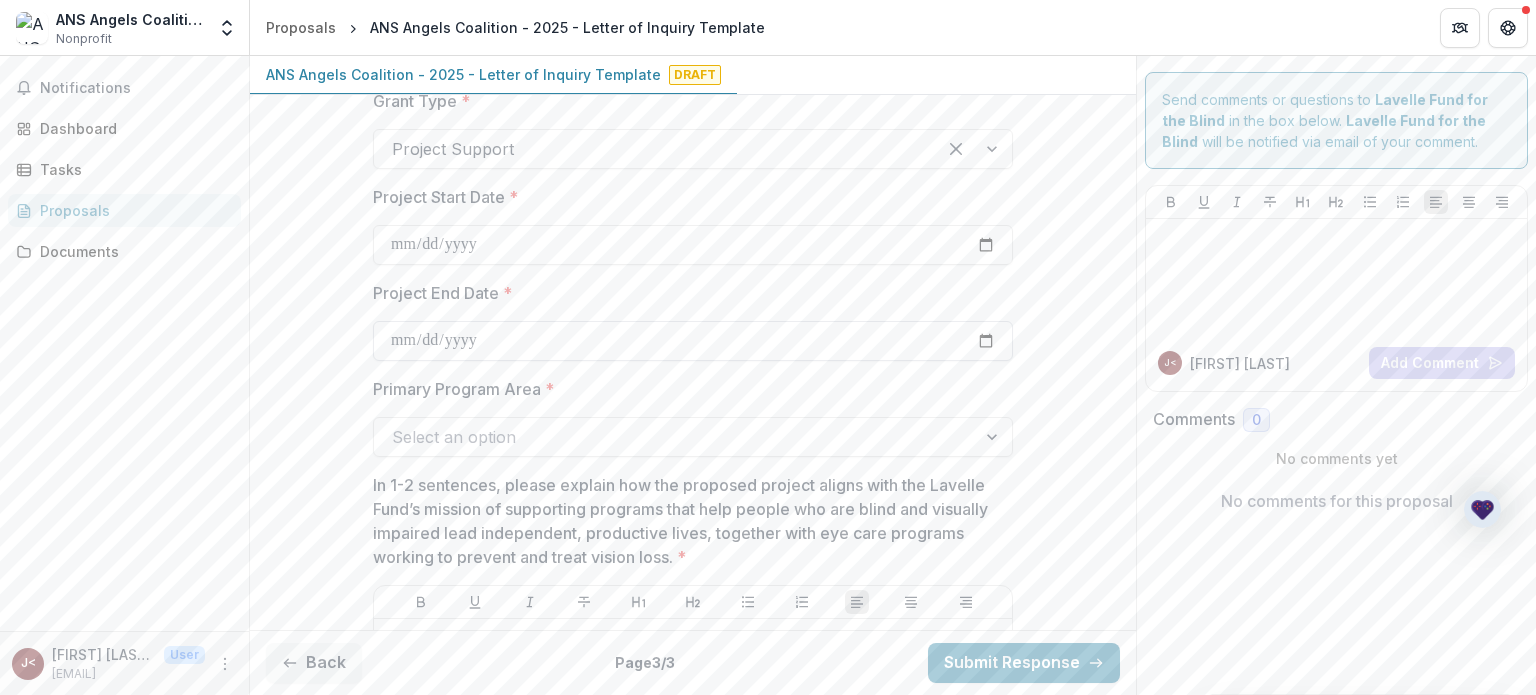 click on "Project End Date *" at bounding box center (693, 341) 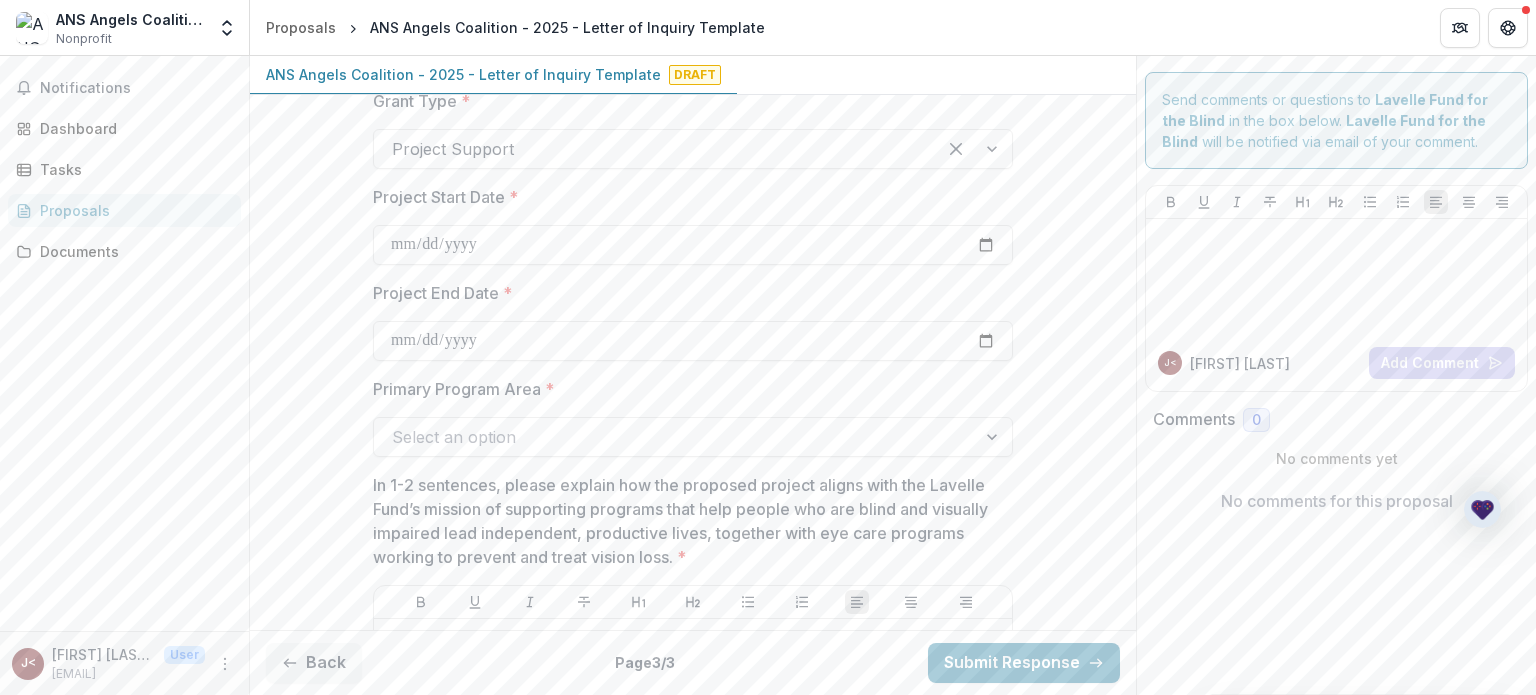 type on "**********" 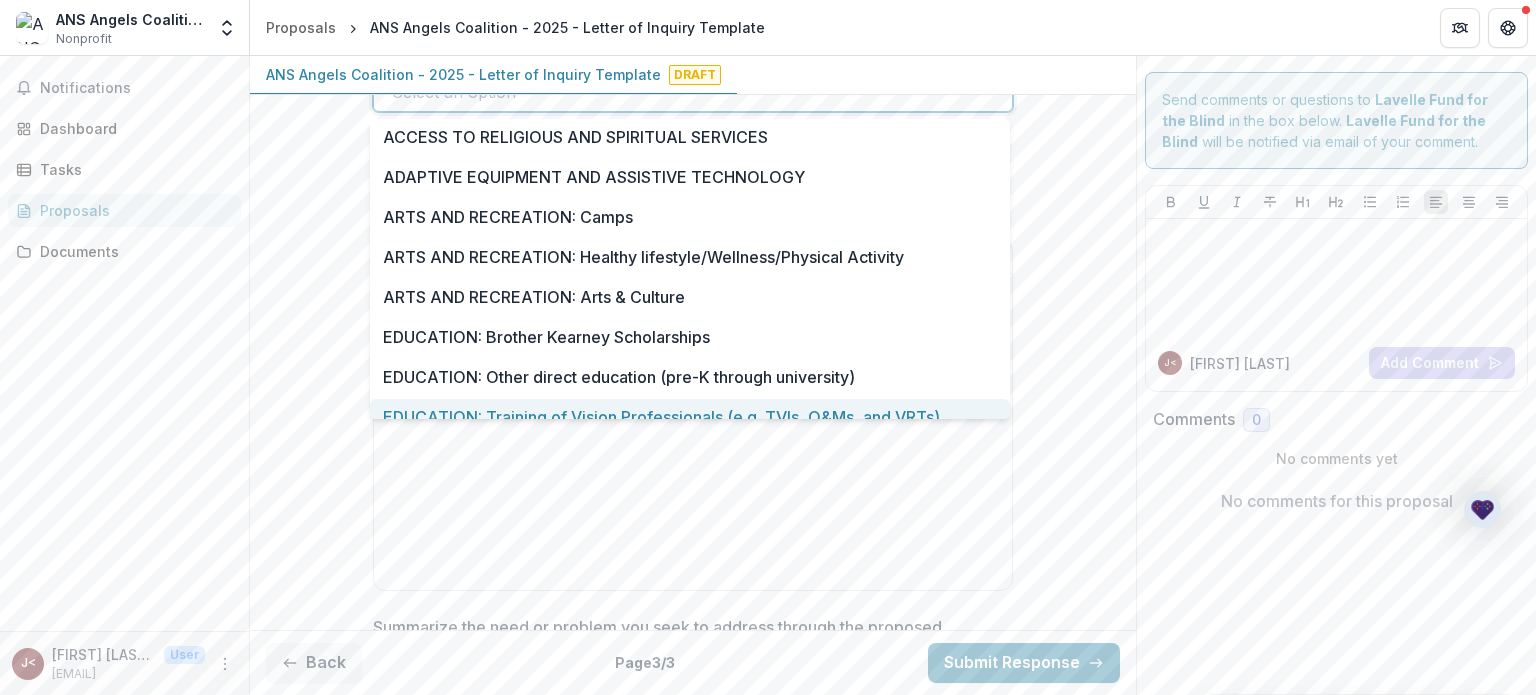 scroll, scrollTop: 863, scrollLeft: 0, axis: vertical 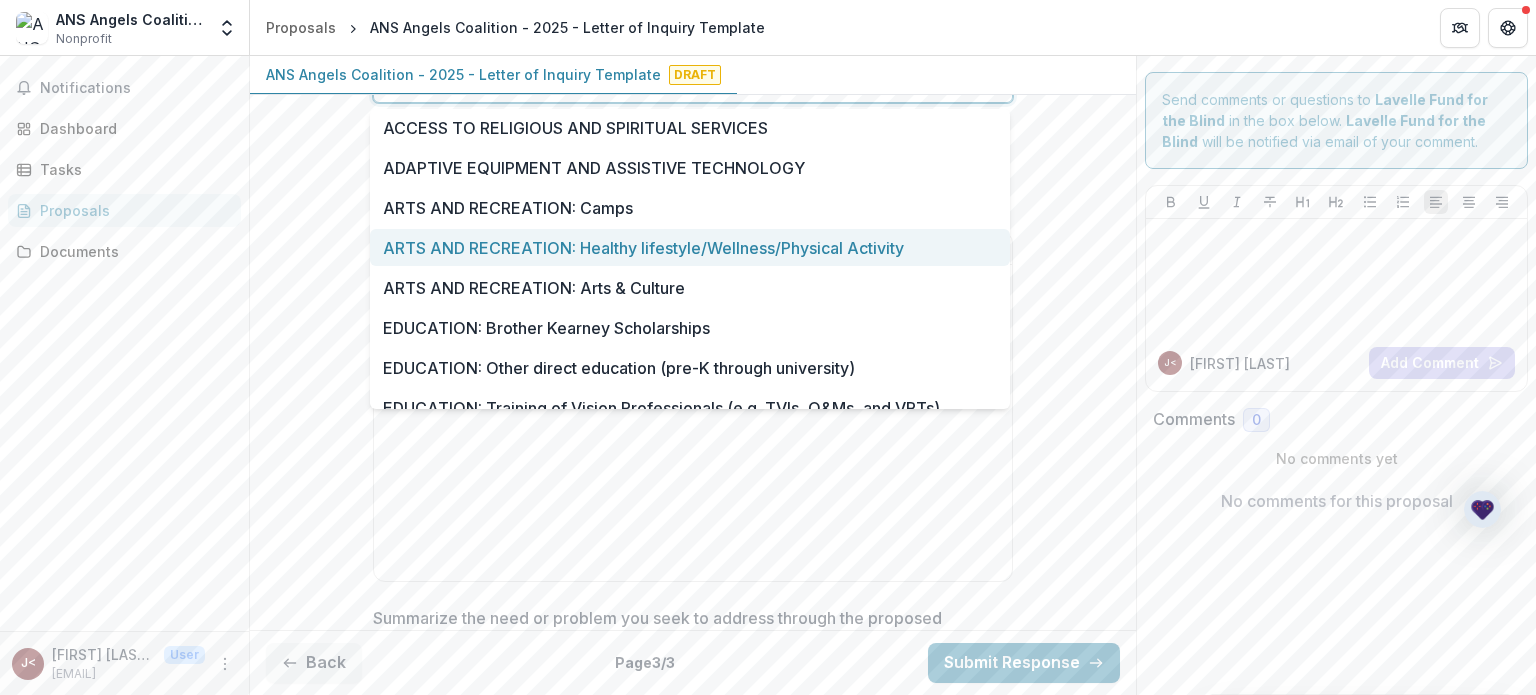 click on "ARTS AND RECREATION: Healthy lifestyle/Wellness/Physical Activity" at bounding box center [690, 247] 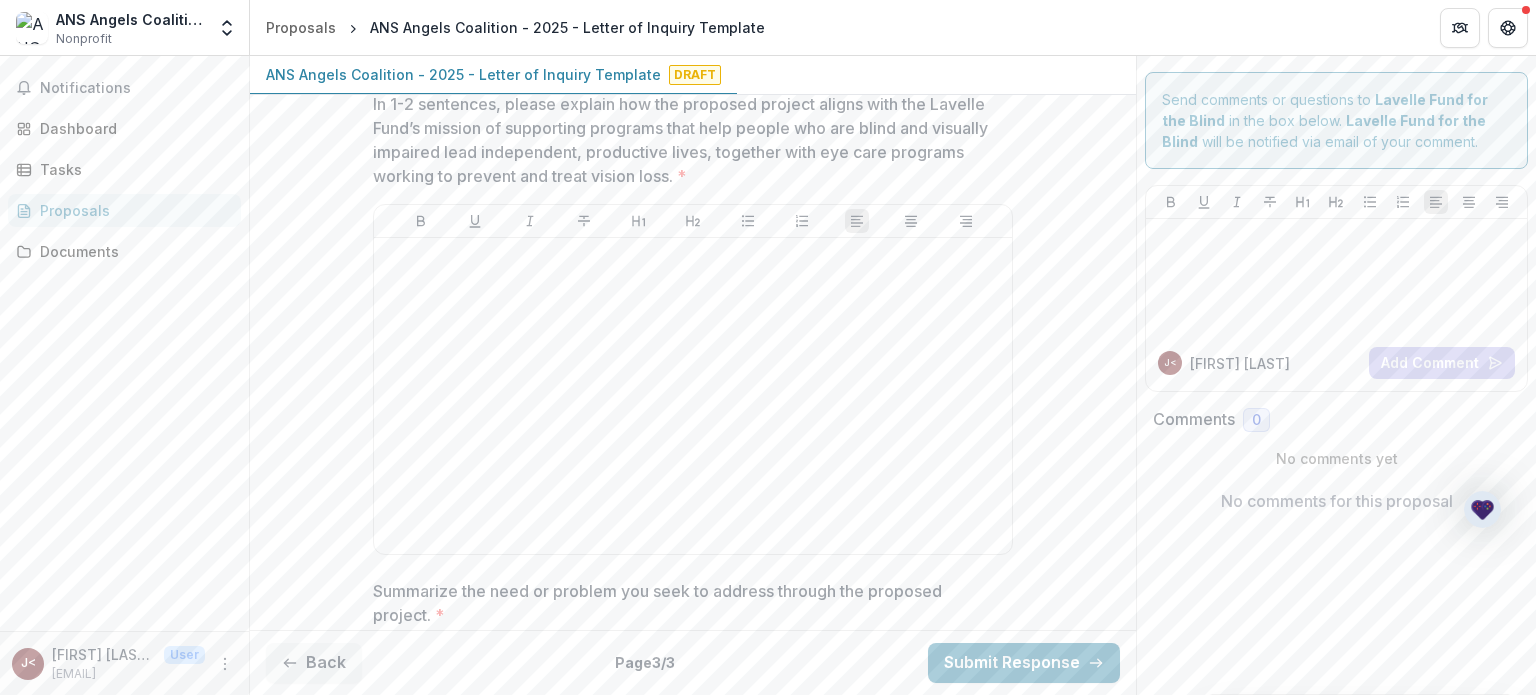 scroll, scrollTop: 896, scrollLeft: 0, axis: vertical 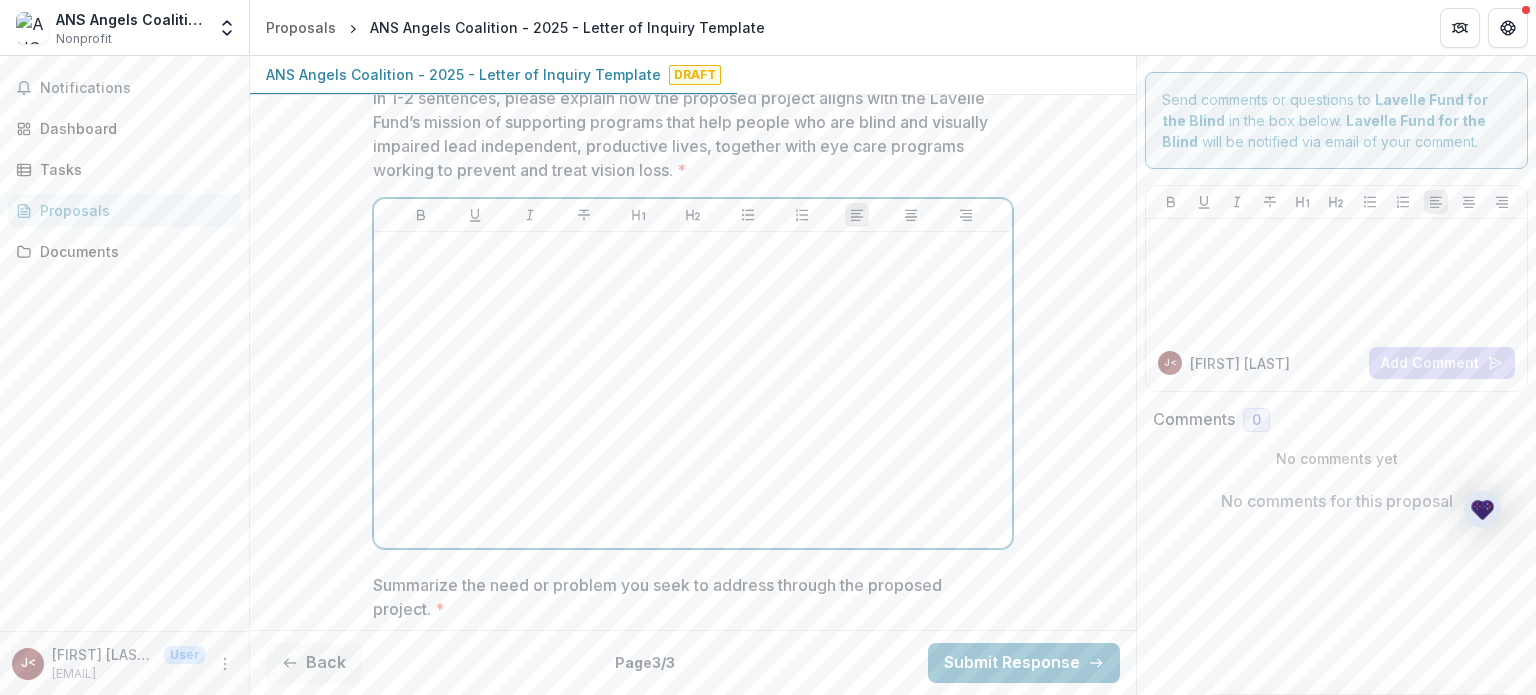 click at bounding box center [693, 251] 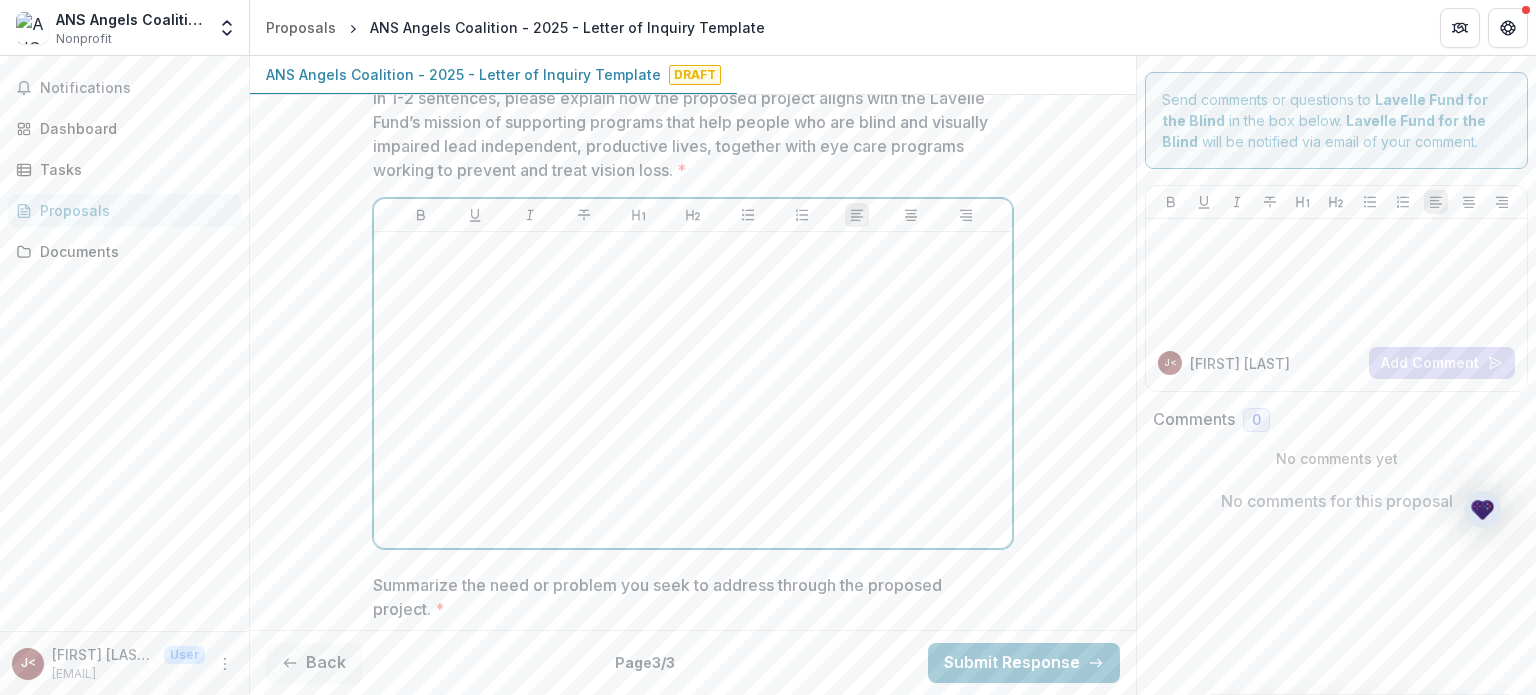 type 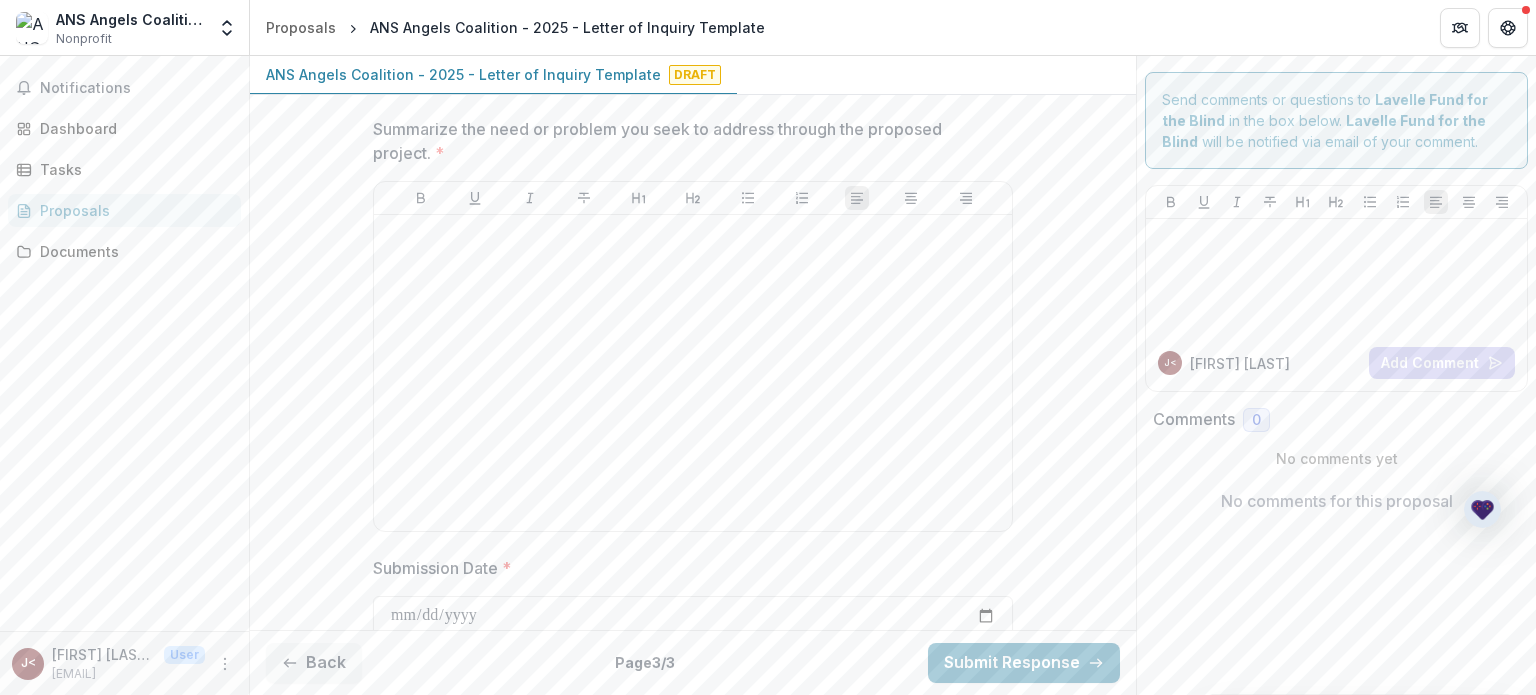 scroll, scrollTop: 1354, scrollLeft: 0, axis: vertical 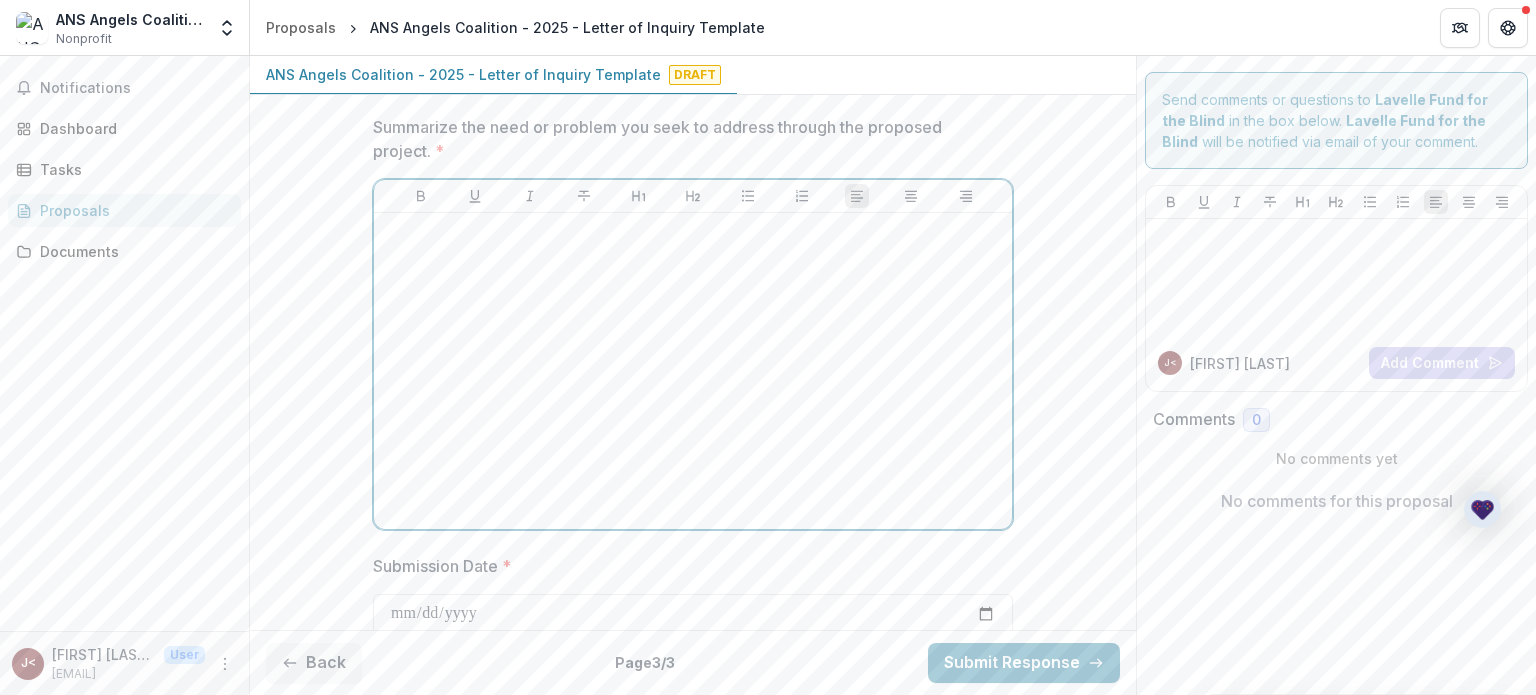 click at bounding box center (693, 232) 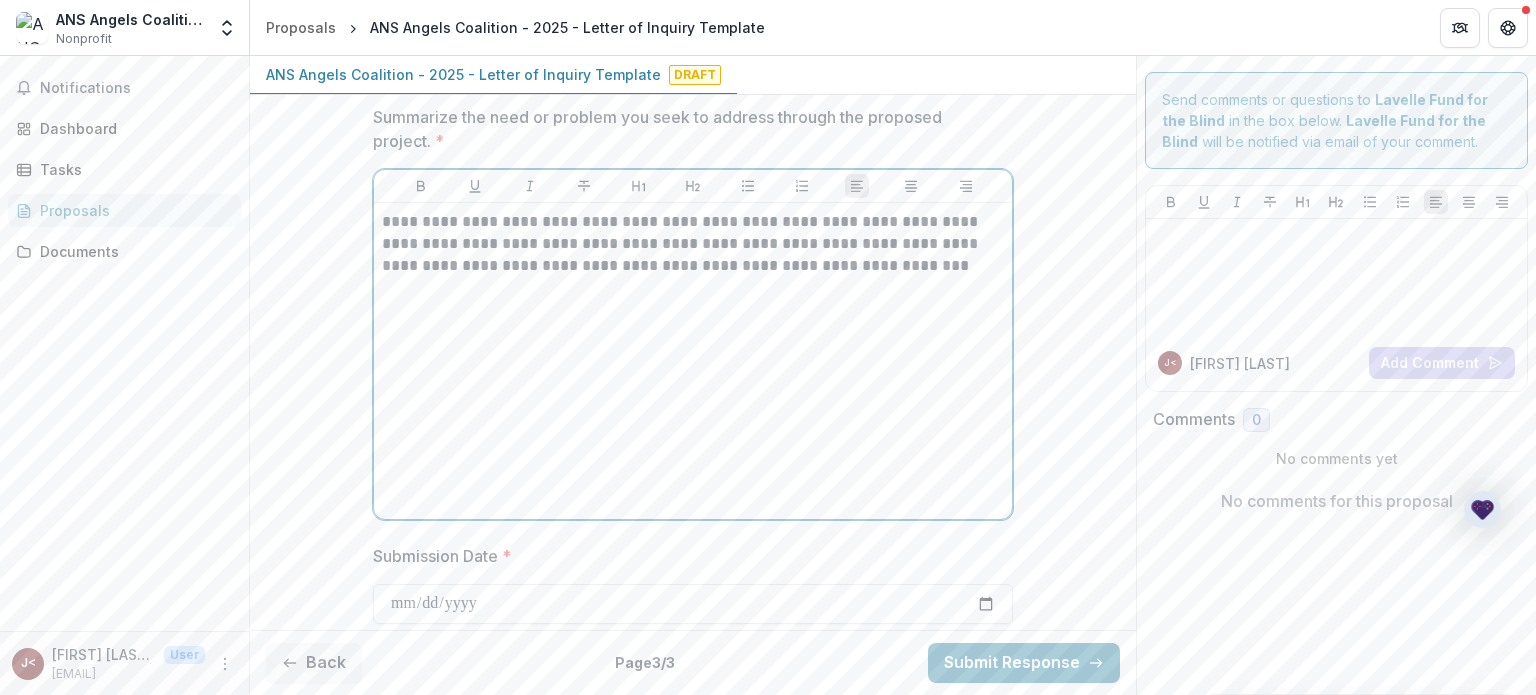 scroll, scrollTop: 1363, scrollLeft: 0, axis: vertical 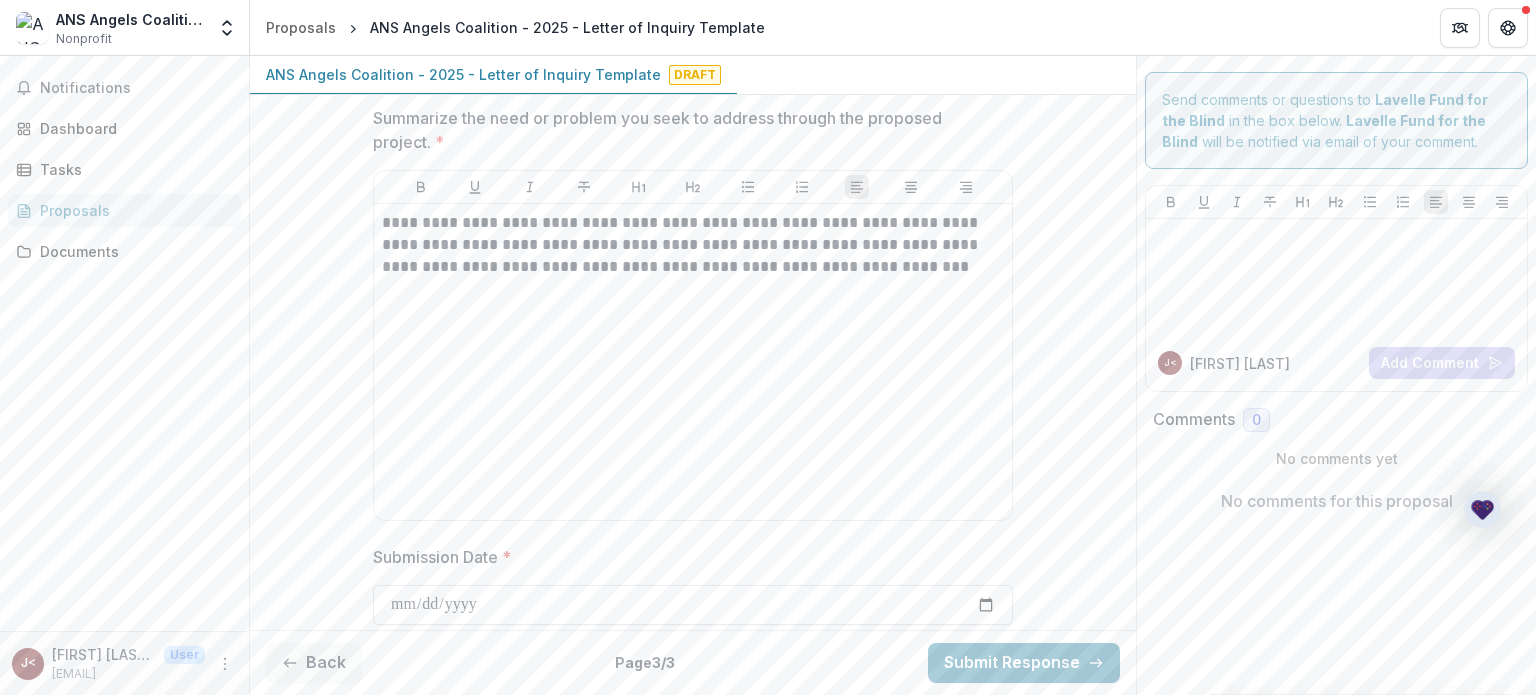 click on "Submission Date *" at bounding box center [693, 605] 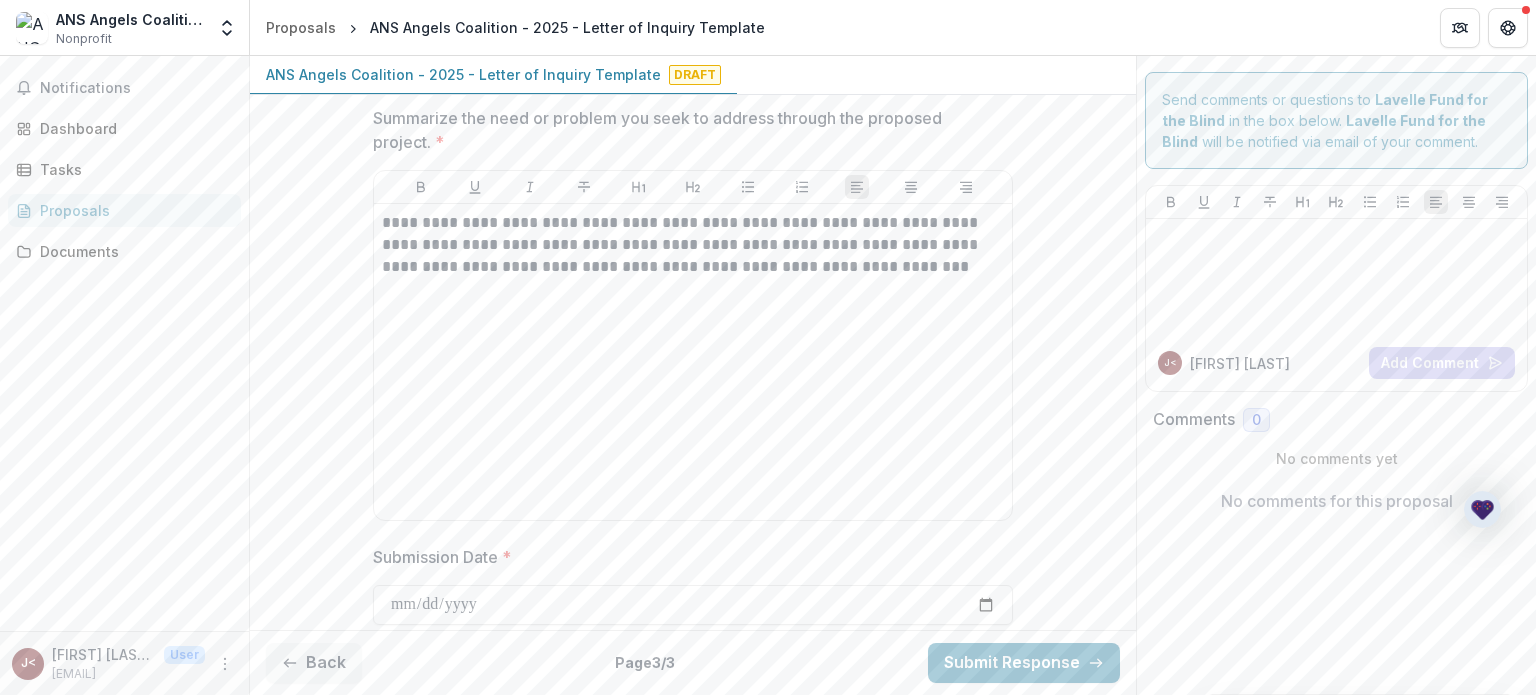 type on "**********" 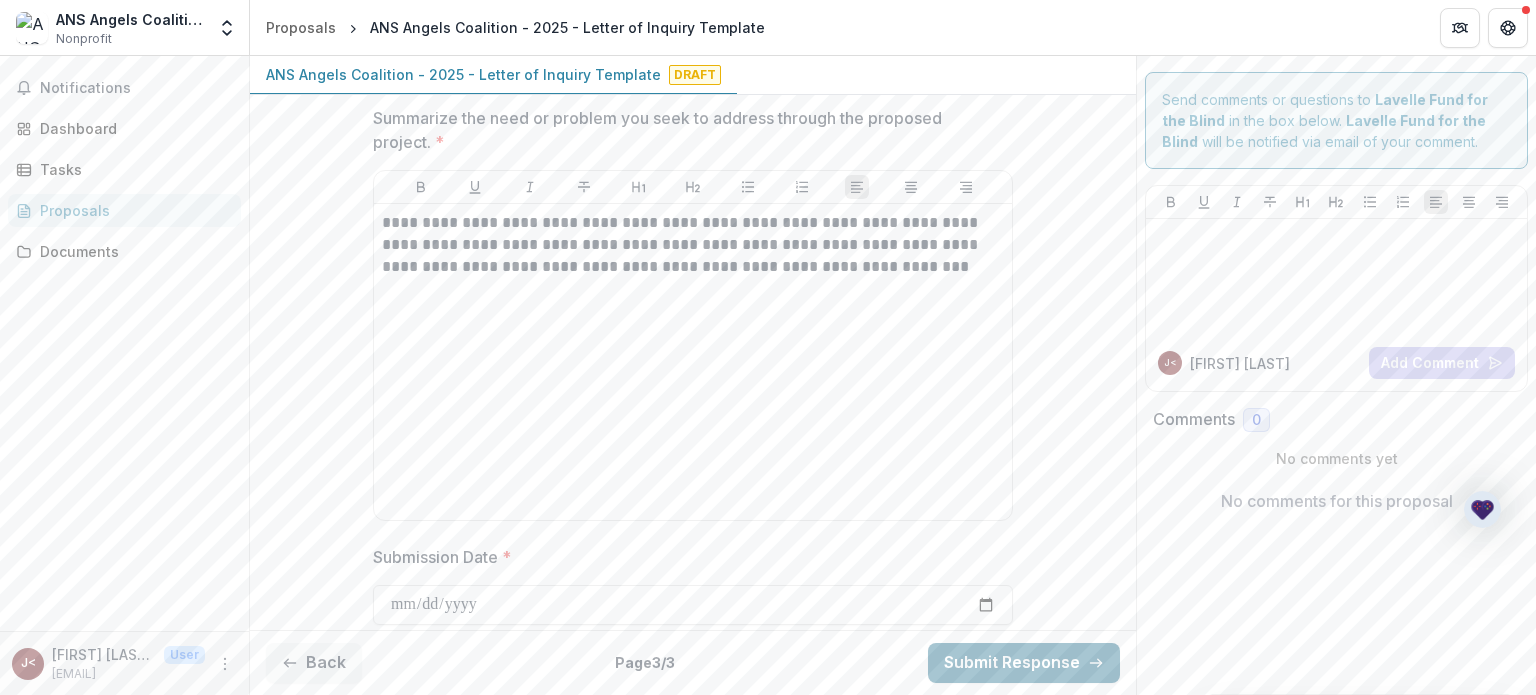 click on "Submit Response" at bounding box center [1024, 663] 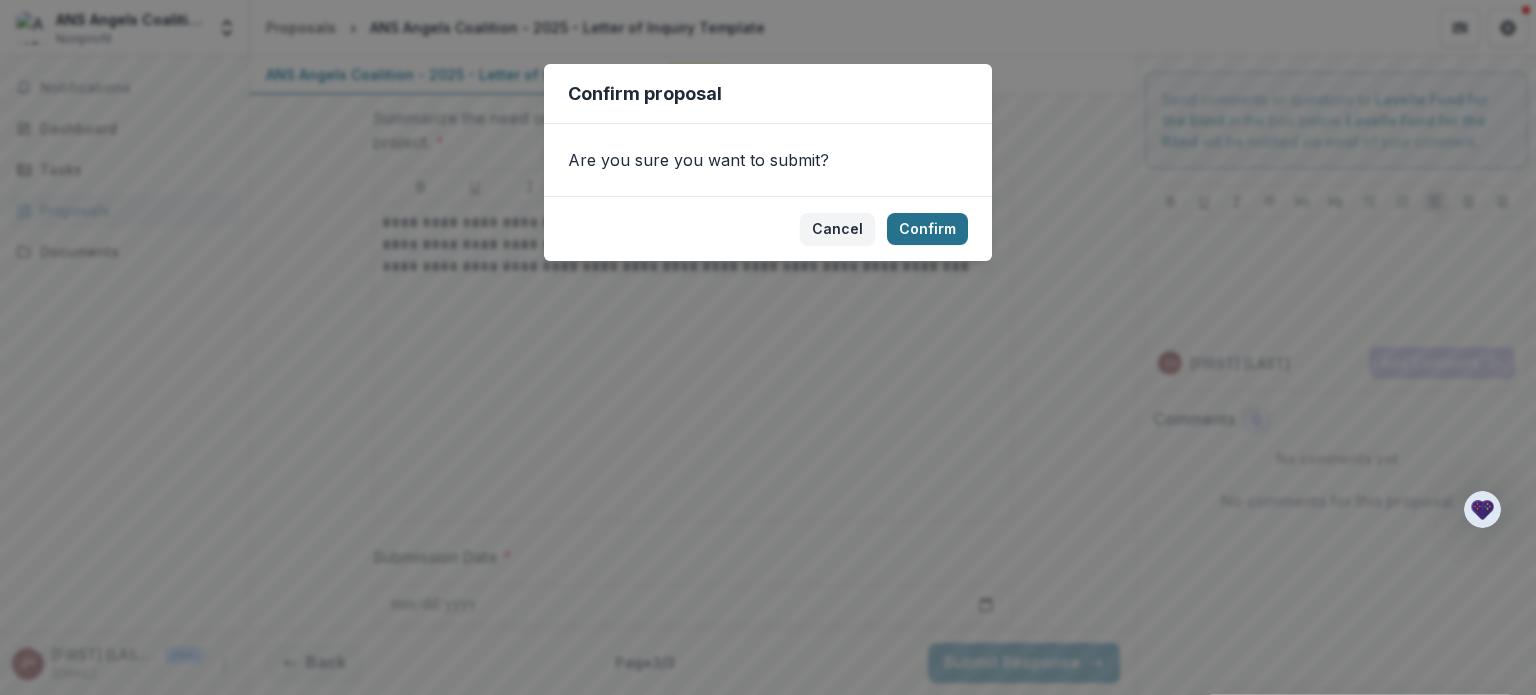 click on "Confirm" at bounding box center (927, 229) 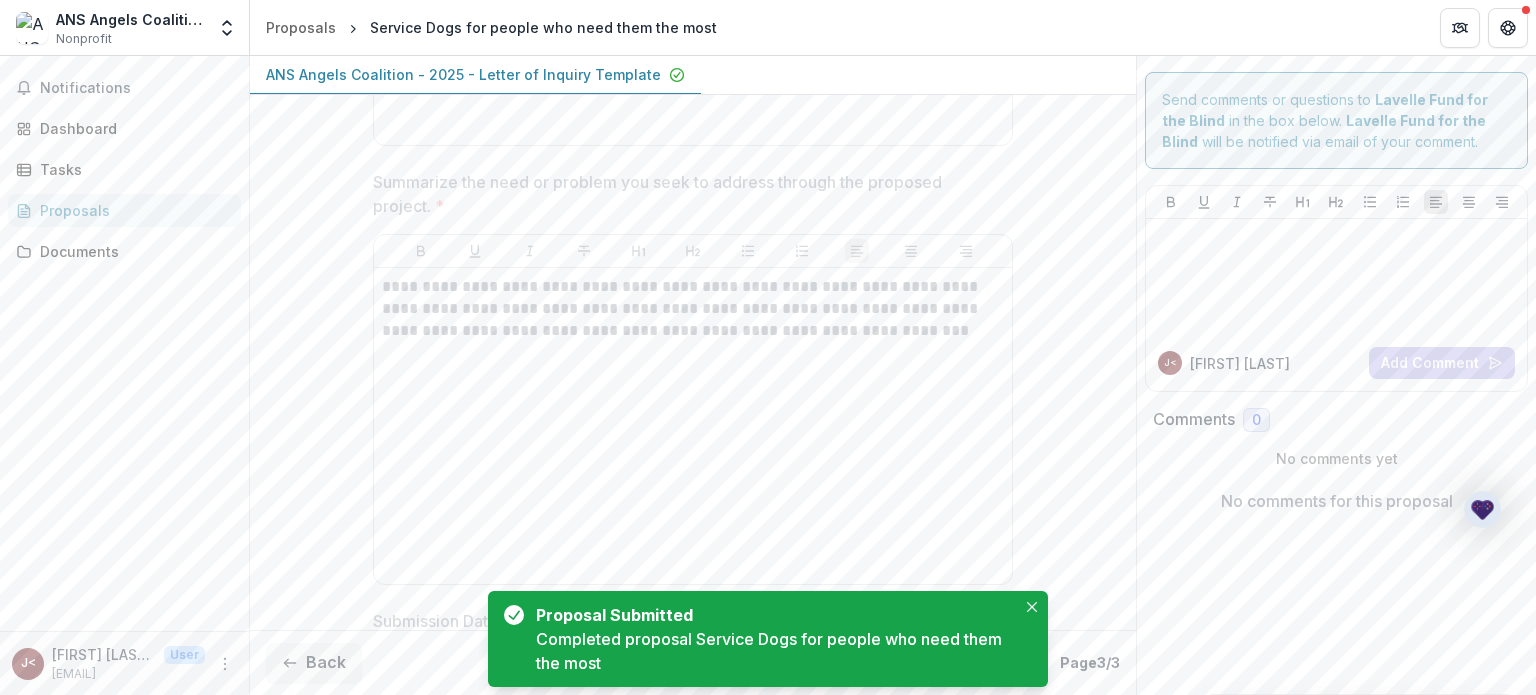scroll, scrollTop: 1427, scrollLeft: 0, axis: vertical 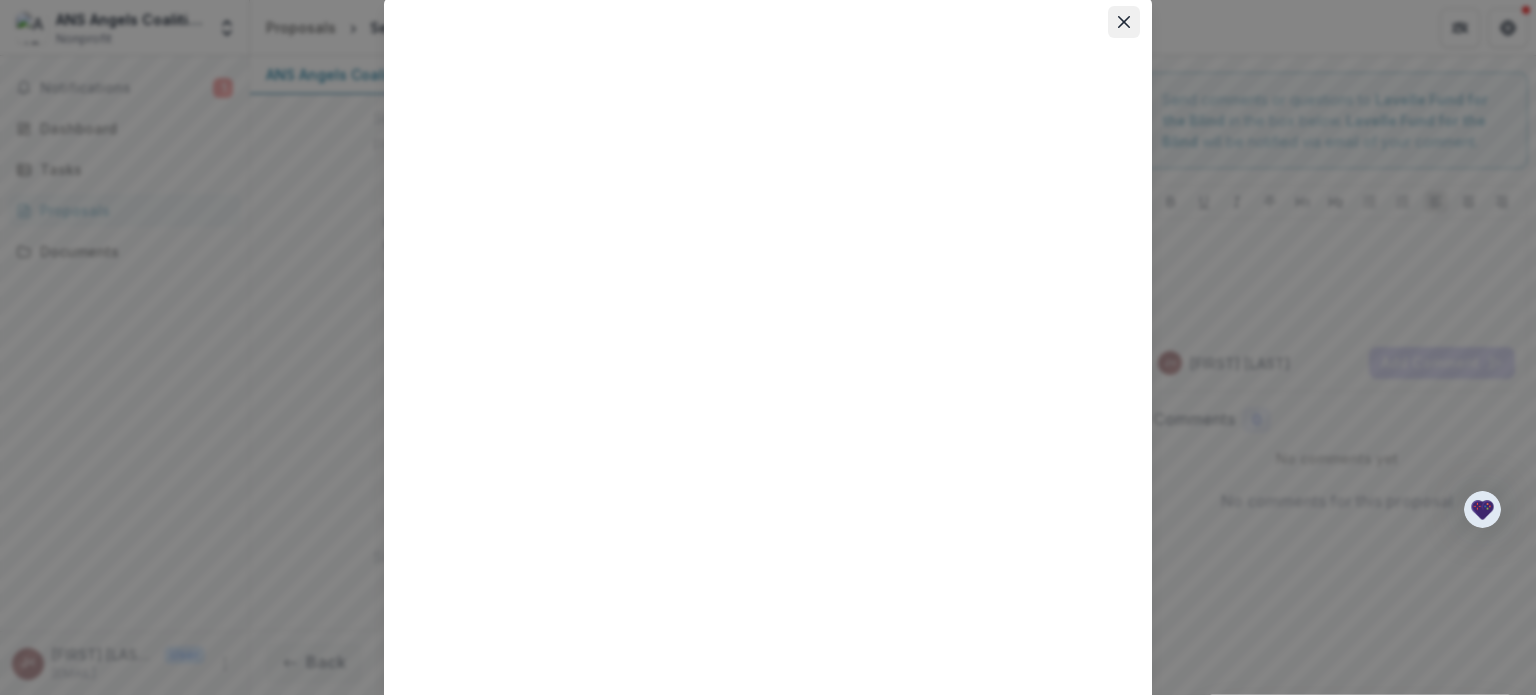 click 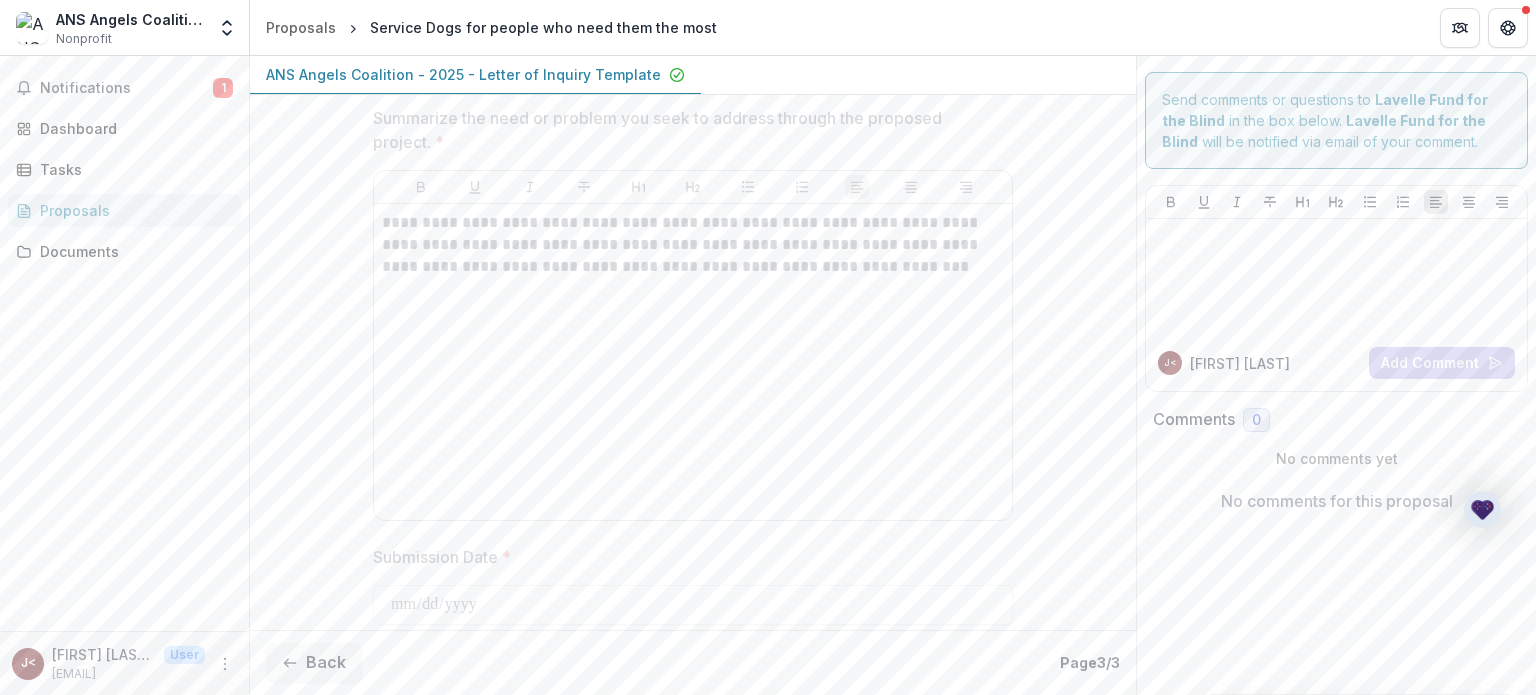 scroll, scrollTop: 1443, scrollLeft: 0, axis: vertical 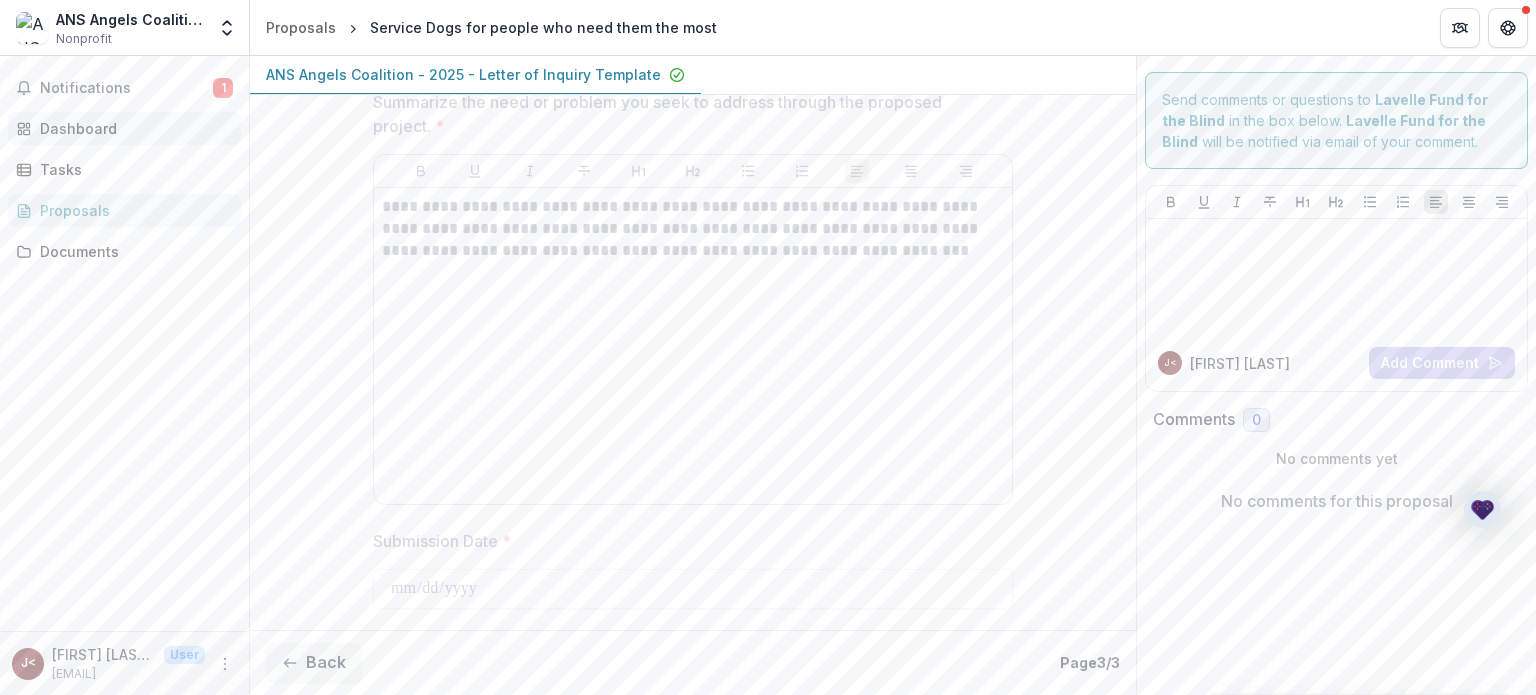 click on "Dashboard" at bounding box center (132, 128) 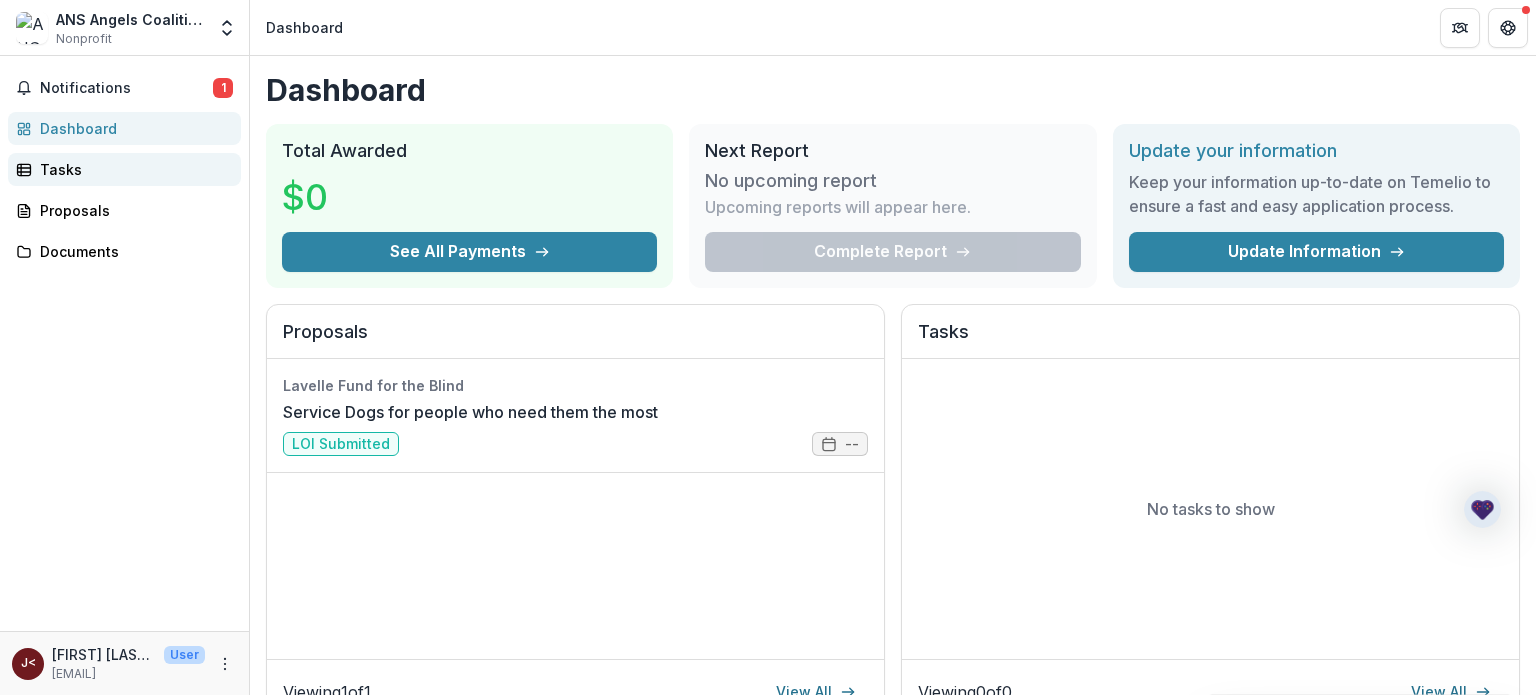 click on "Tasks" at bounding box center [132, 169] 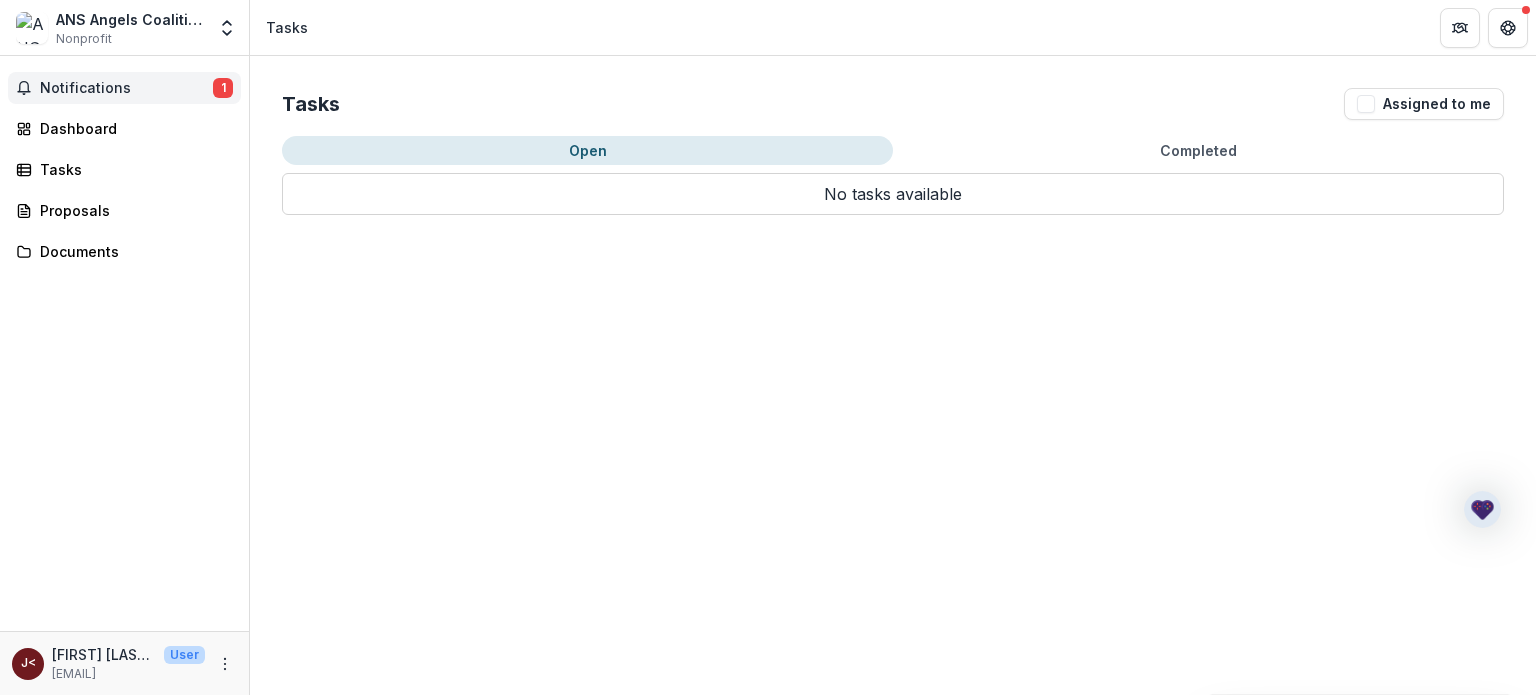 click on "Notifications" at bounding box center [126, 88] 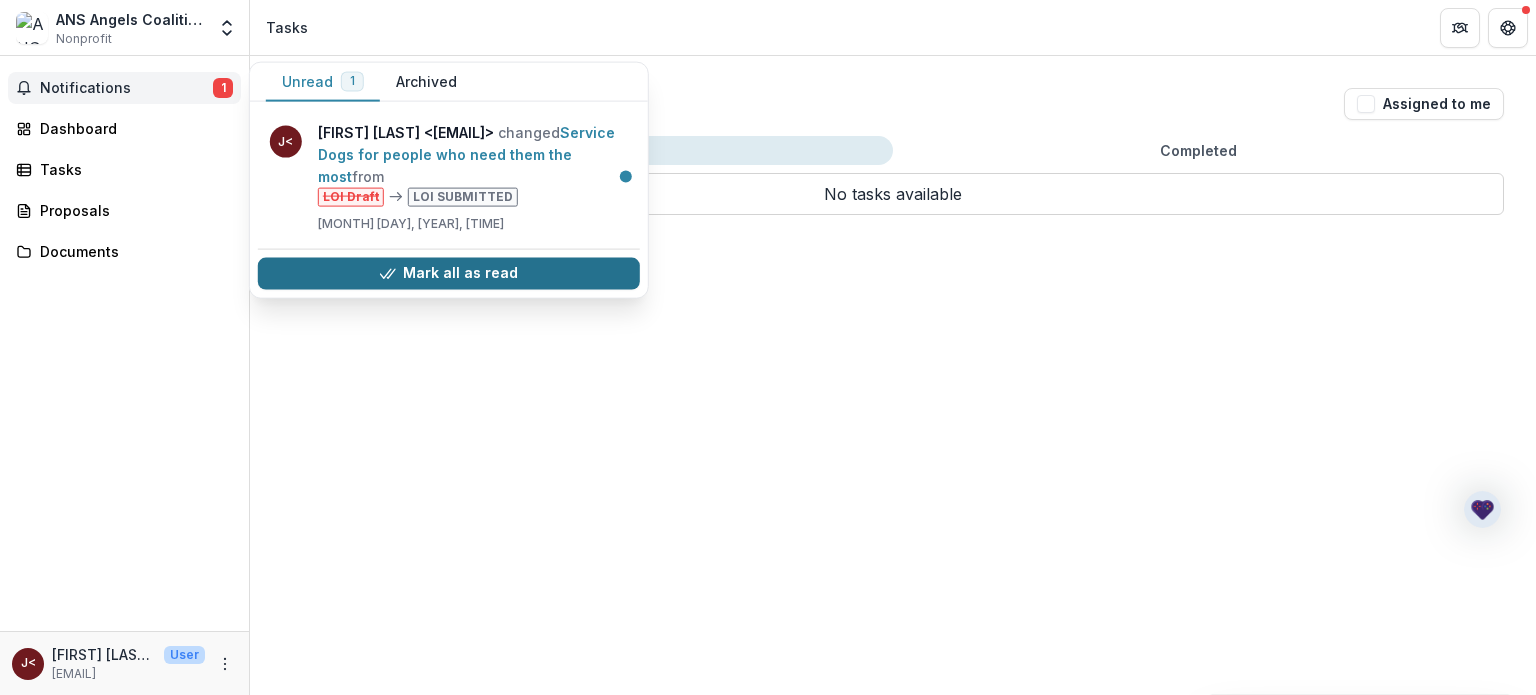 click on "Mark all as read" at bounding box center [449, 273] 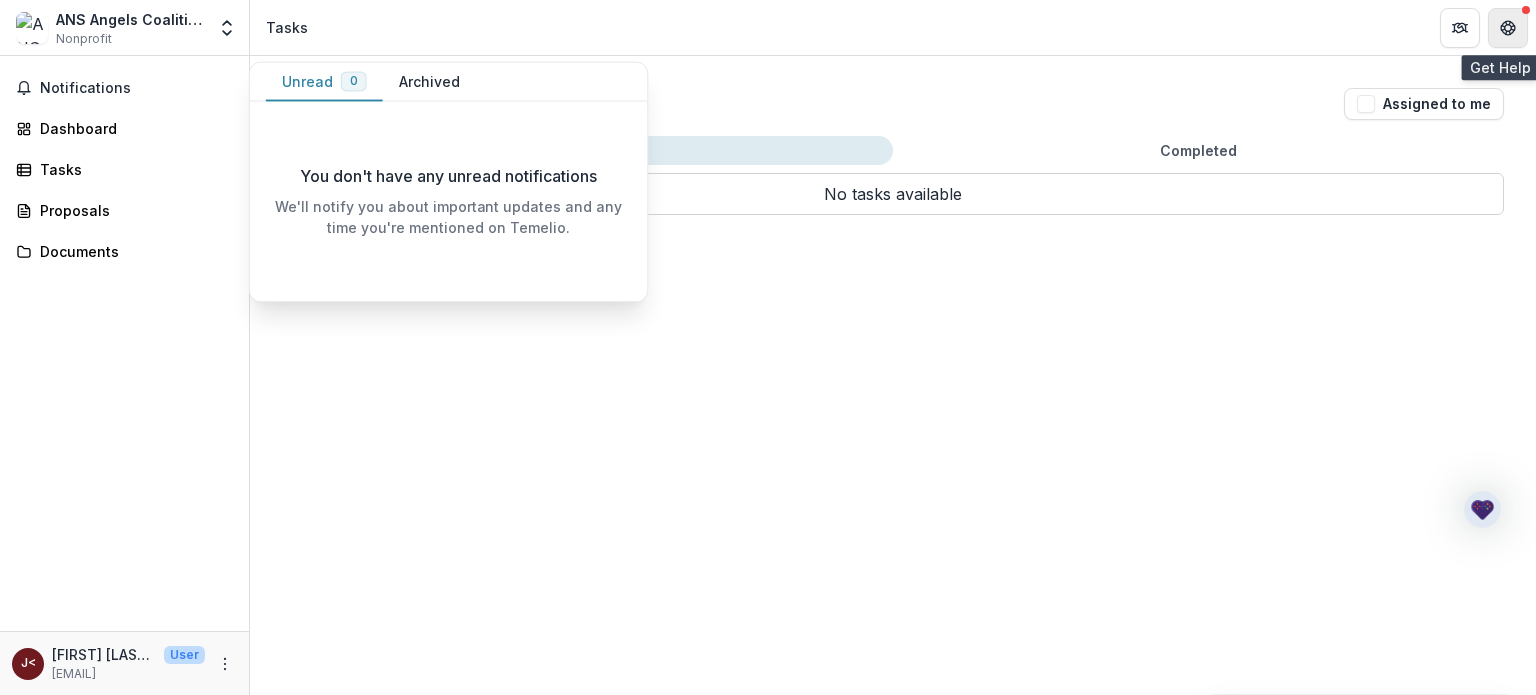 click 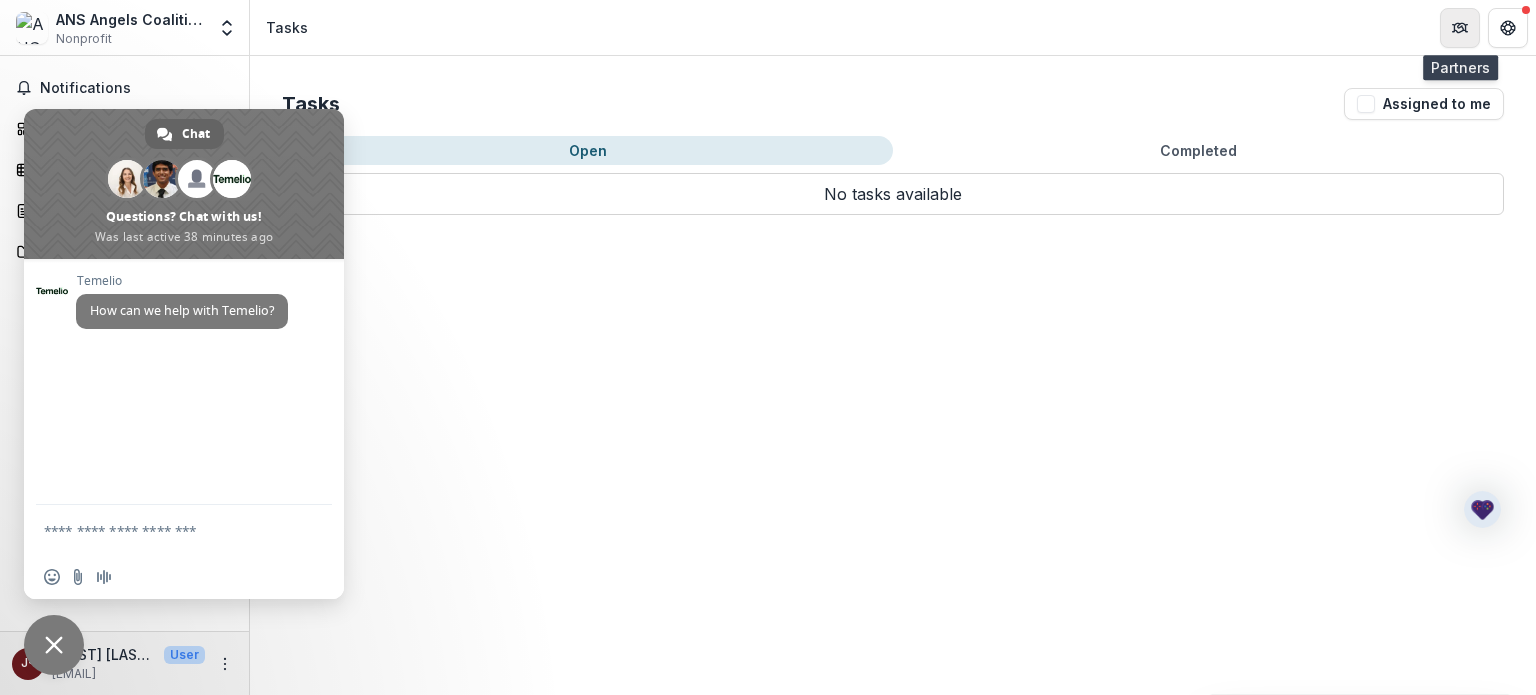 click 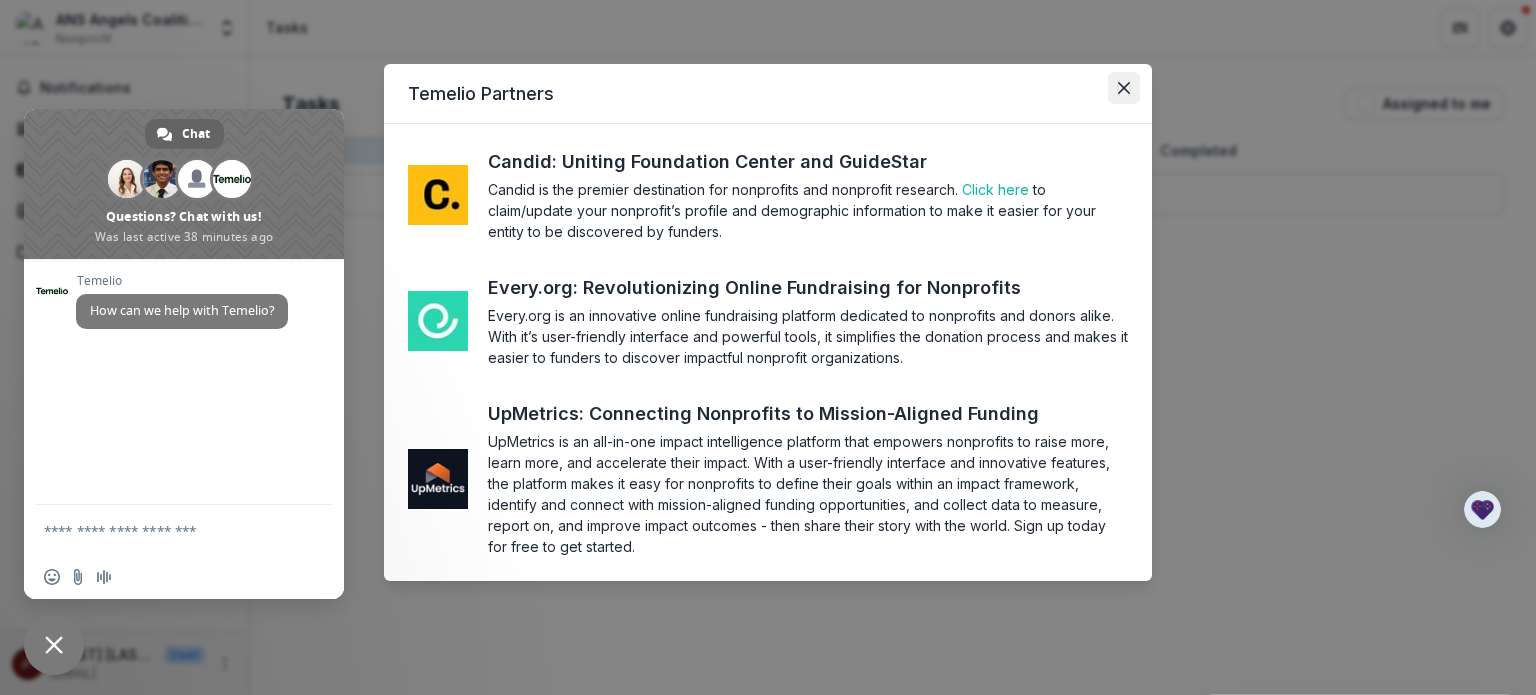click 